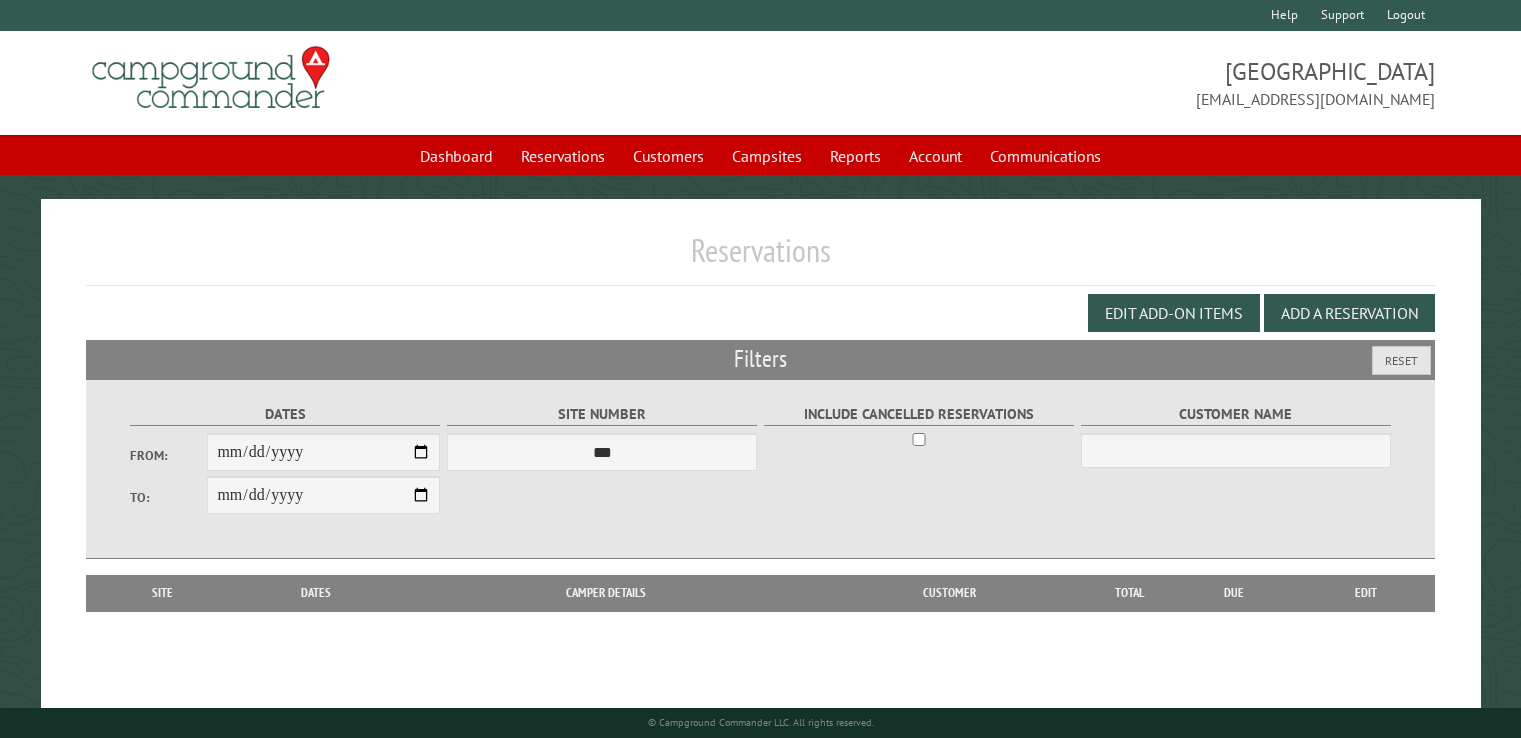 scroll, scrollTop: 0, scrollLeft: 0, axis: both 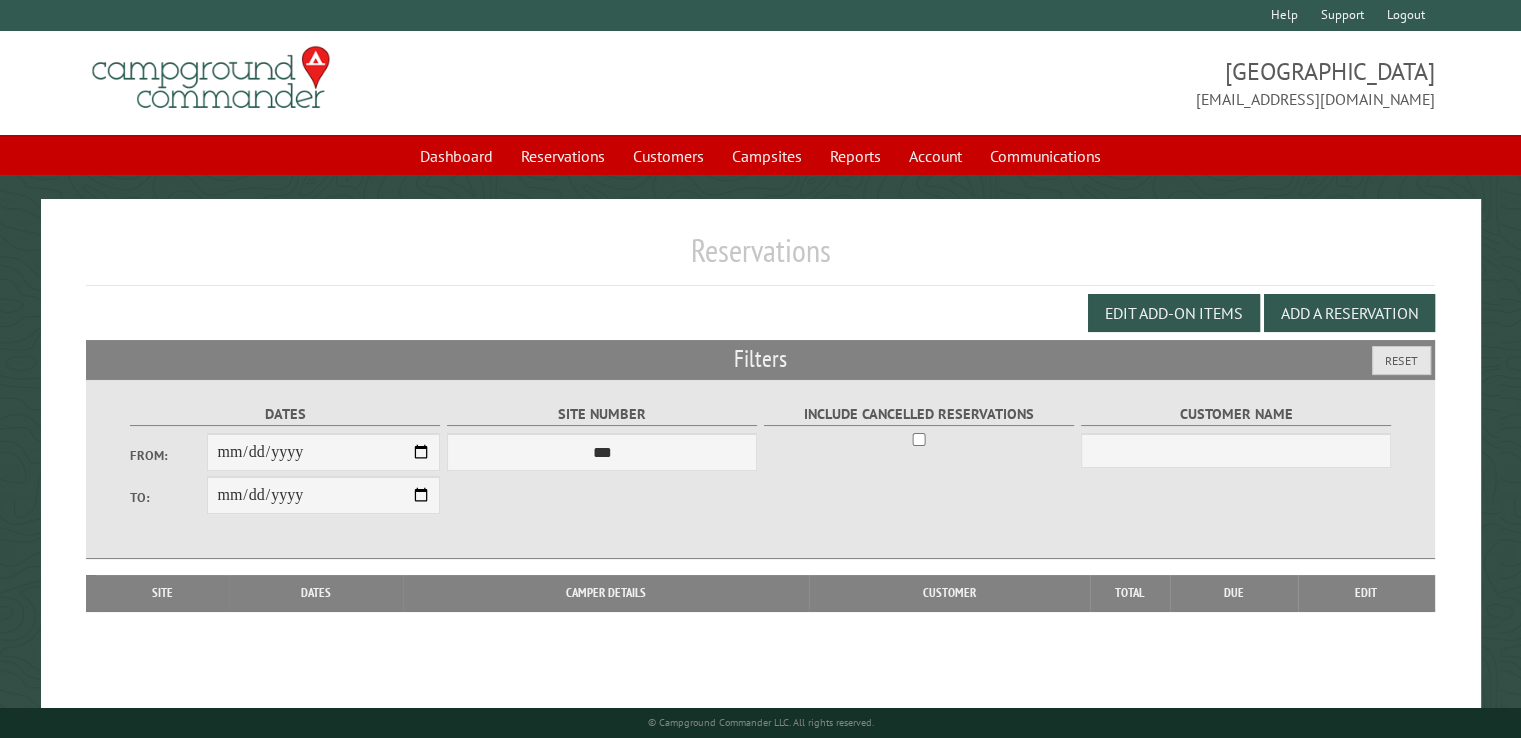 click on "**********" at bounding box center [760, 494] 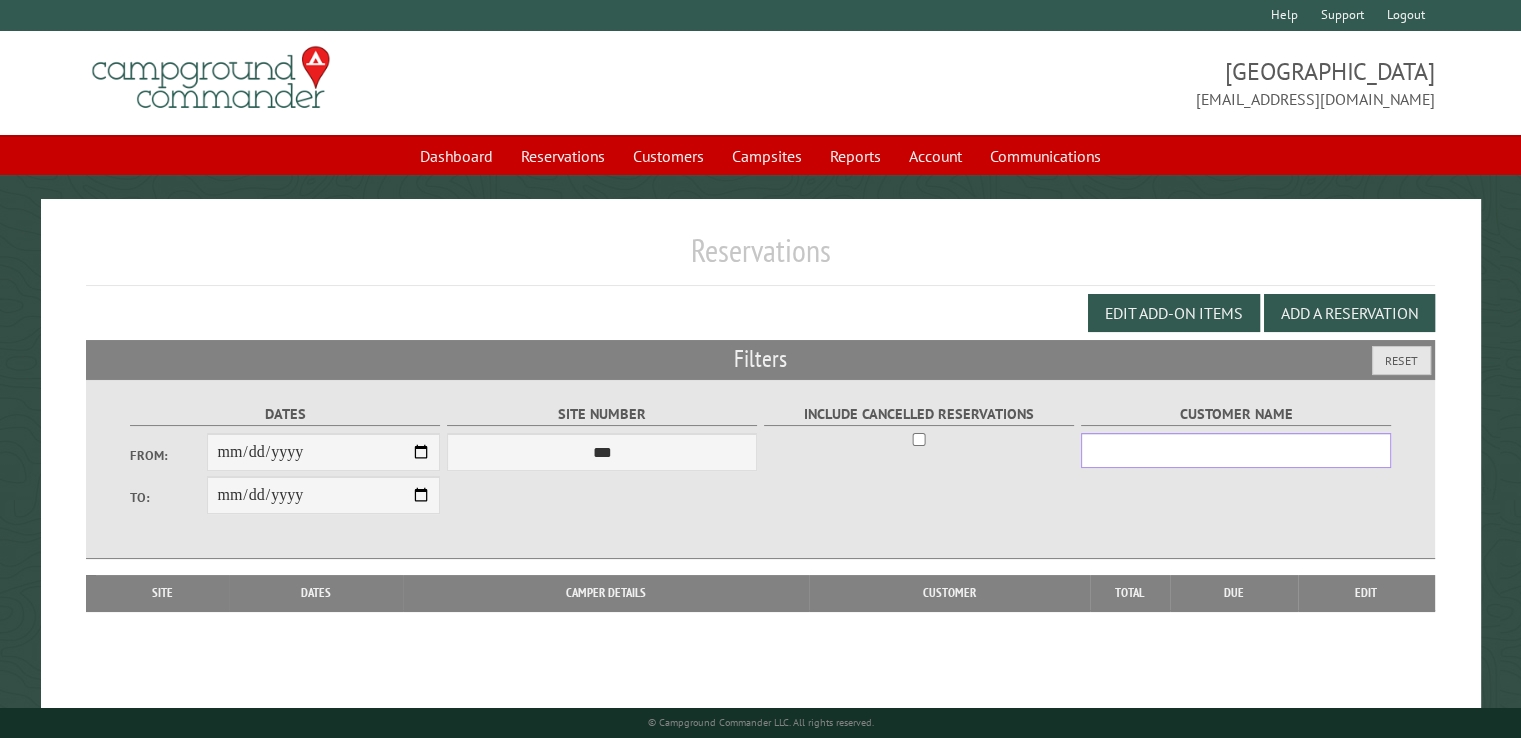 click on "Customer Name" at bounding box center [1236, 450] 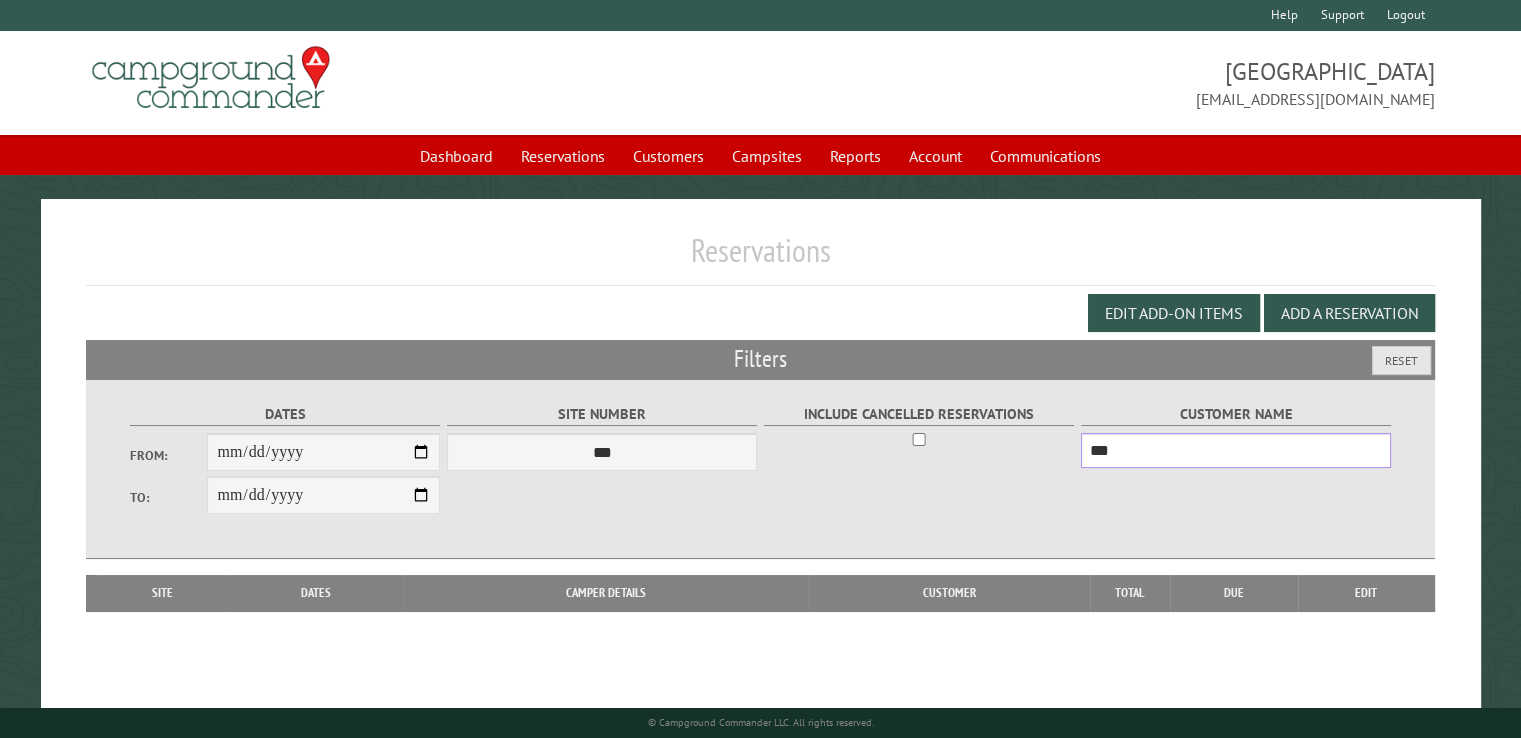 type on "***" 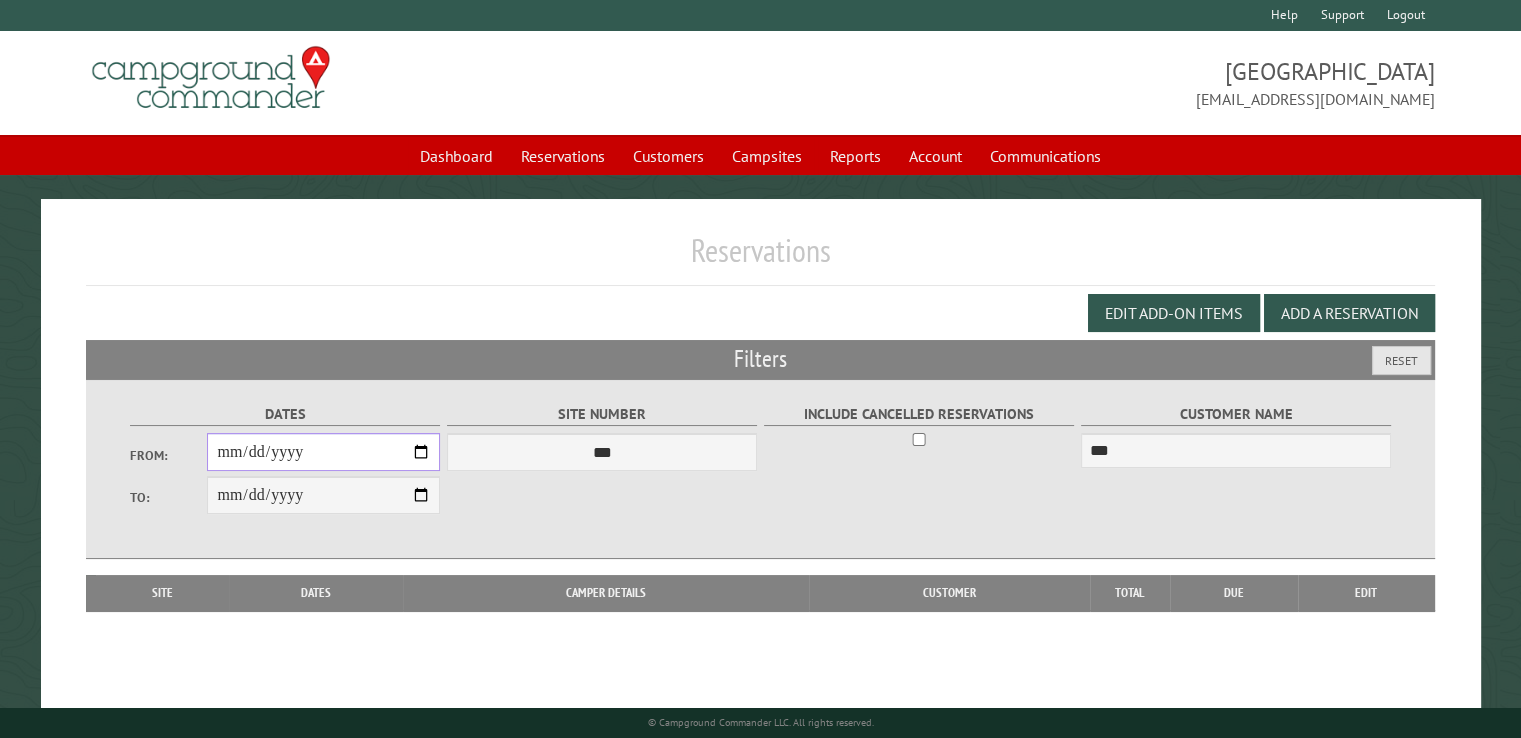 click on "From:" at bounding box center [323, 452] 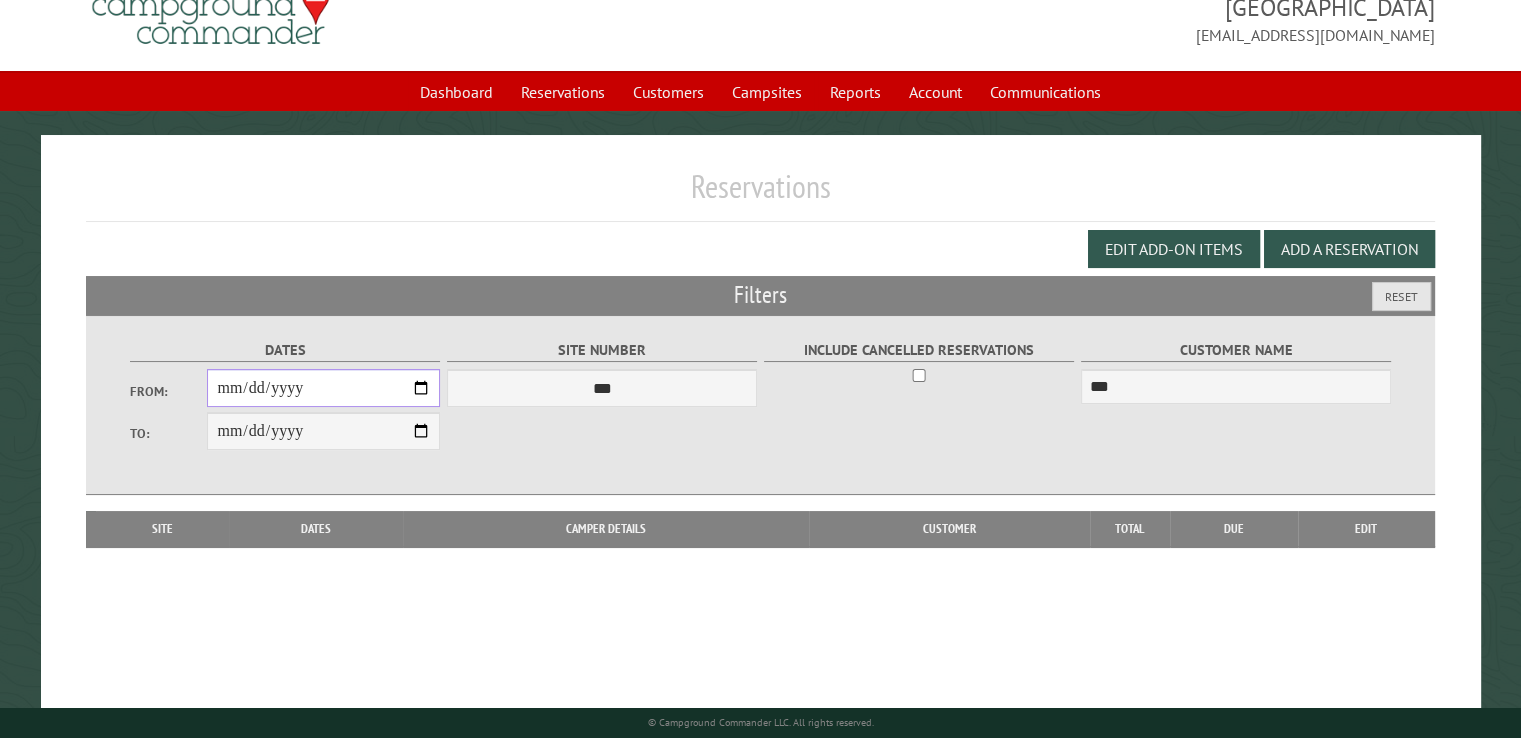 scroll, scrollTop: 99, scrollLeft: 0, axis: vertical 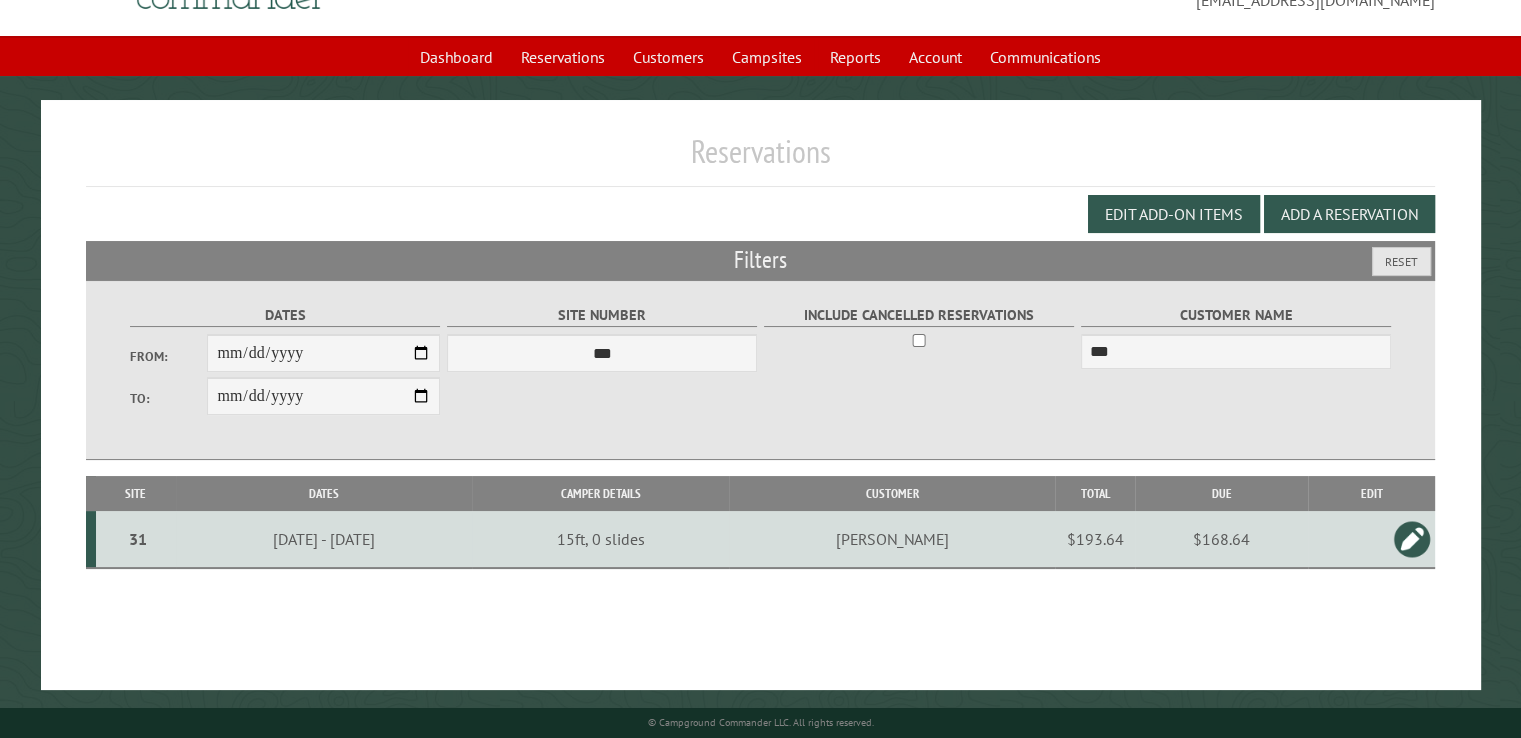 click on "$168.64" at bounding box center (1221, 539) 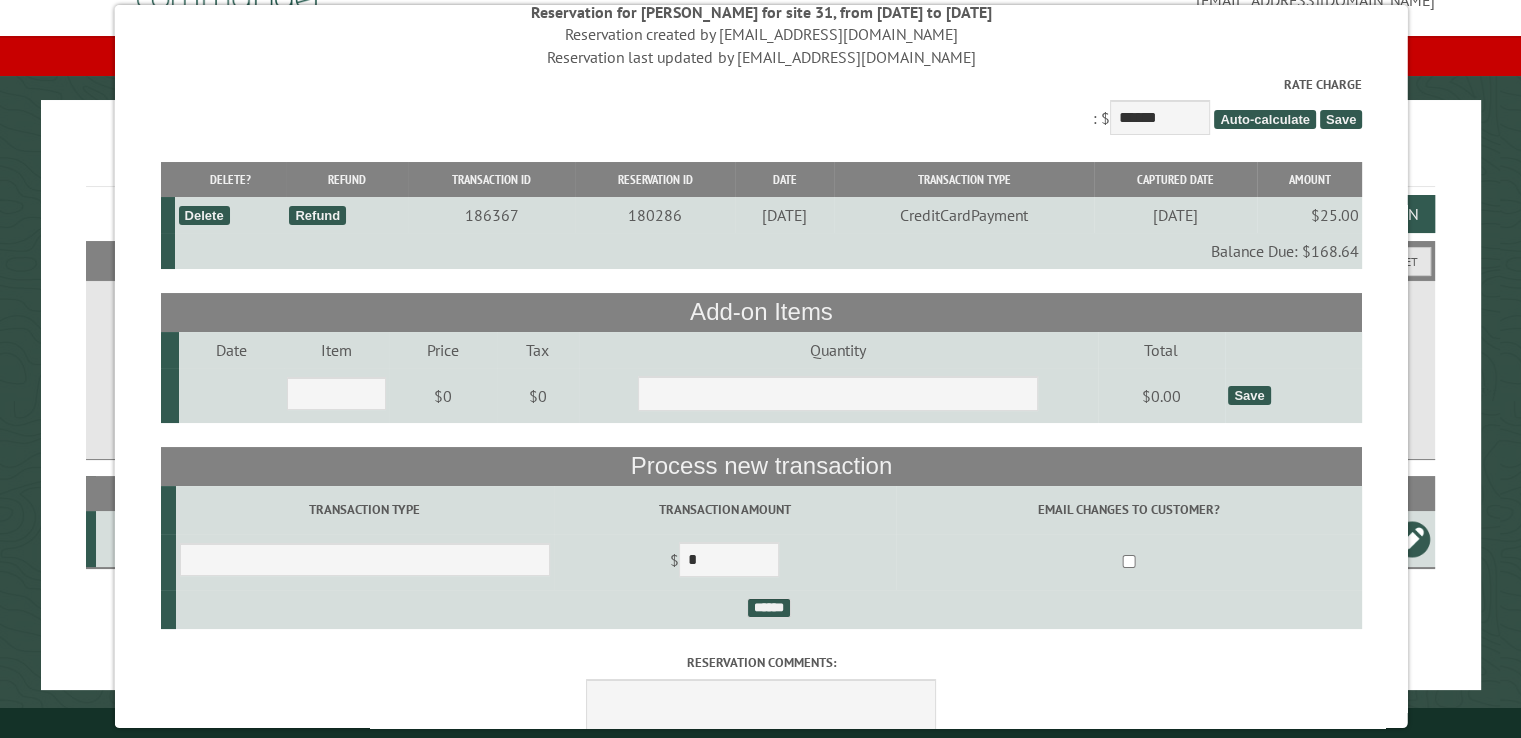 scroll, scrollTop: 100, scrollLeft: 0, axis: vertical 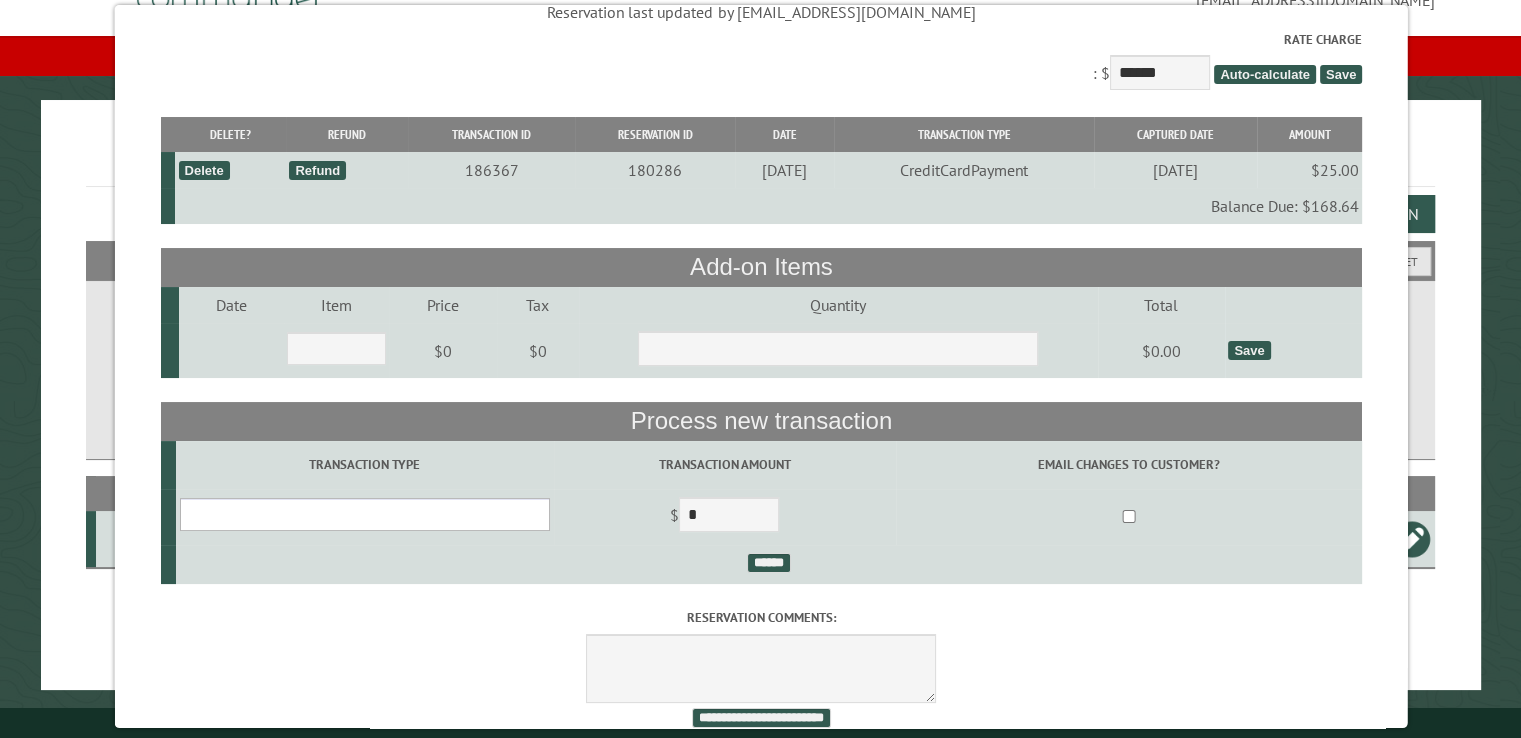 click on "**********" at bounding box center [364, 514] 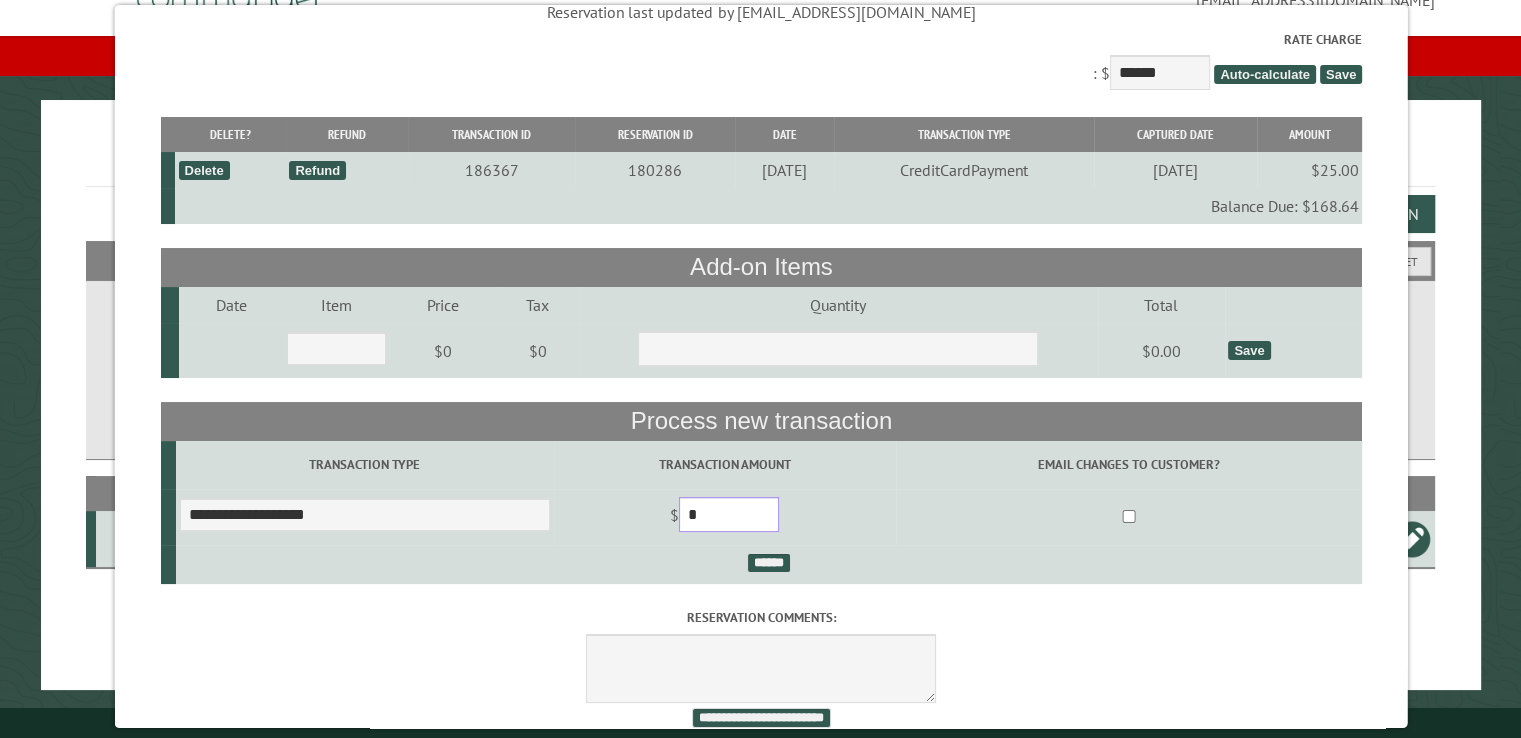 click on "*" at bounding box center (728, 514) 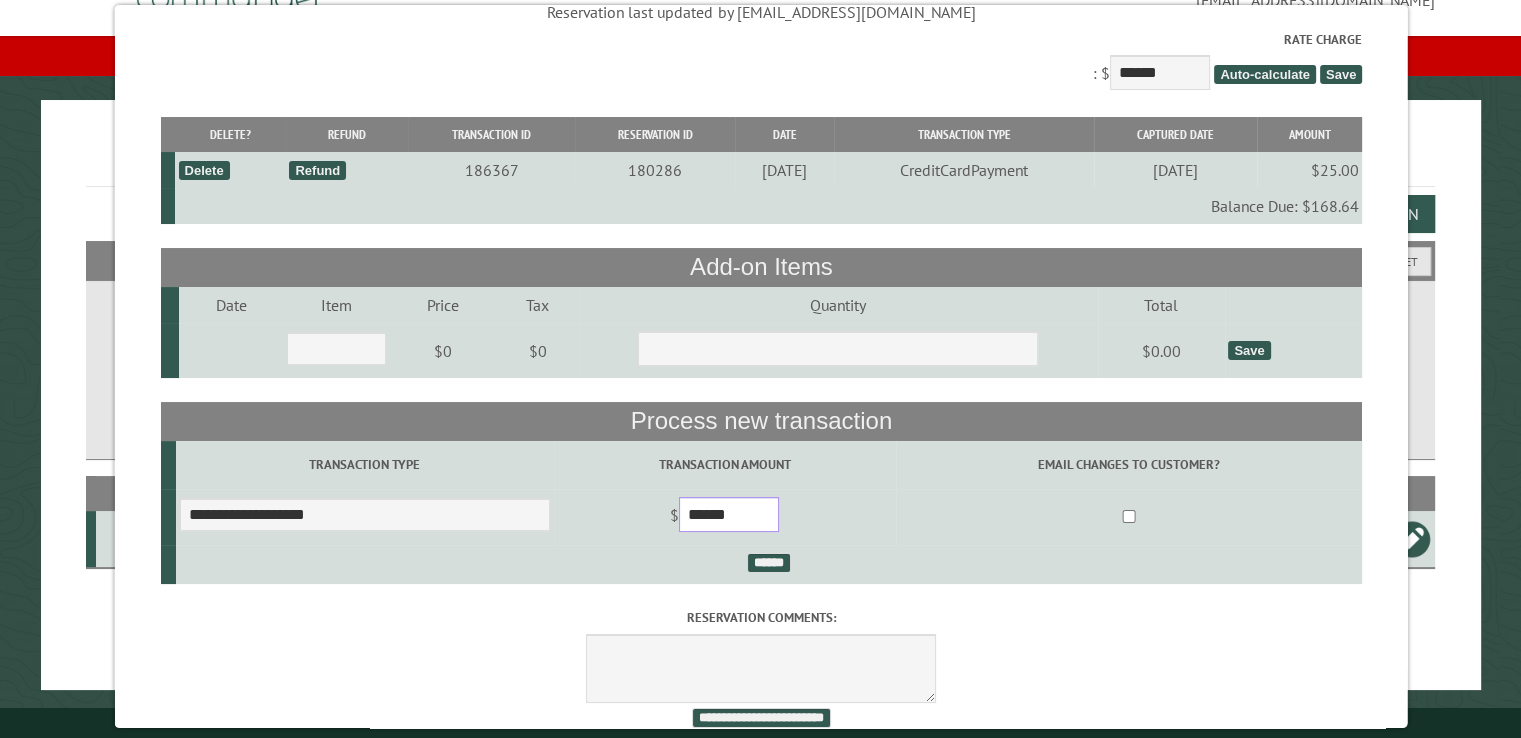 type on "******" 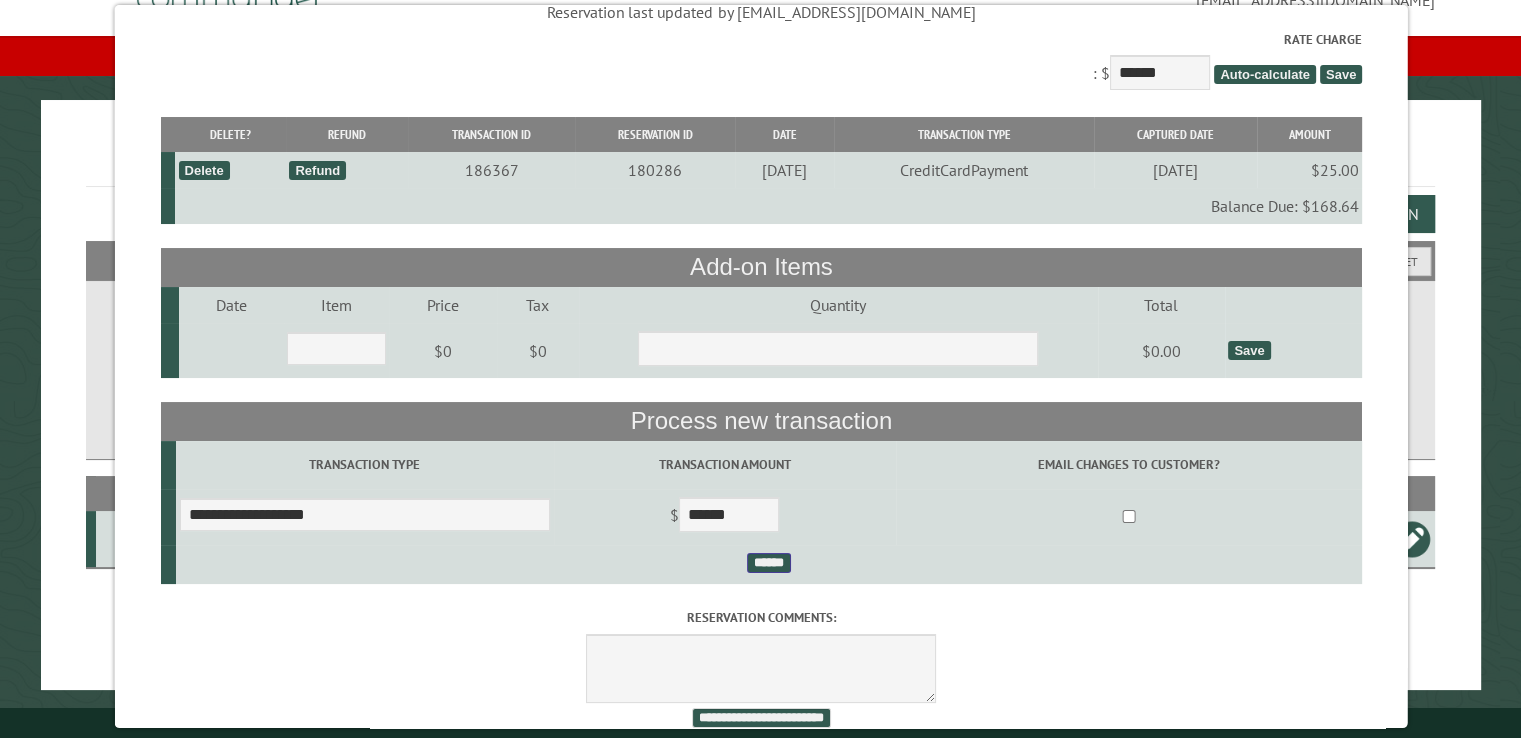 click on "******" at bounding box center (768, 563) 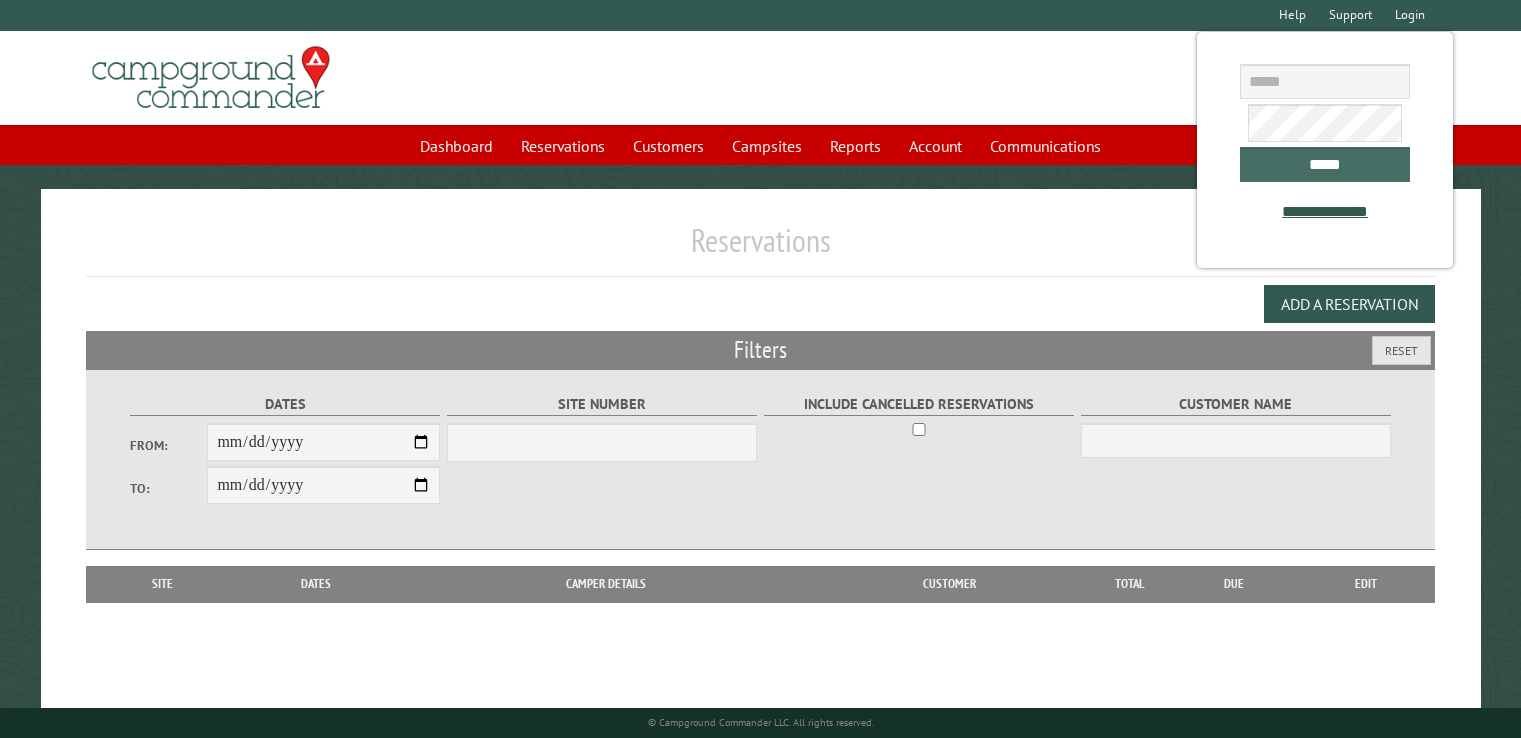 scroll, scrollTop: 0, scrollLeft: 0, axis: both 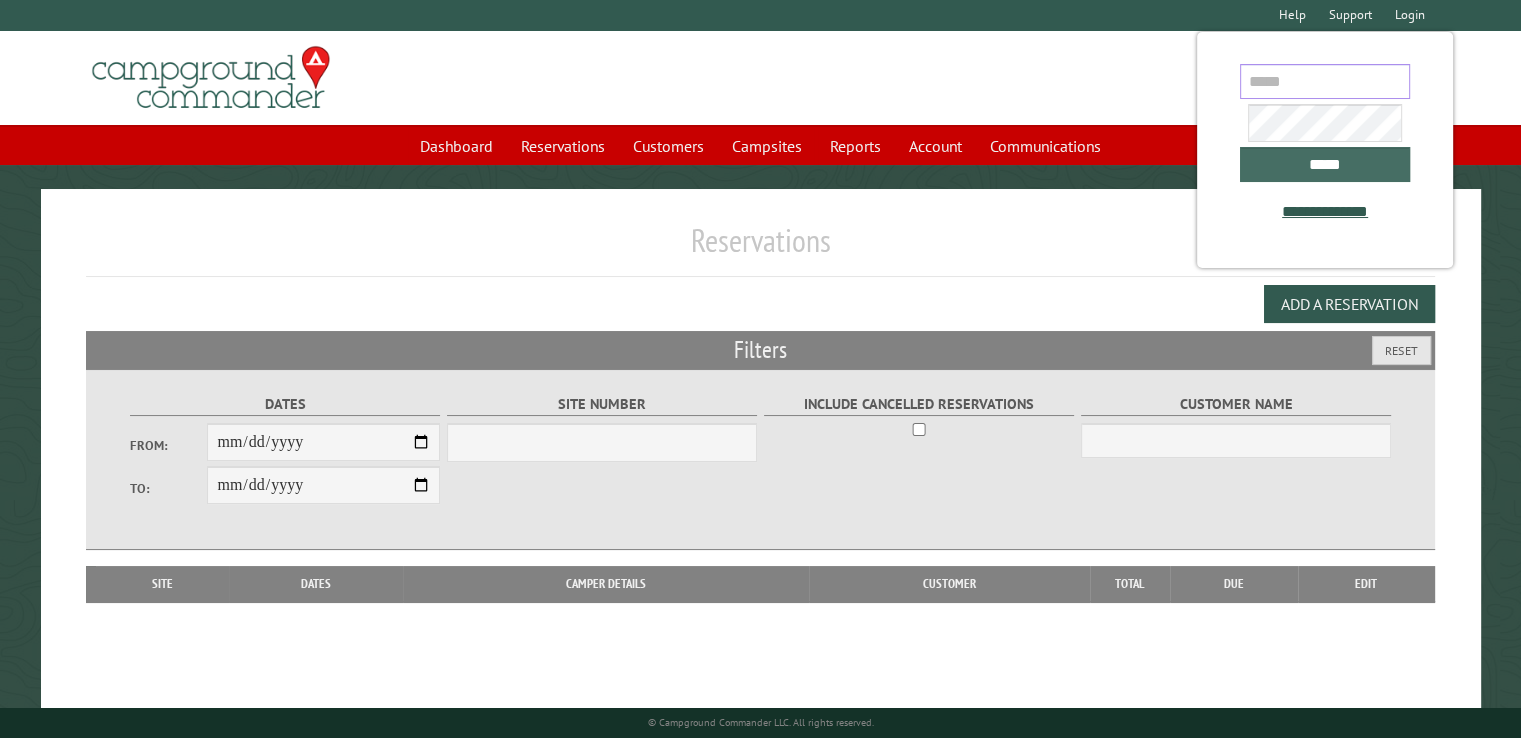 type on "**********" 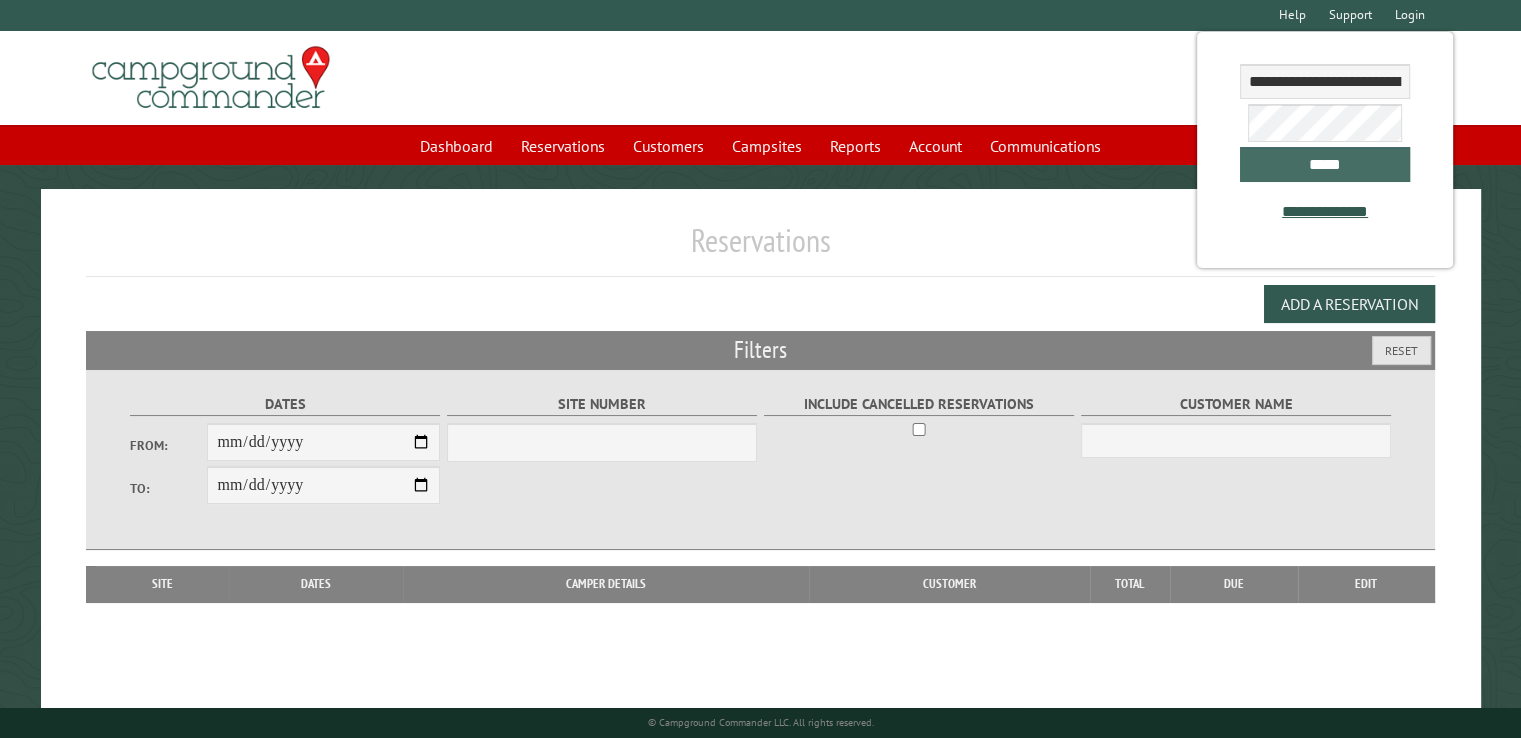 click on "*****" at bounding box center (1325, 164) 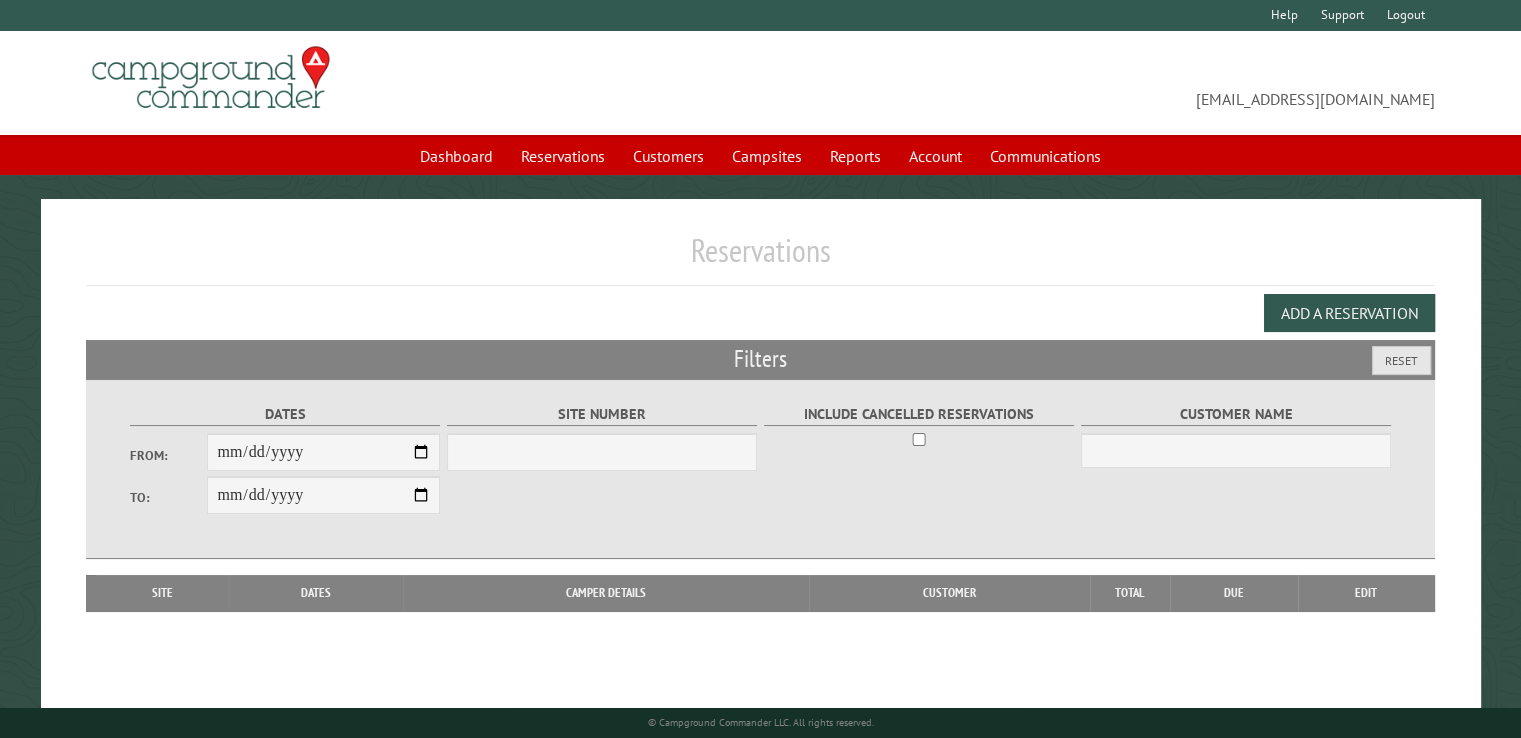 select on "***" 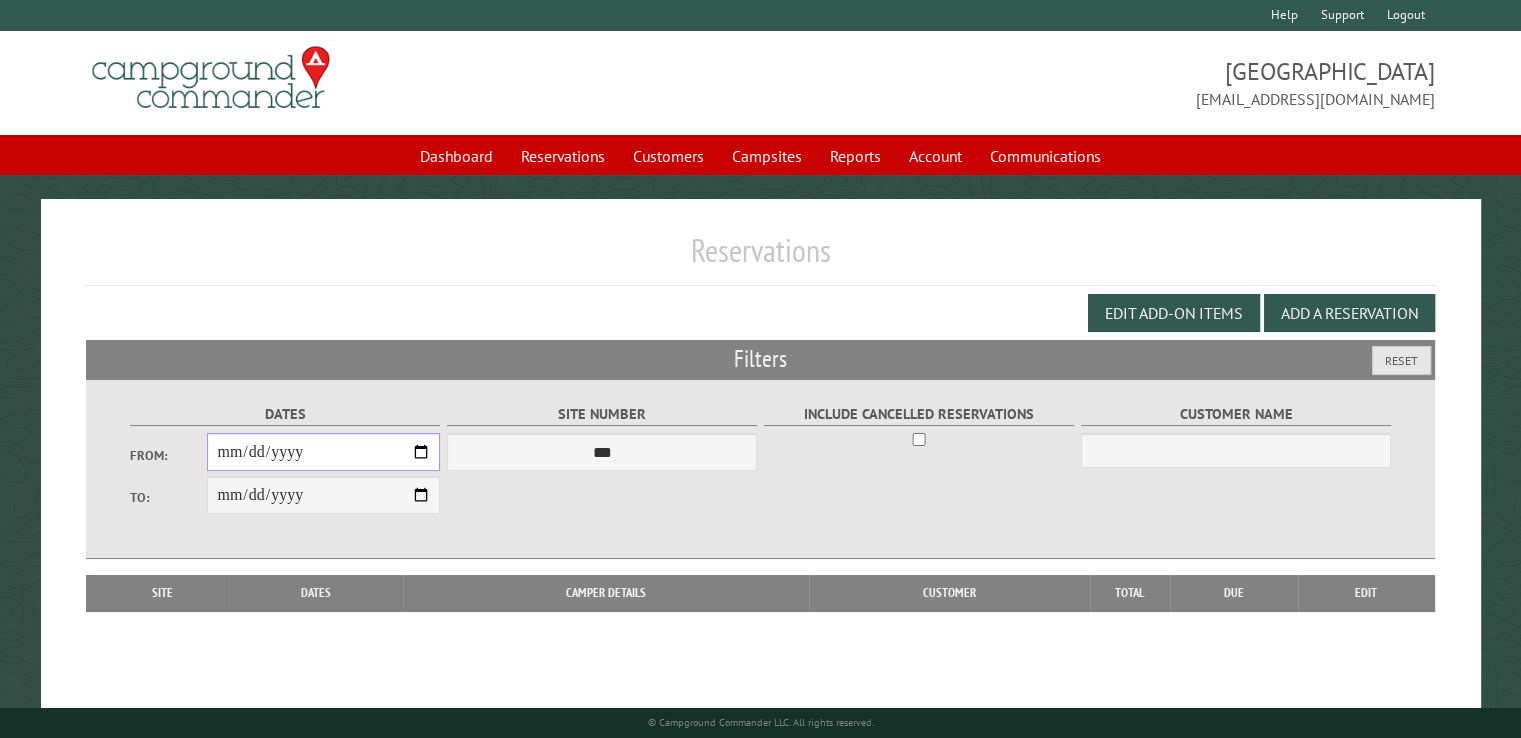 click on "From:" at bounding box center [323, 452] 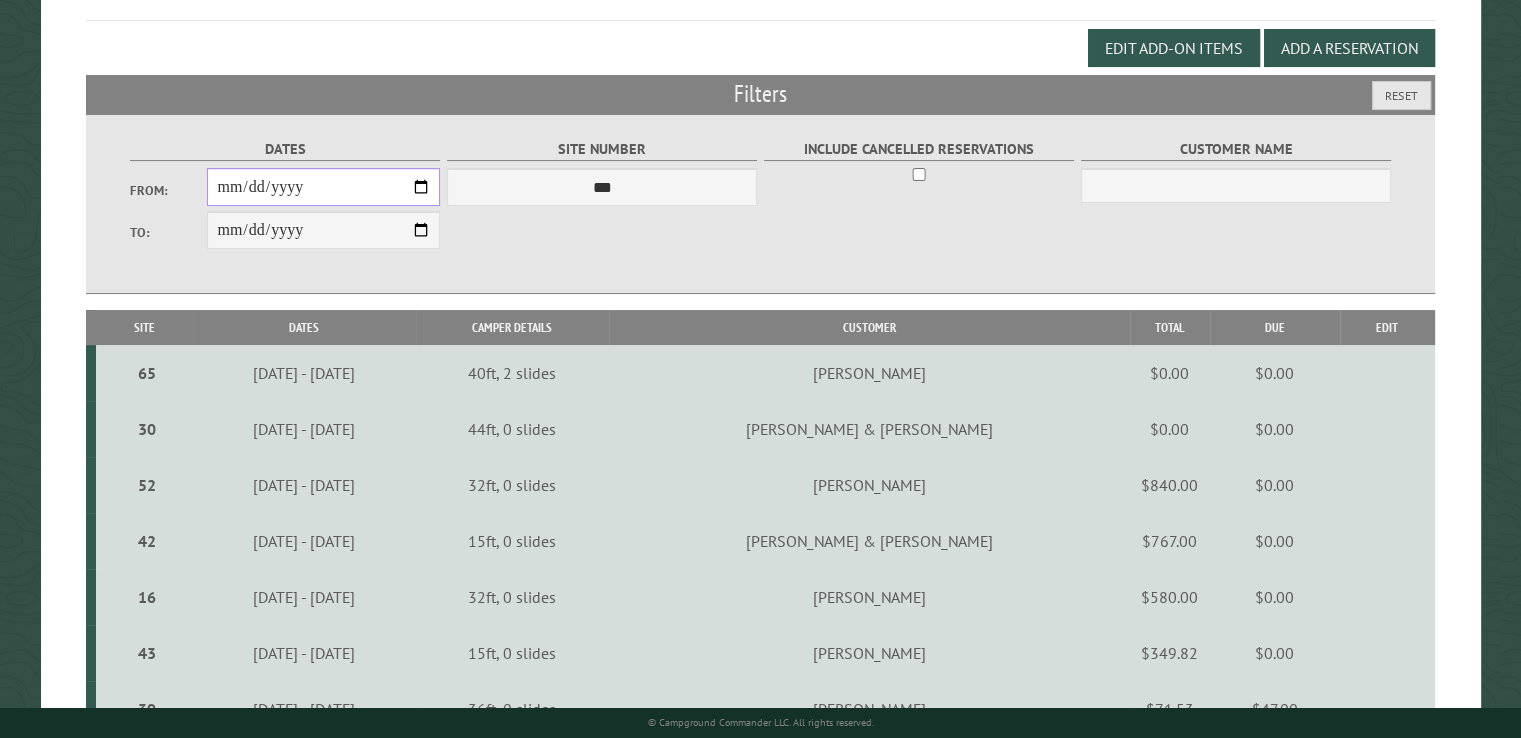 scroll, scrollTop: 300, scrollLeft: 0, axis: vertical 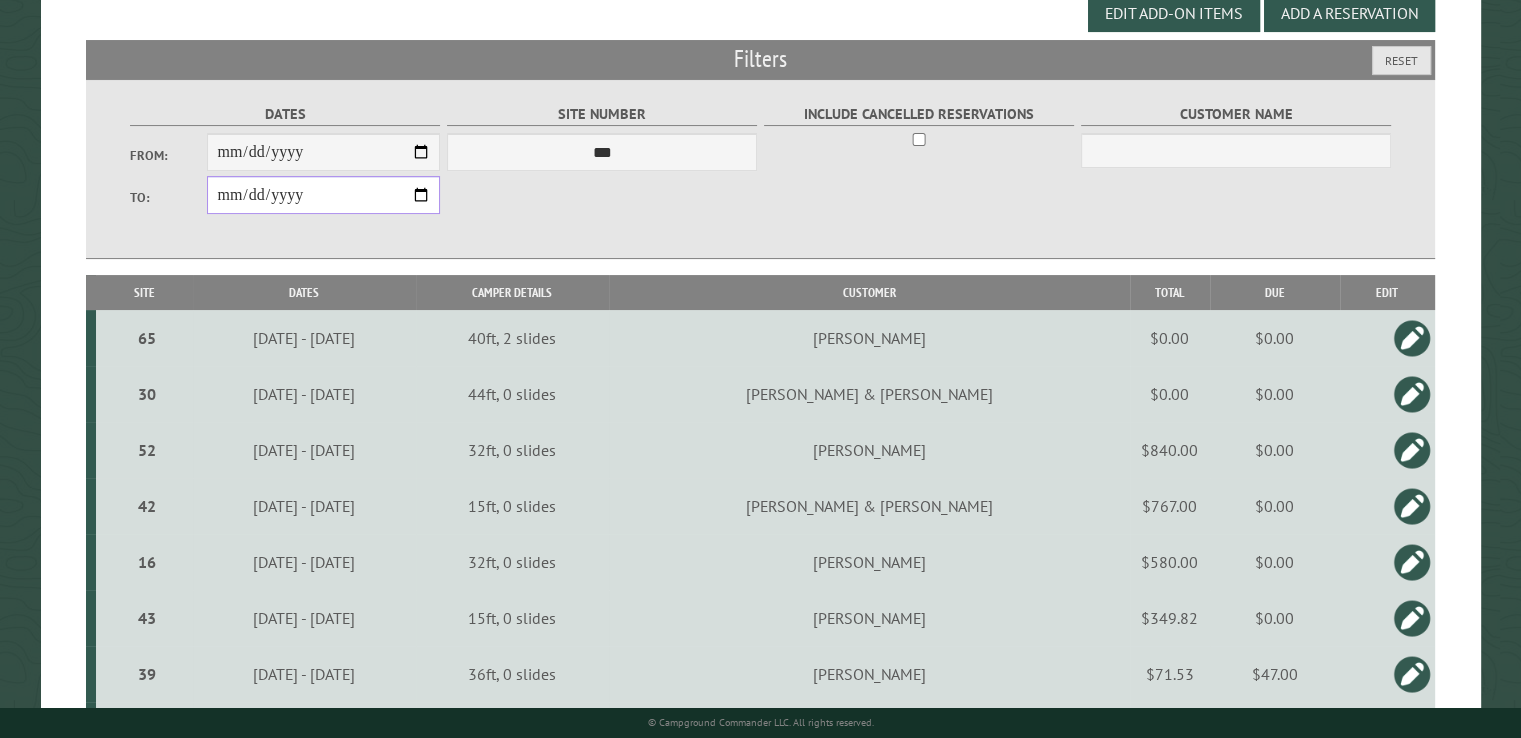 click on "**********" at bounding box center [323, 195] 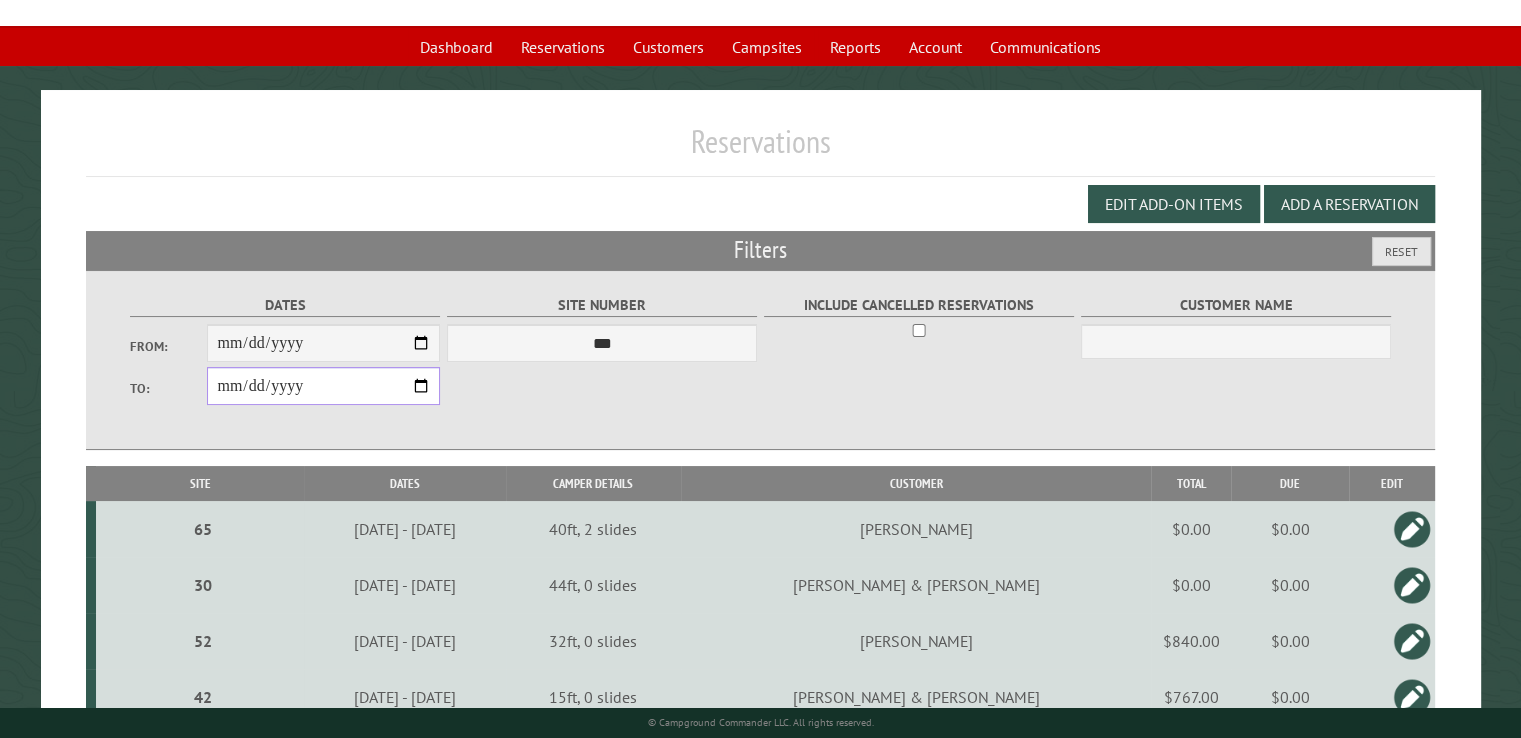 scroll, scrollTop: 100, scrollLeft: 0, axis: vertical 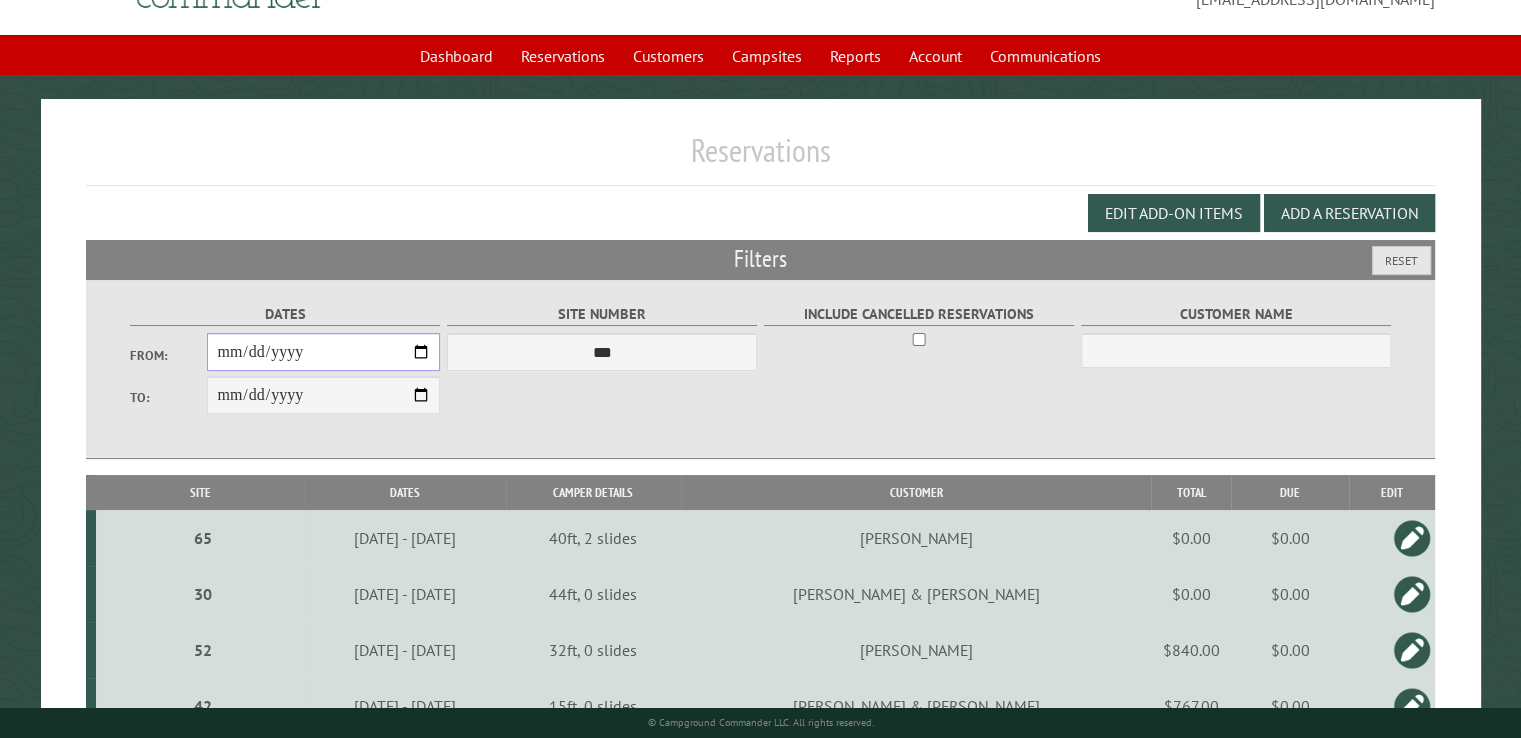 click on "**********" at bounding box center [323, 352] 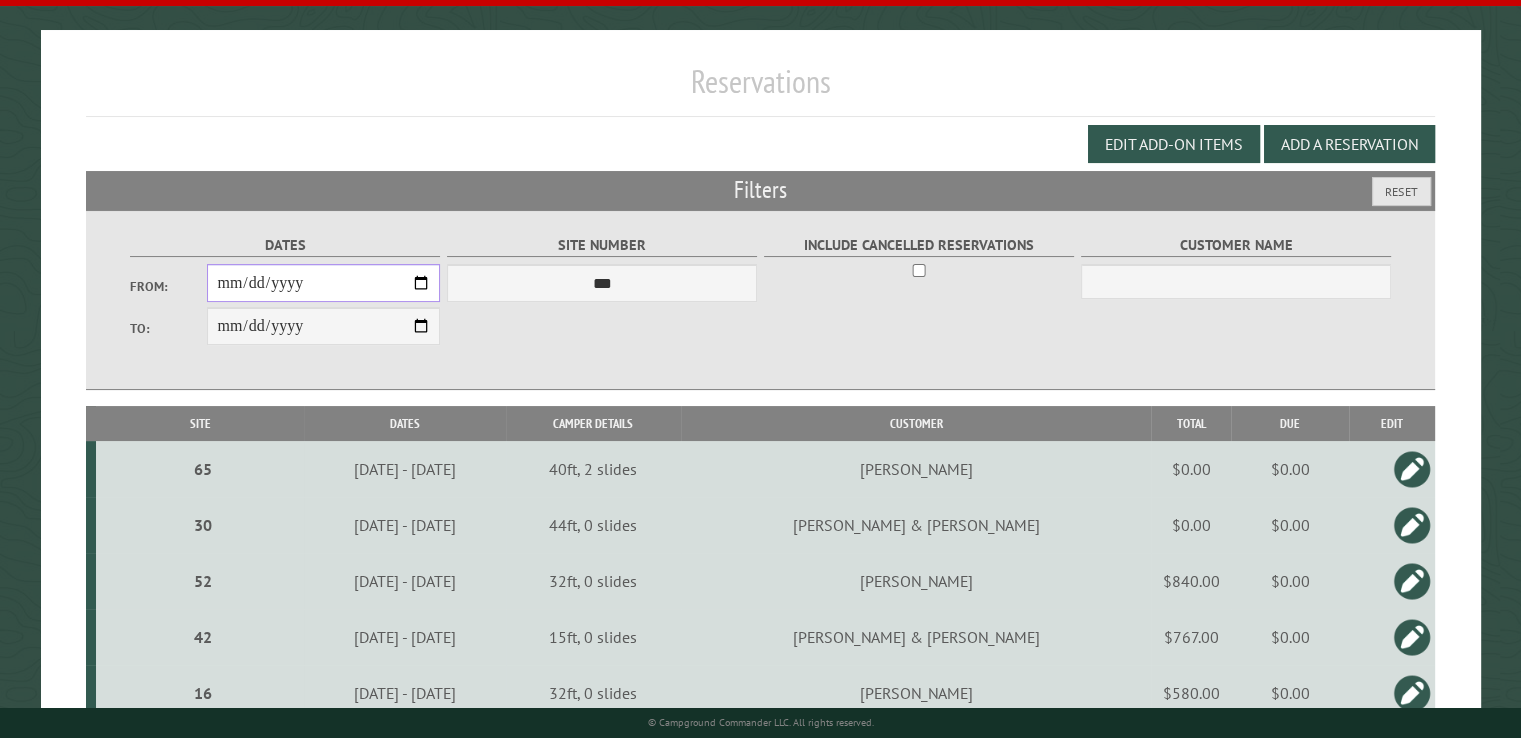 scroll, scrollTop: 200, scrollLeft: 0, axis: vertical 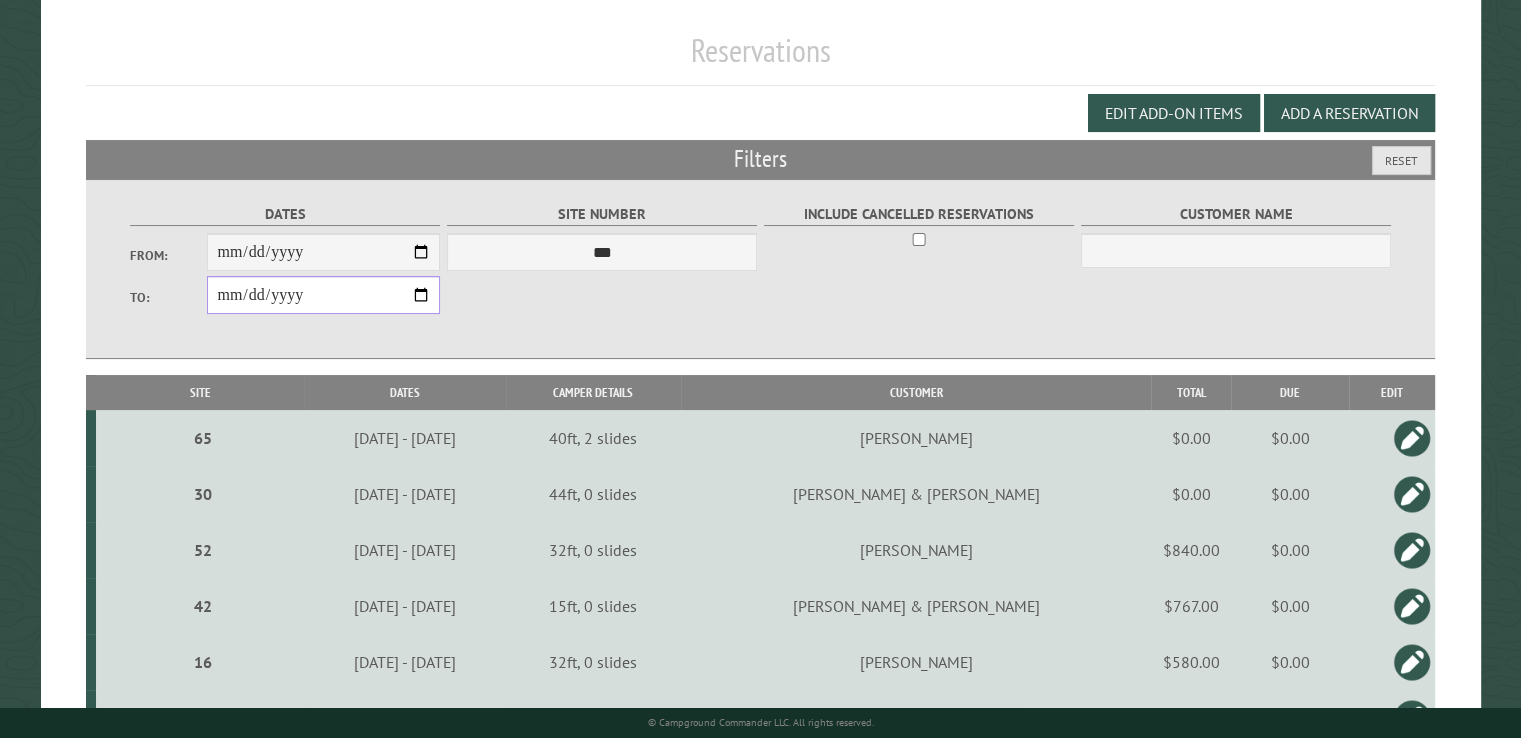 click on "**********" at bounding box center (323, 295) 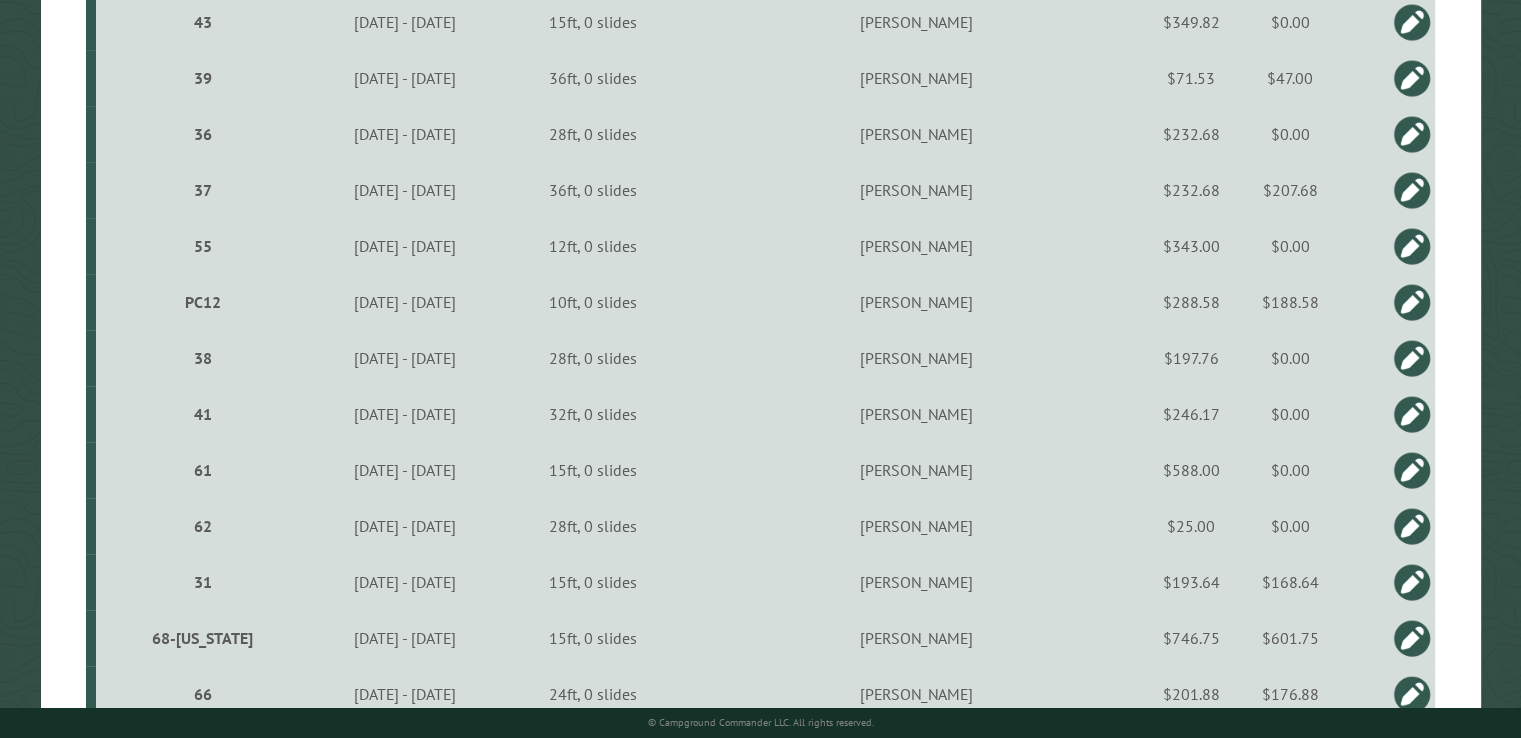 scroll, scrollTop: 1096, scrollLeft: 0, axis: vertical 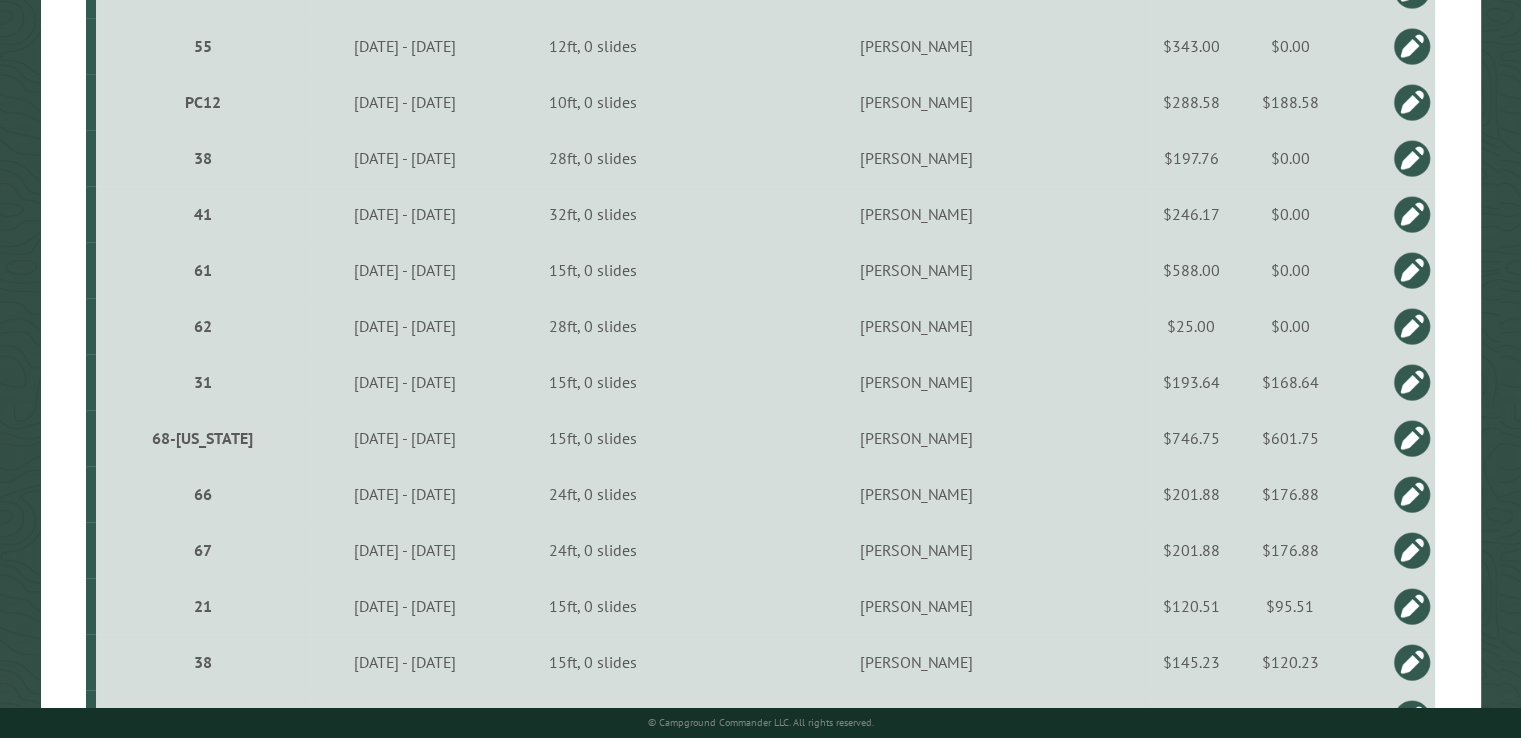 click on "$168.64" at bounding box center (1290, 382) 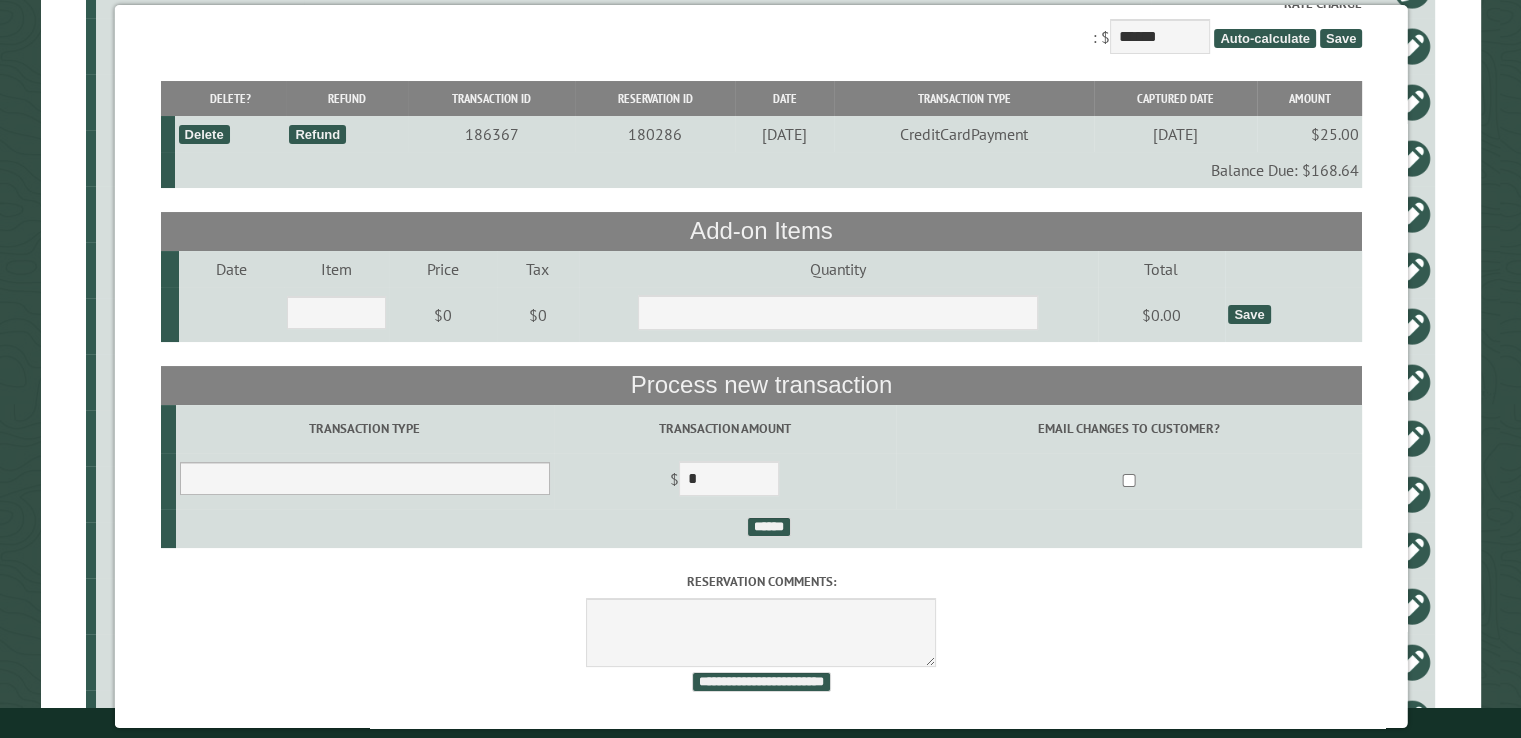 scroll, scrollTop: 160, scrollLeft: 0, axis: vertical 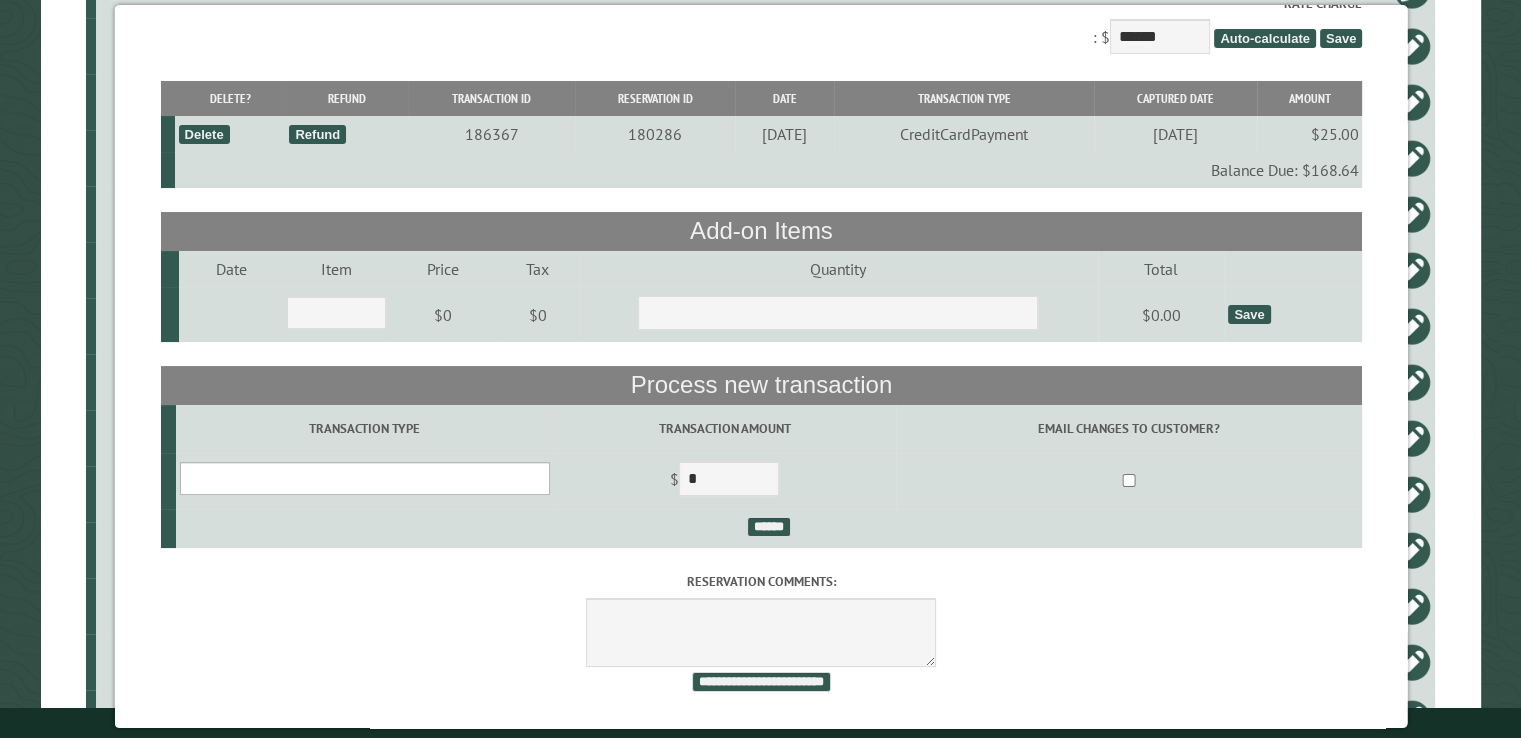 click on "**********" at bounding box center (364, 478) 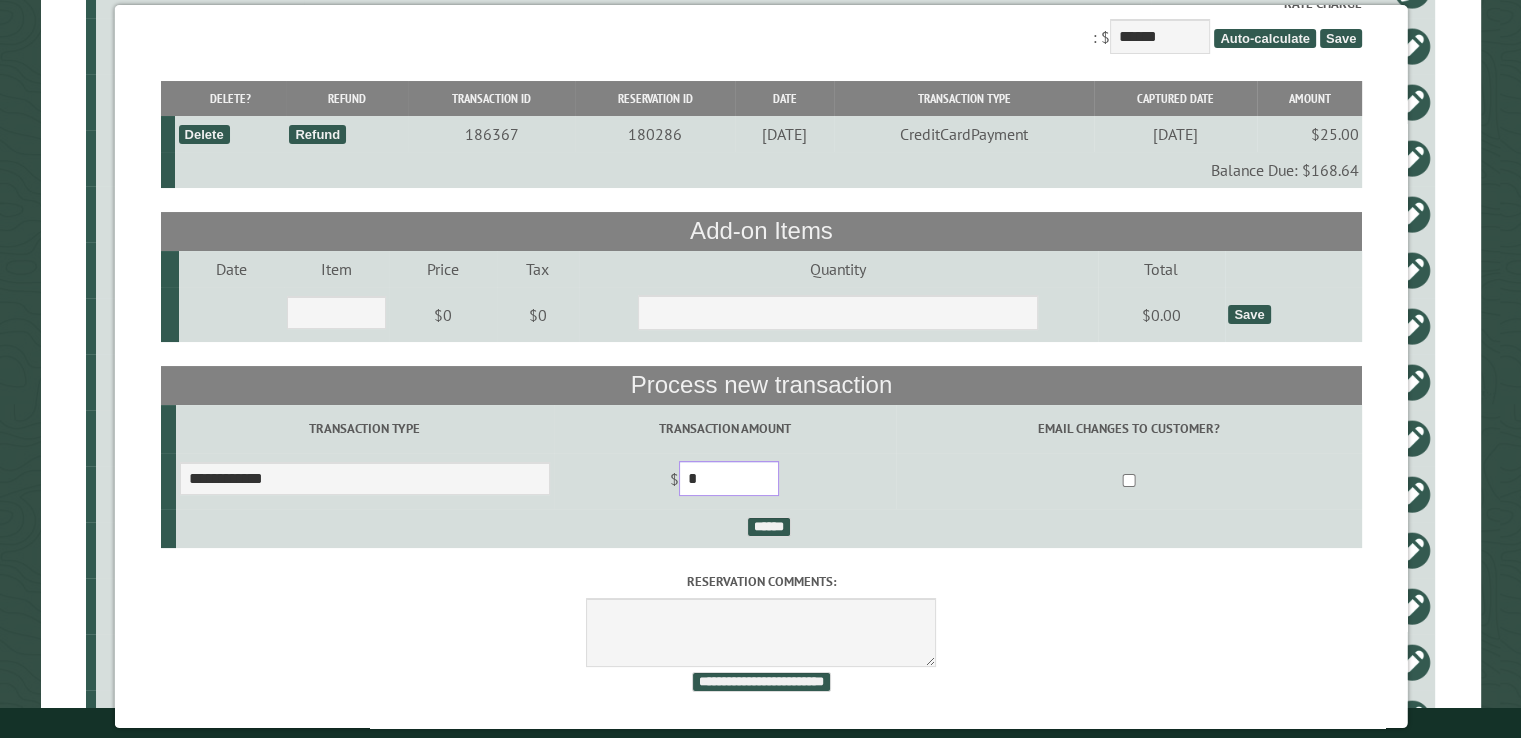 click on "*" at bounding box center (728, 478) 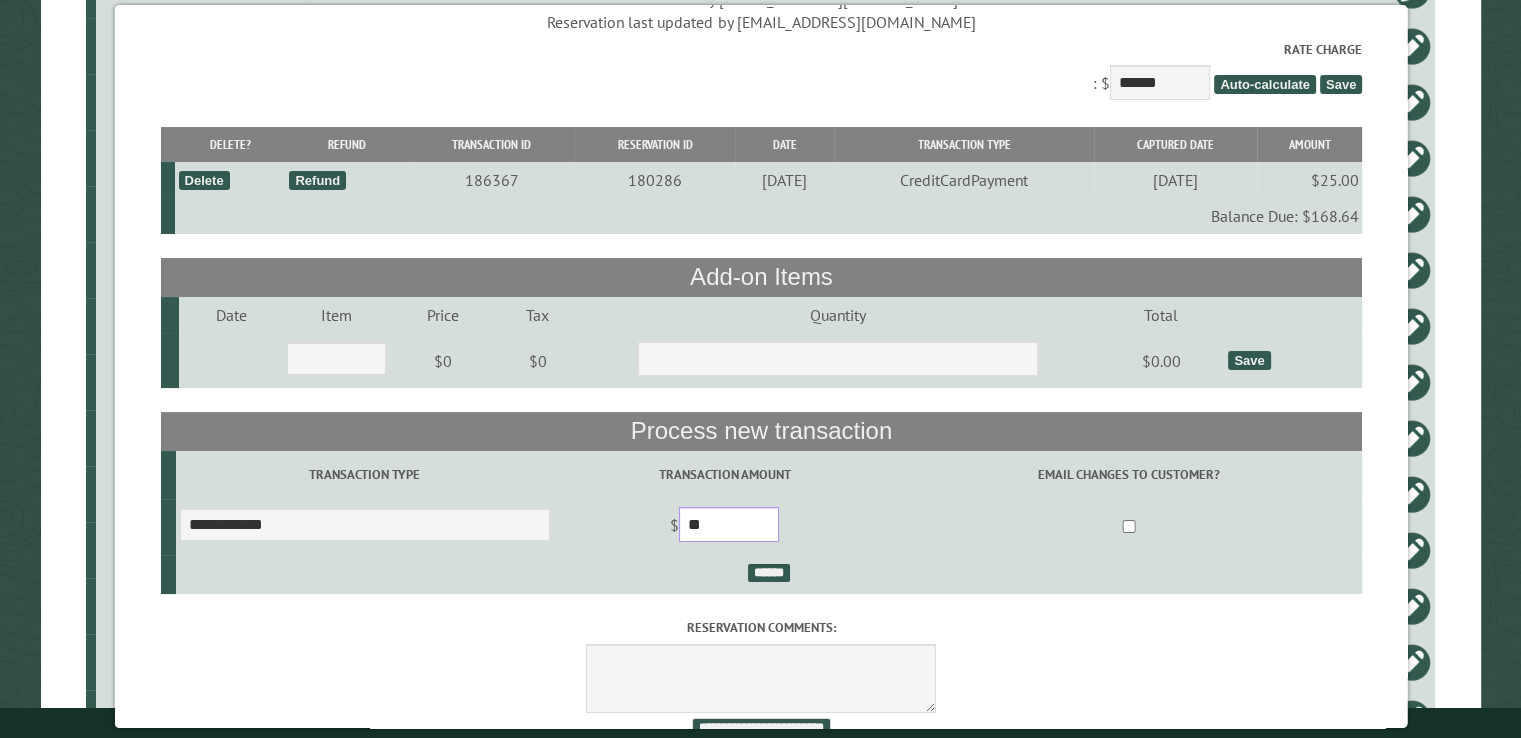 scroll, scrollTop: 60, scrollLeft: 0, axis: vertical 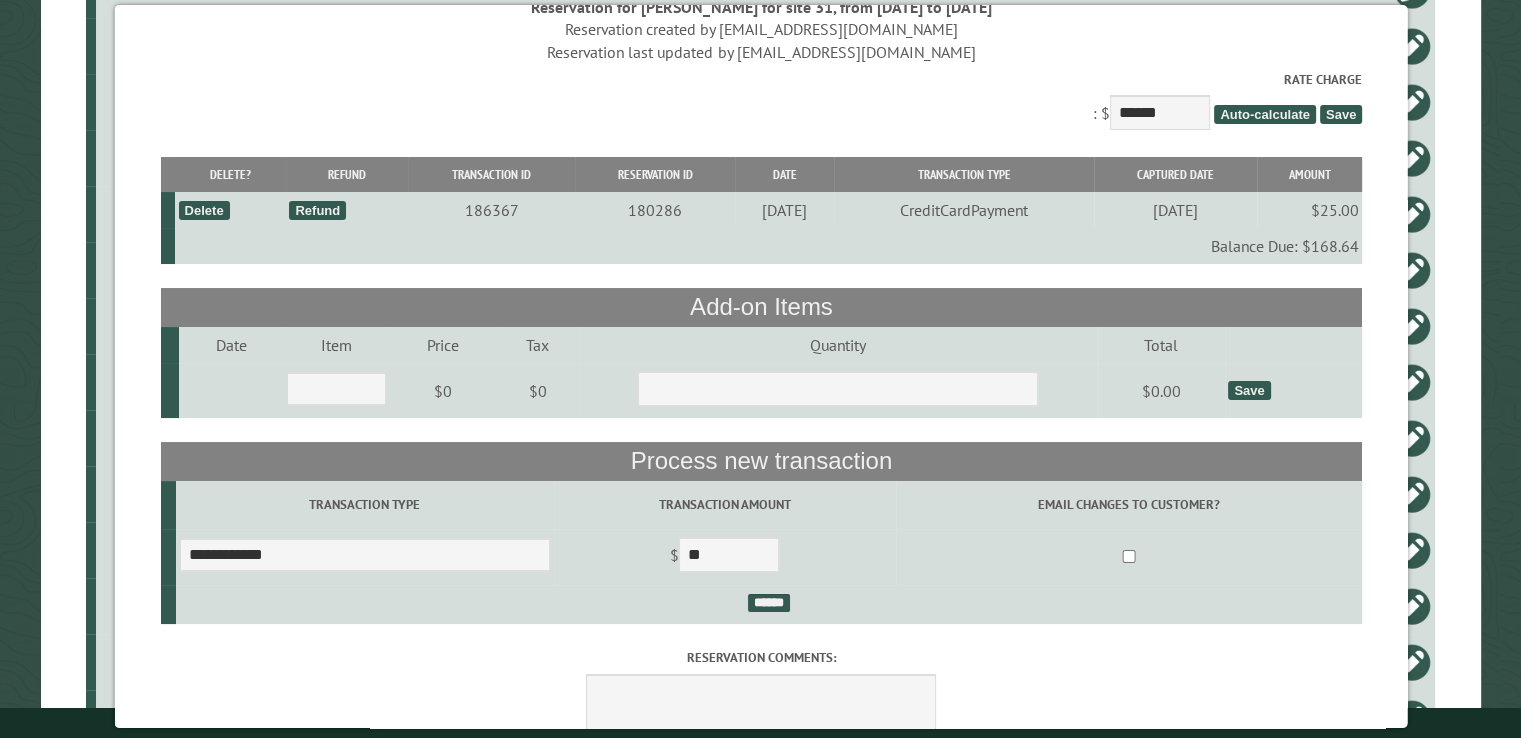 click at bounding box center [1128, 557] 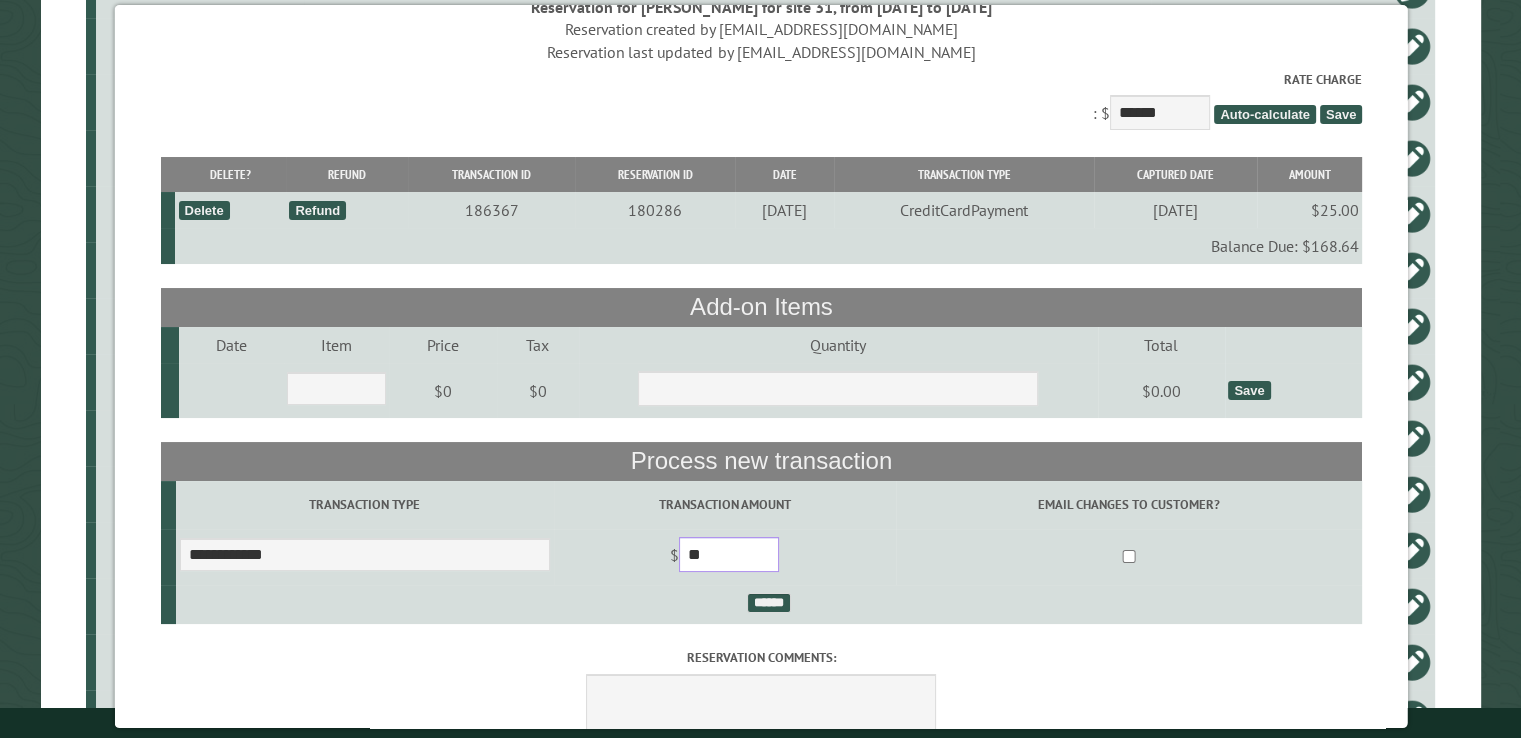 click on "**" at bounding box center [728, 554] 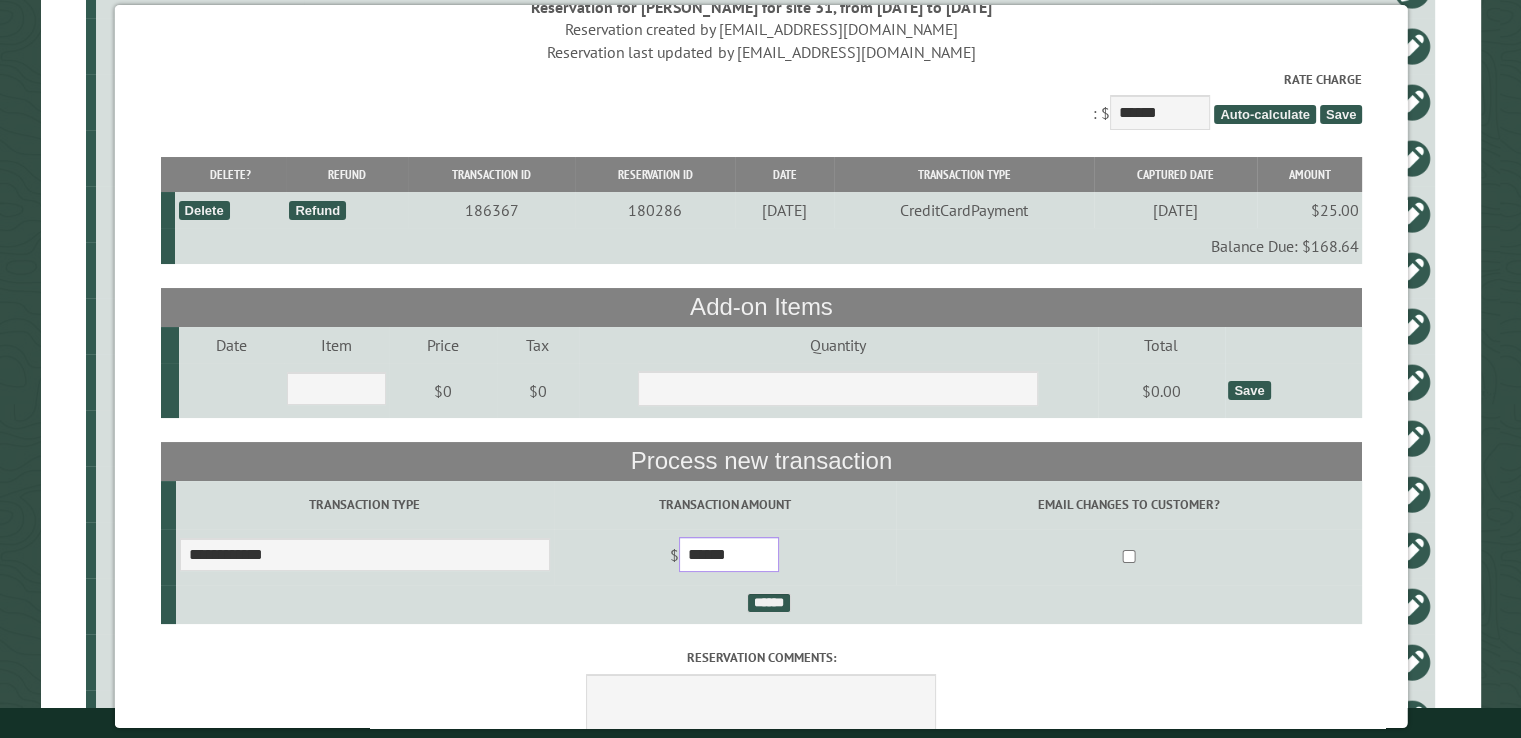 type on "******" 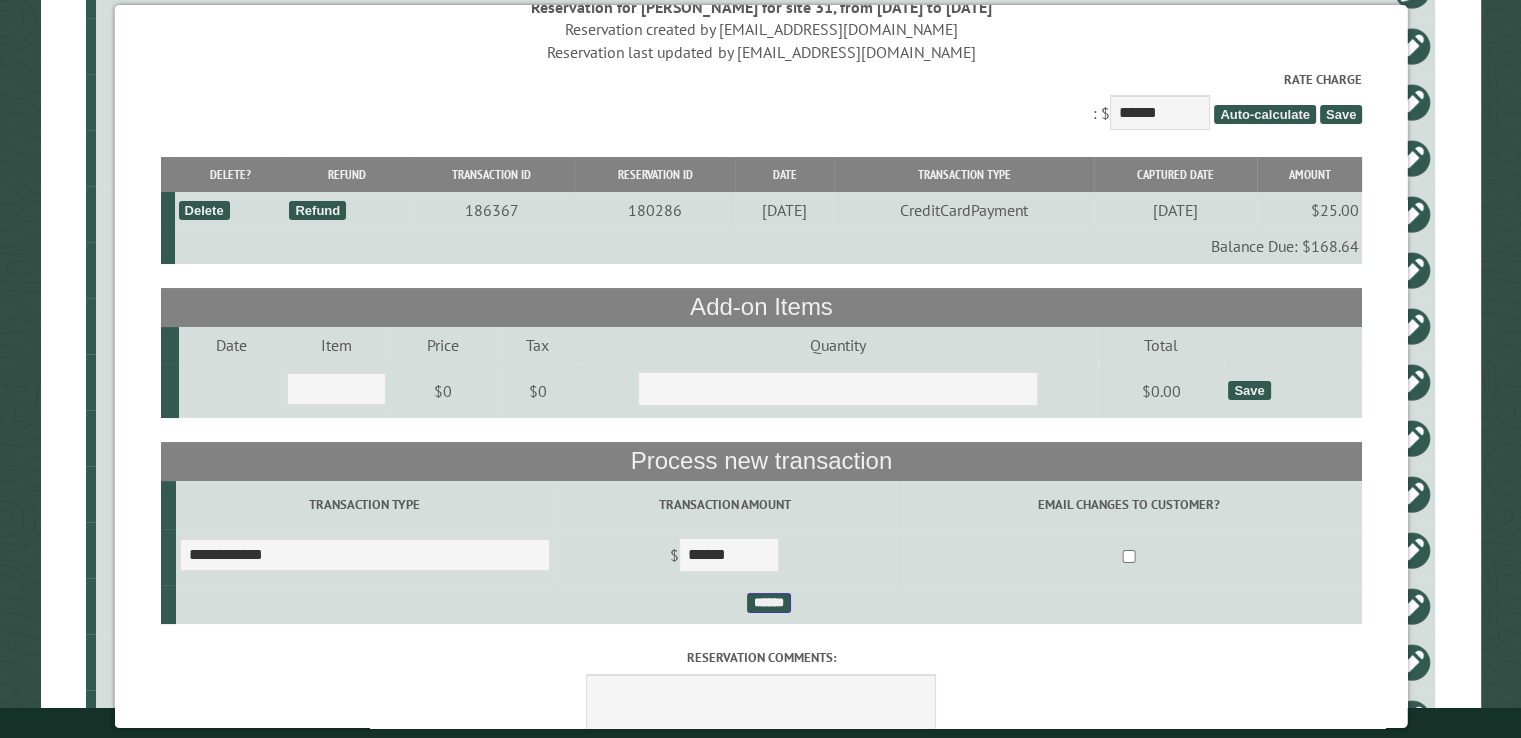 click on "******" at bounding box center [768, 603] 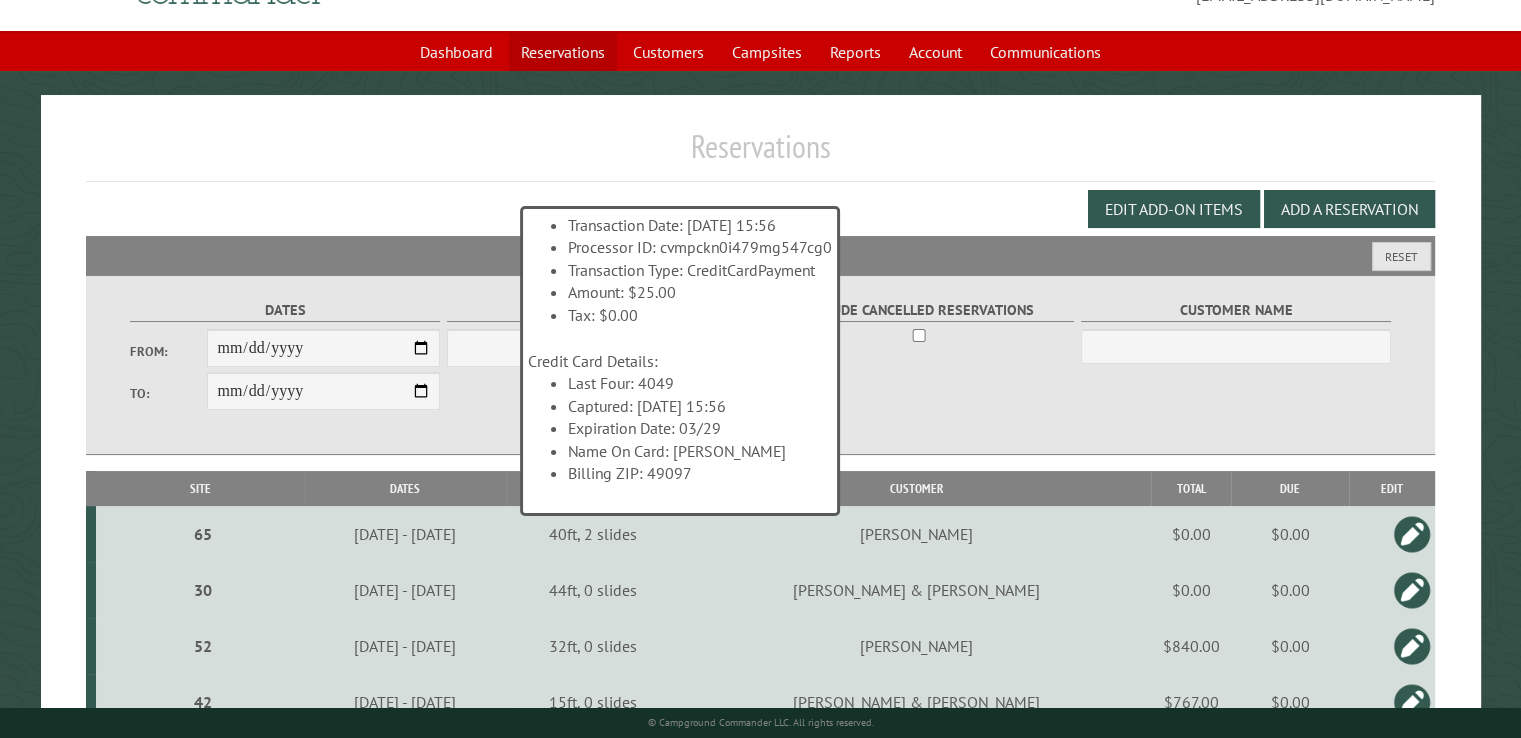 scroll, scrollTop: 0, scrollLeft: 0, axis: both 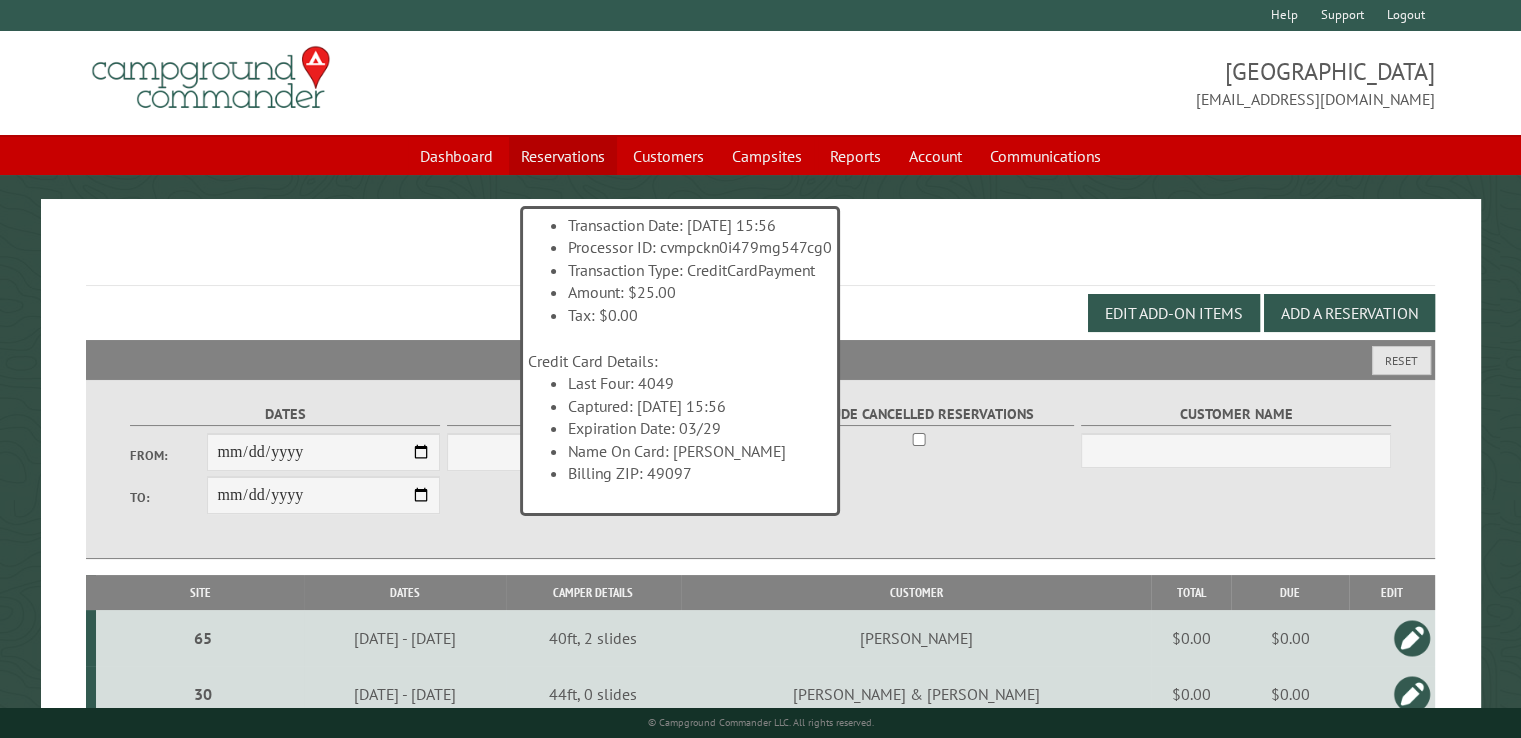 click on "Reservations" at bounding box center (563, 156) 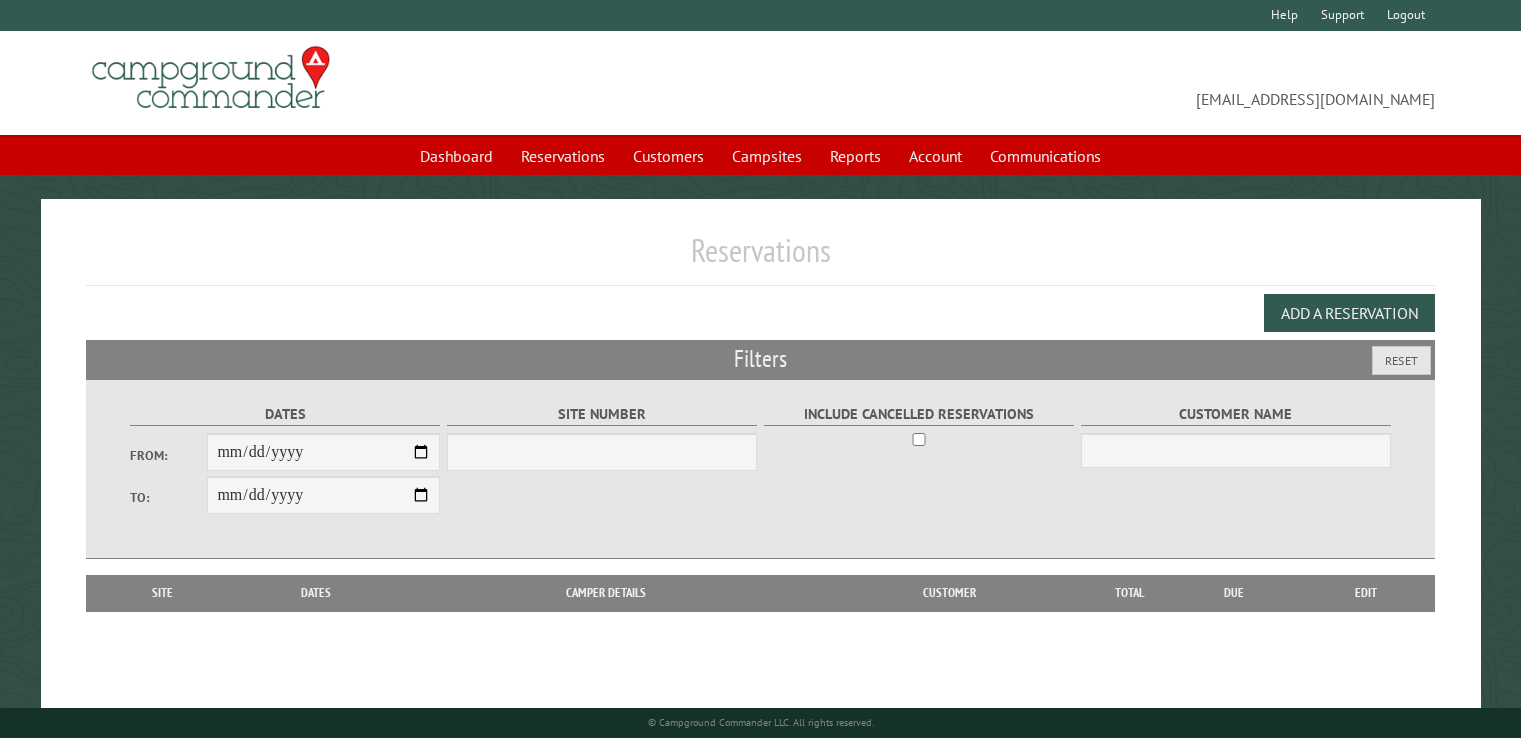 scroll, scrollTop: 0, scrollLeft: 0, axis: both 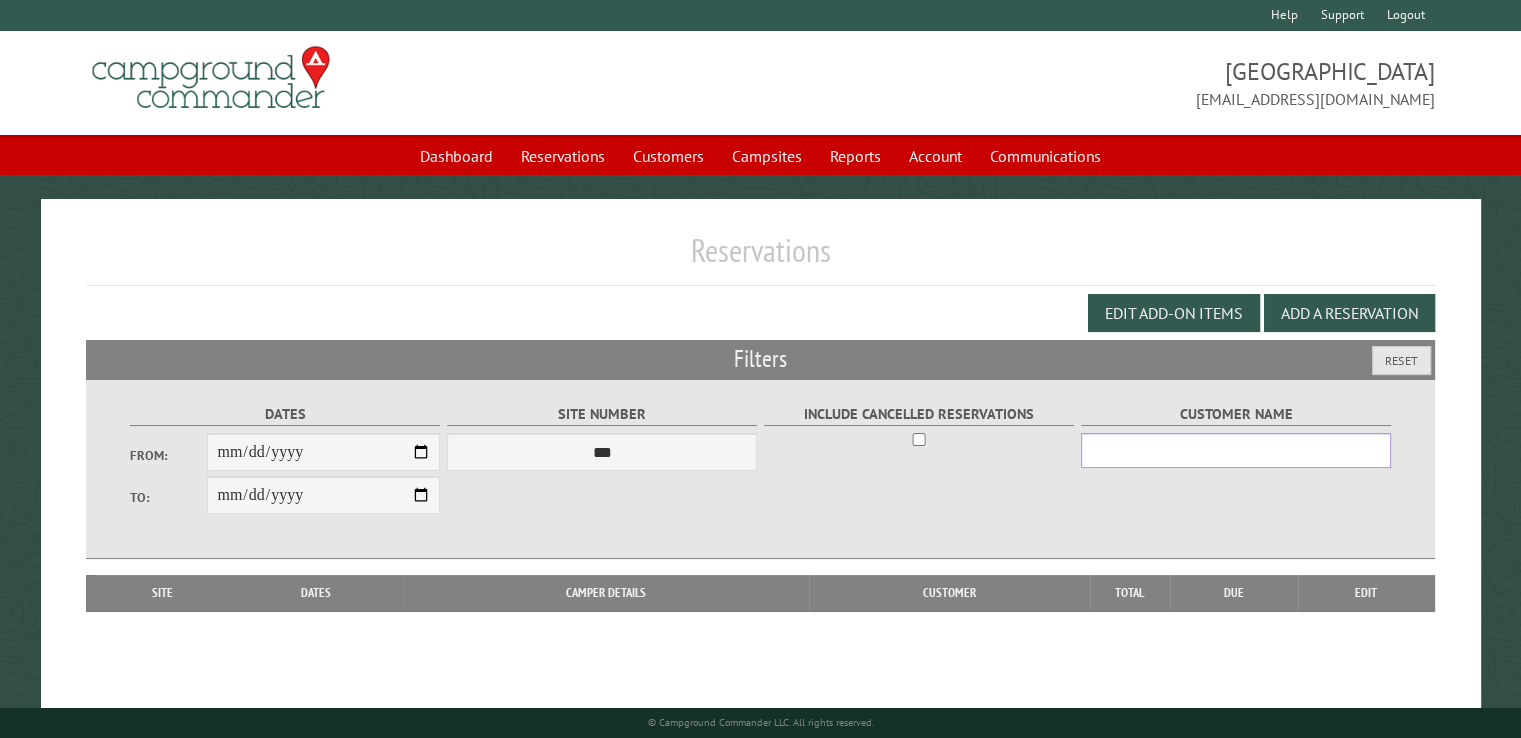 click on "Customer Name" at bounding box center (1236, 450) 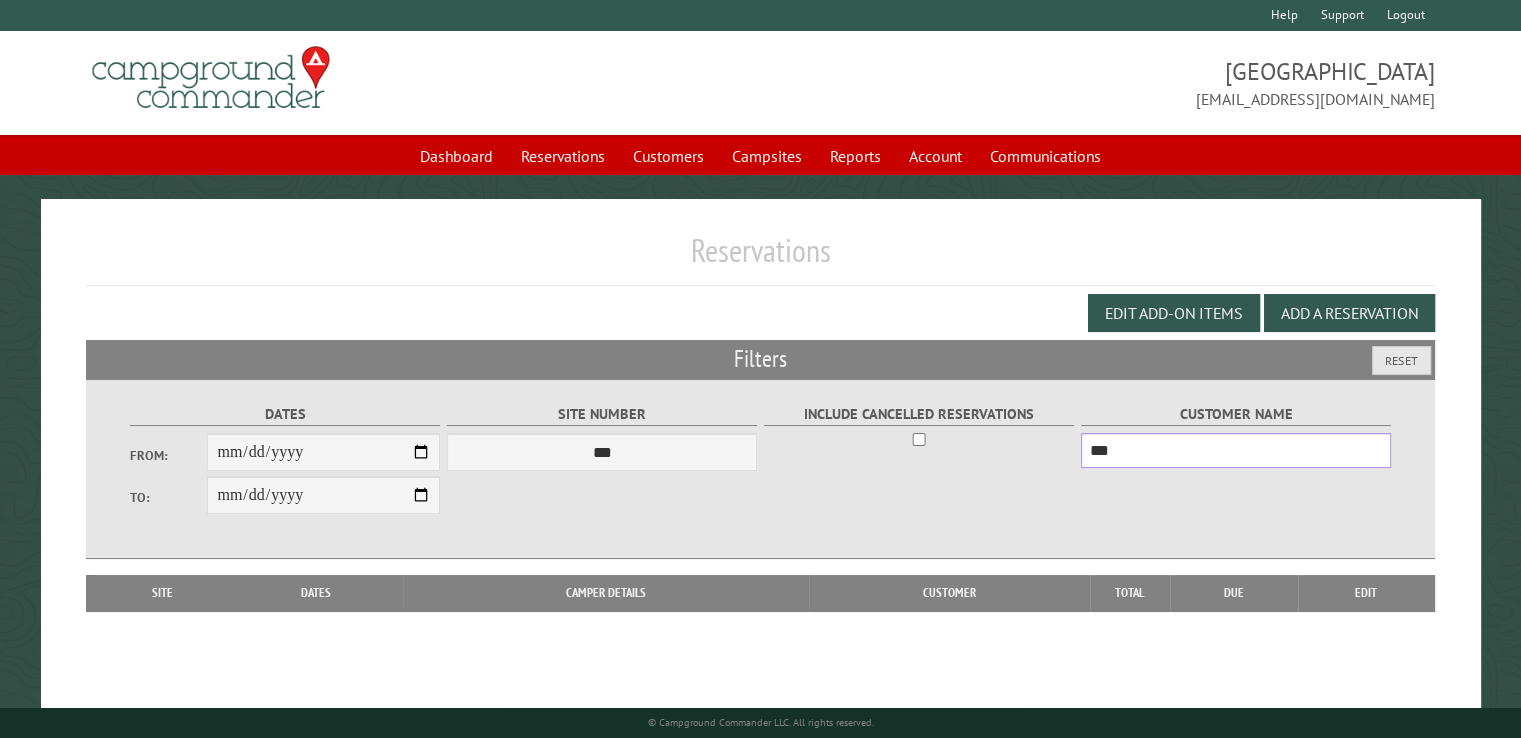 type on "***" 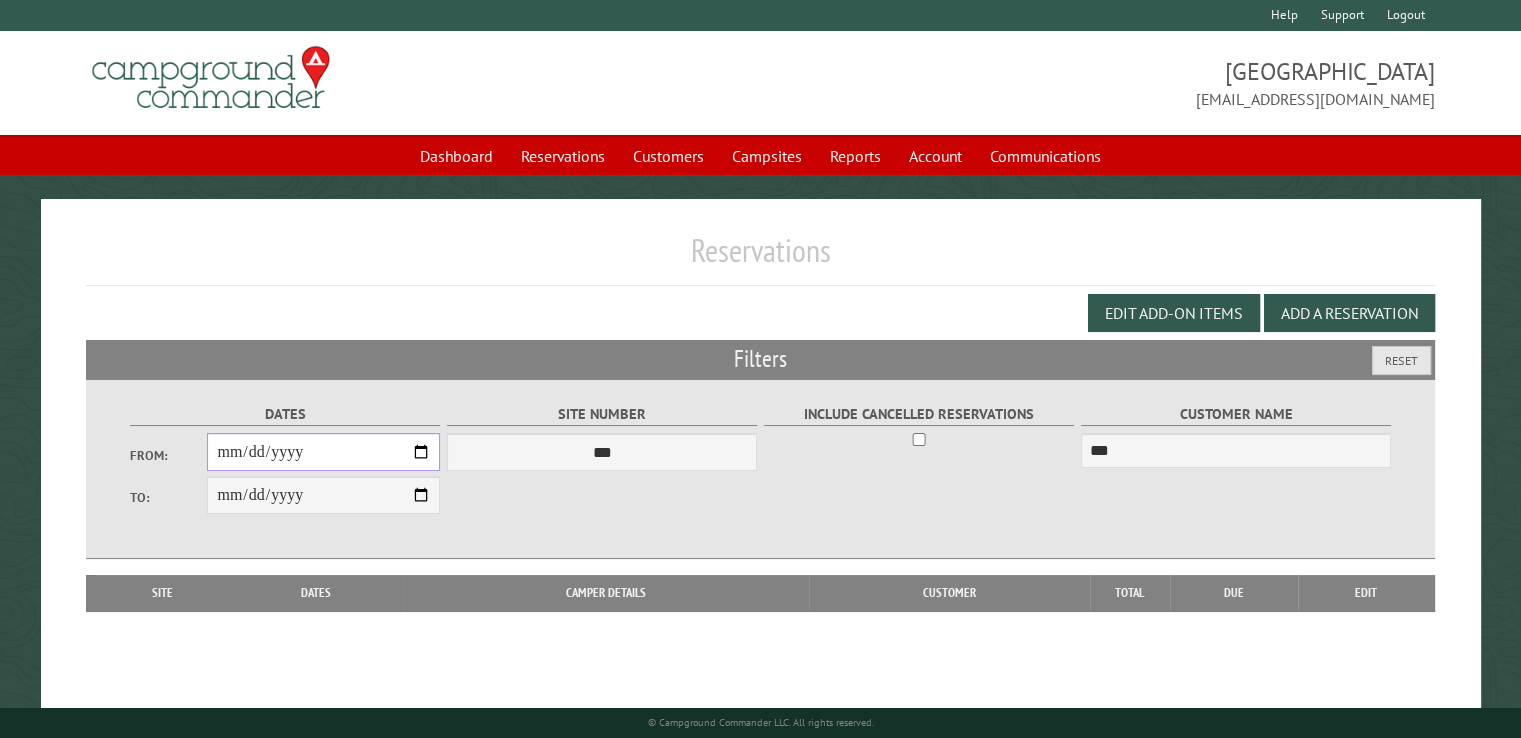 click on "From:" at bounding box center [323, 452] 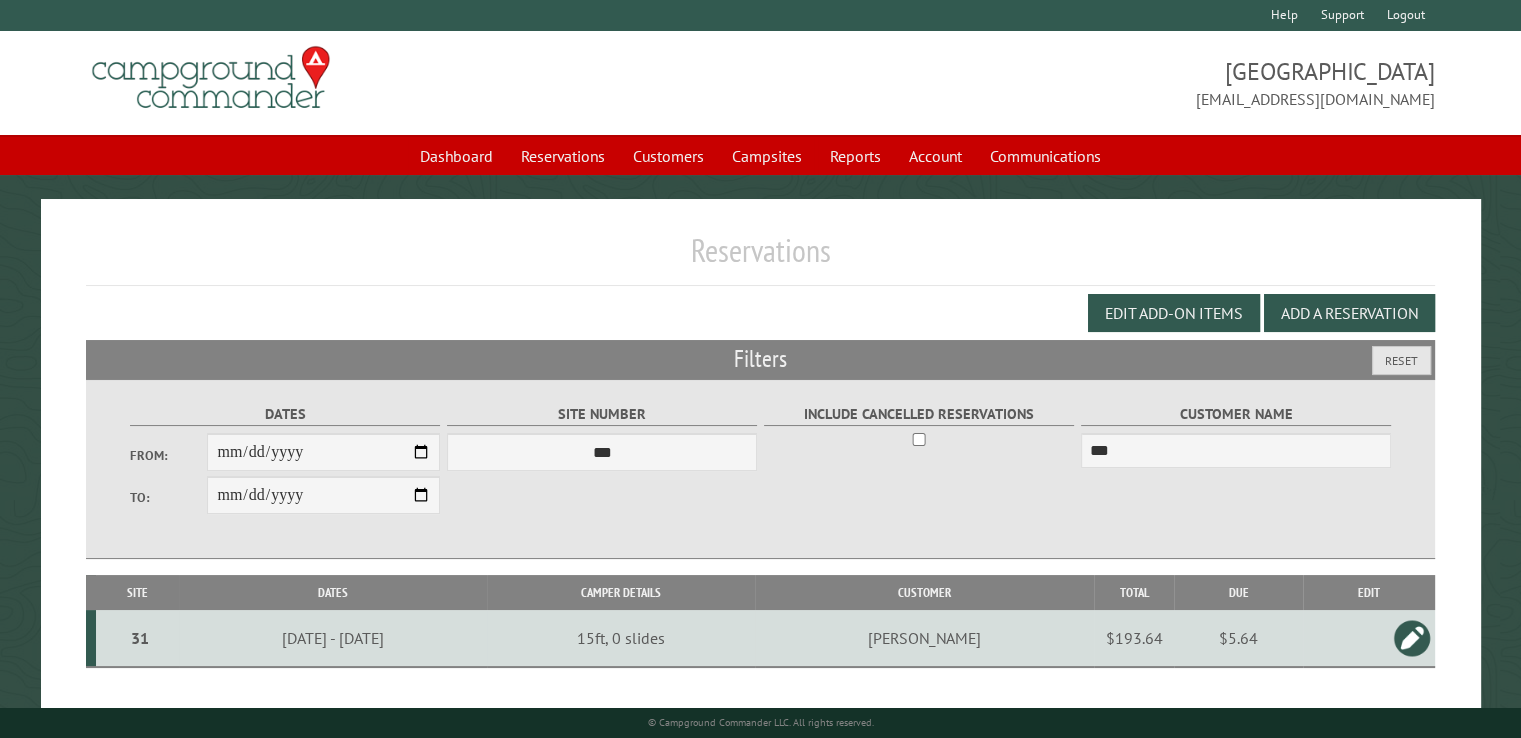 click on "$5.64" at bounding box center (1238, 638) 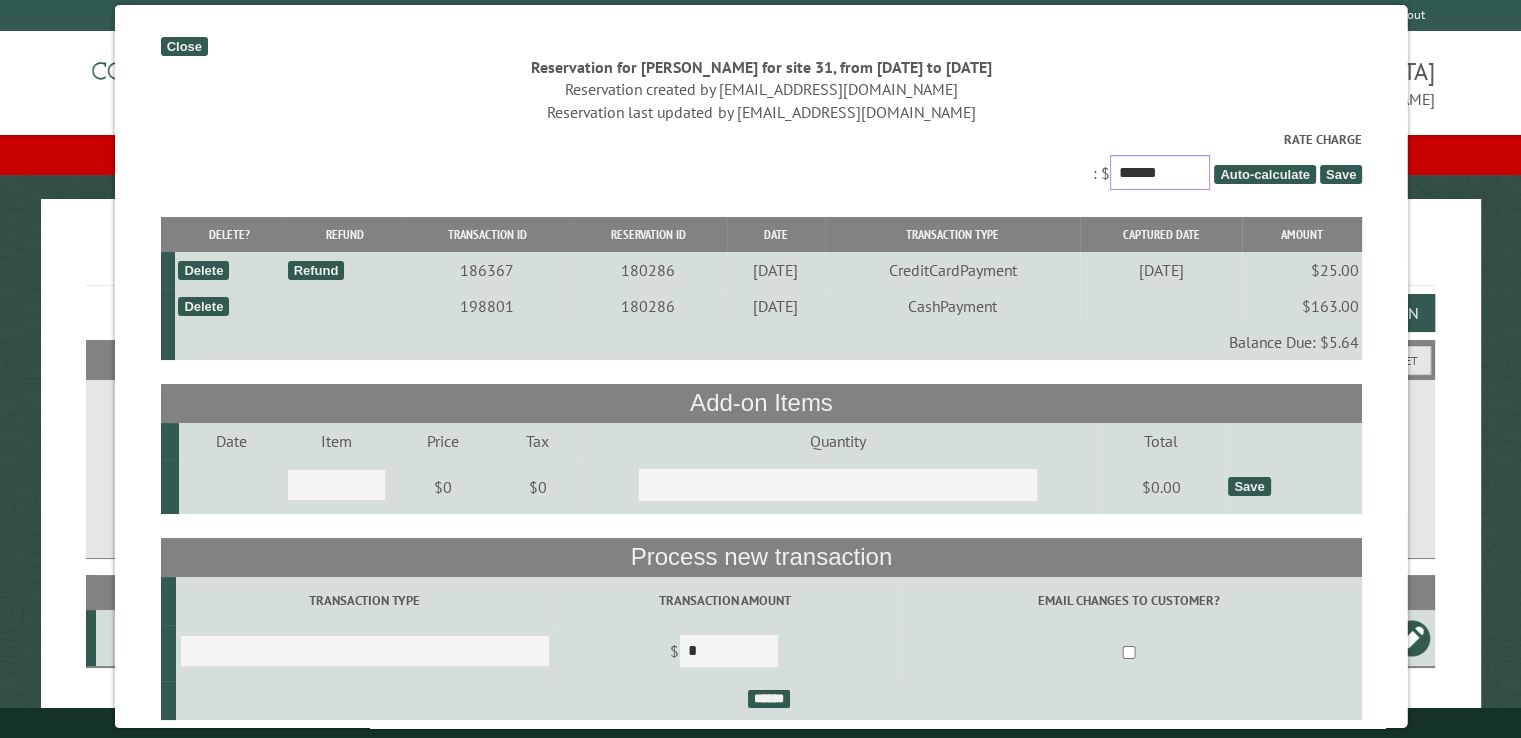 drag, startPoint x: 1165, startPoint y: 165, endPoint x: 1096, endPoint y: 169, distance: 69.115845 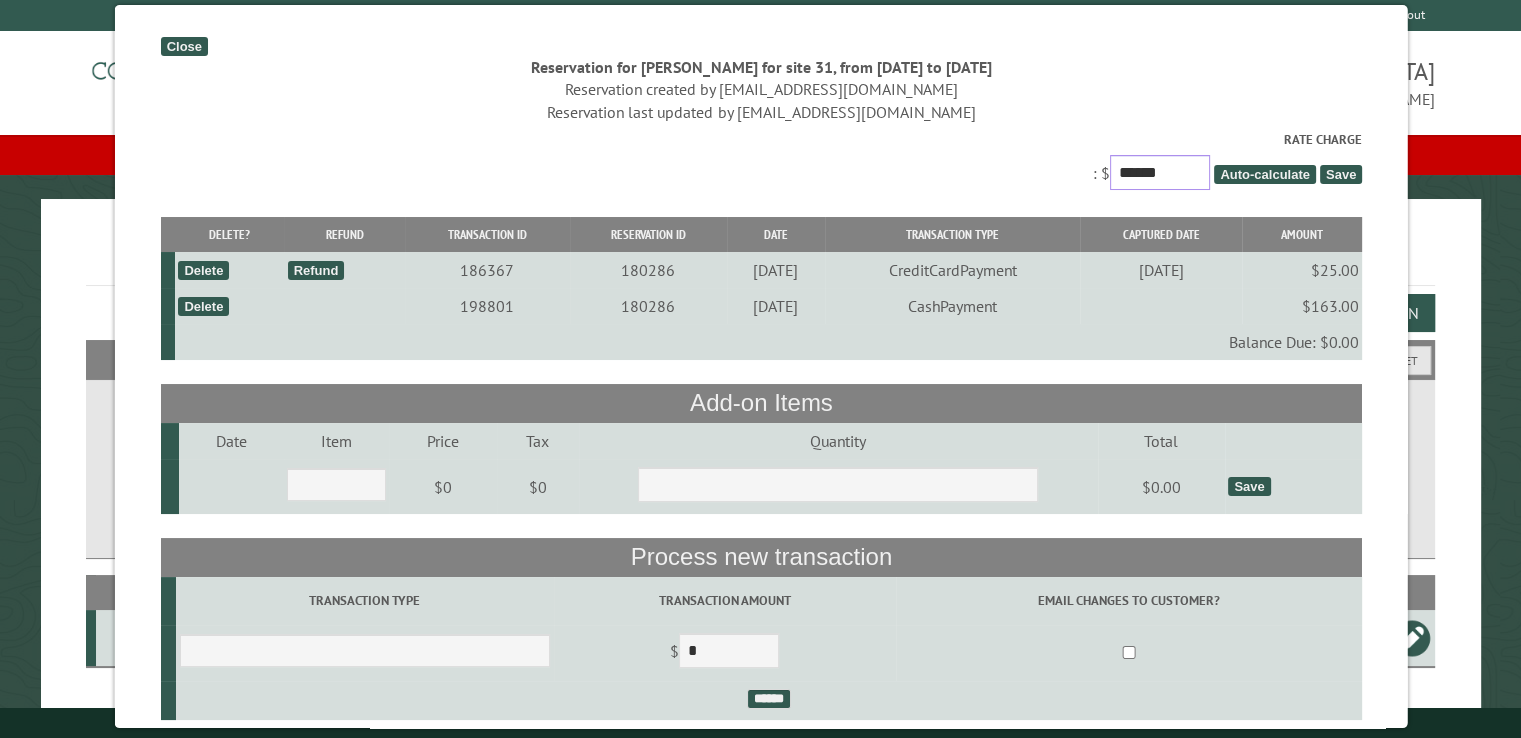 type on "******" 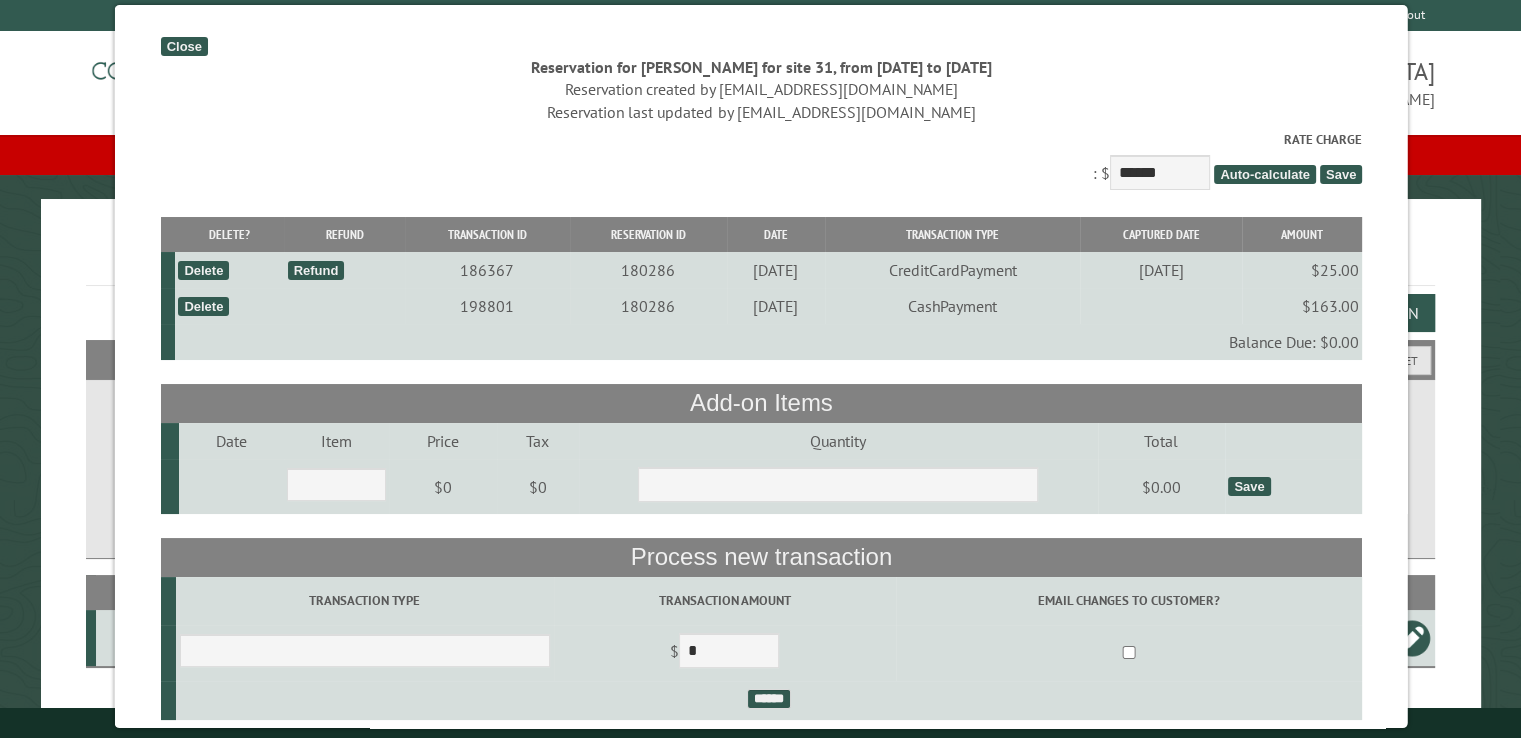 click on "Save" at bounding box center [1340, 174] 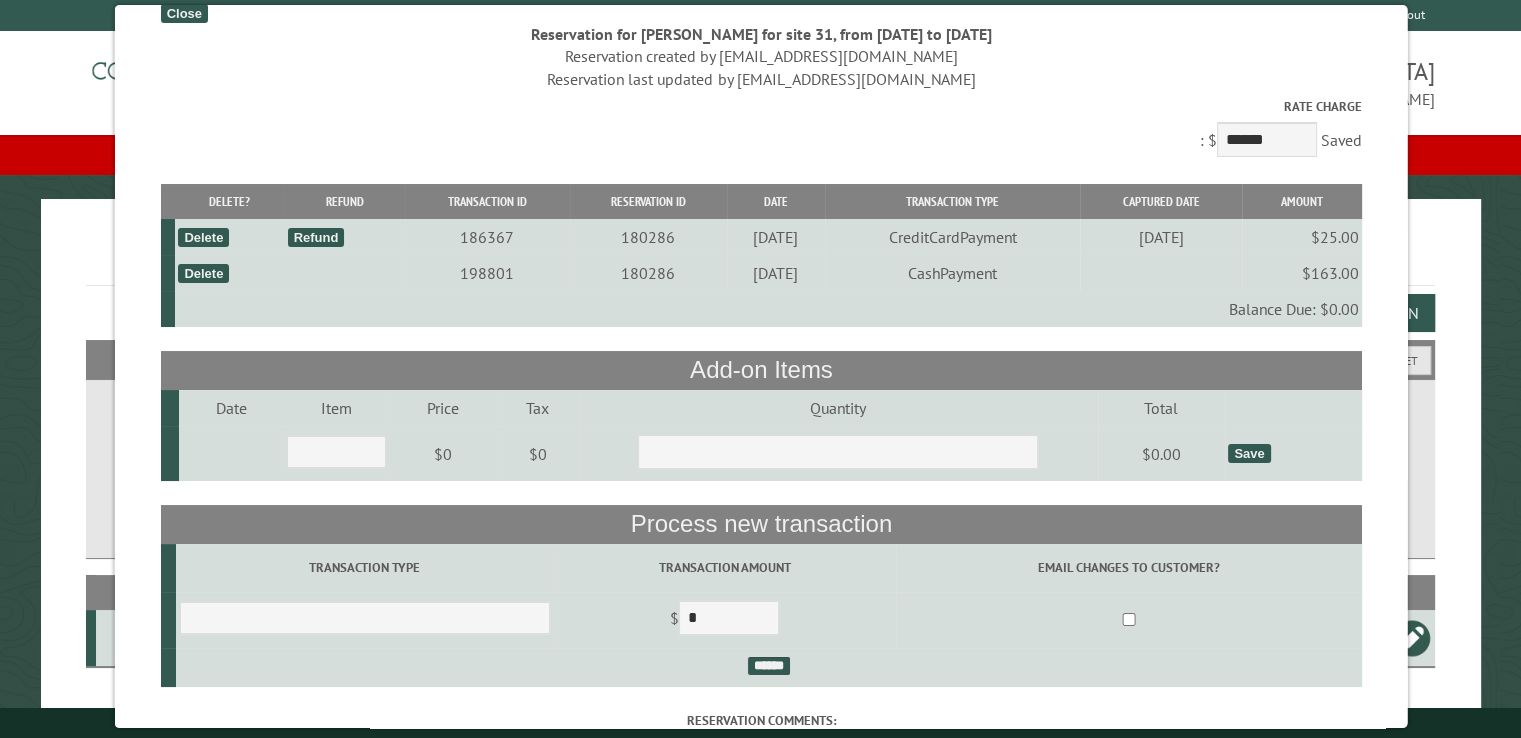 scroll, scrollTop: 0, scrollLeft: 0, axis: both 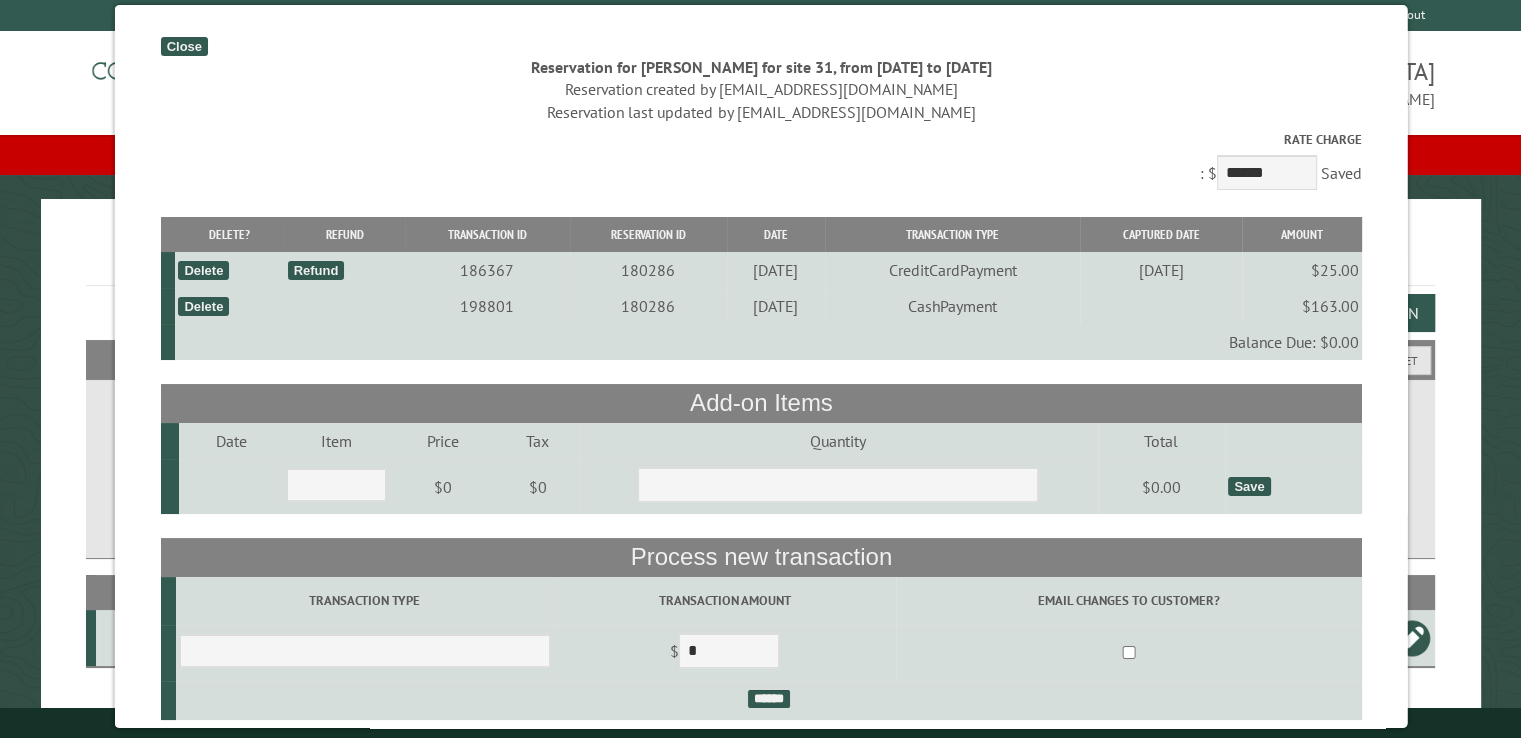 click on "Close" at bounding box center (183, 46) 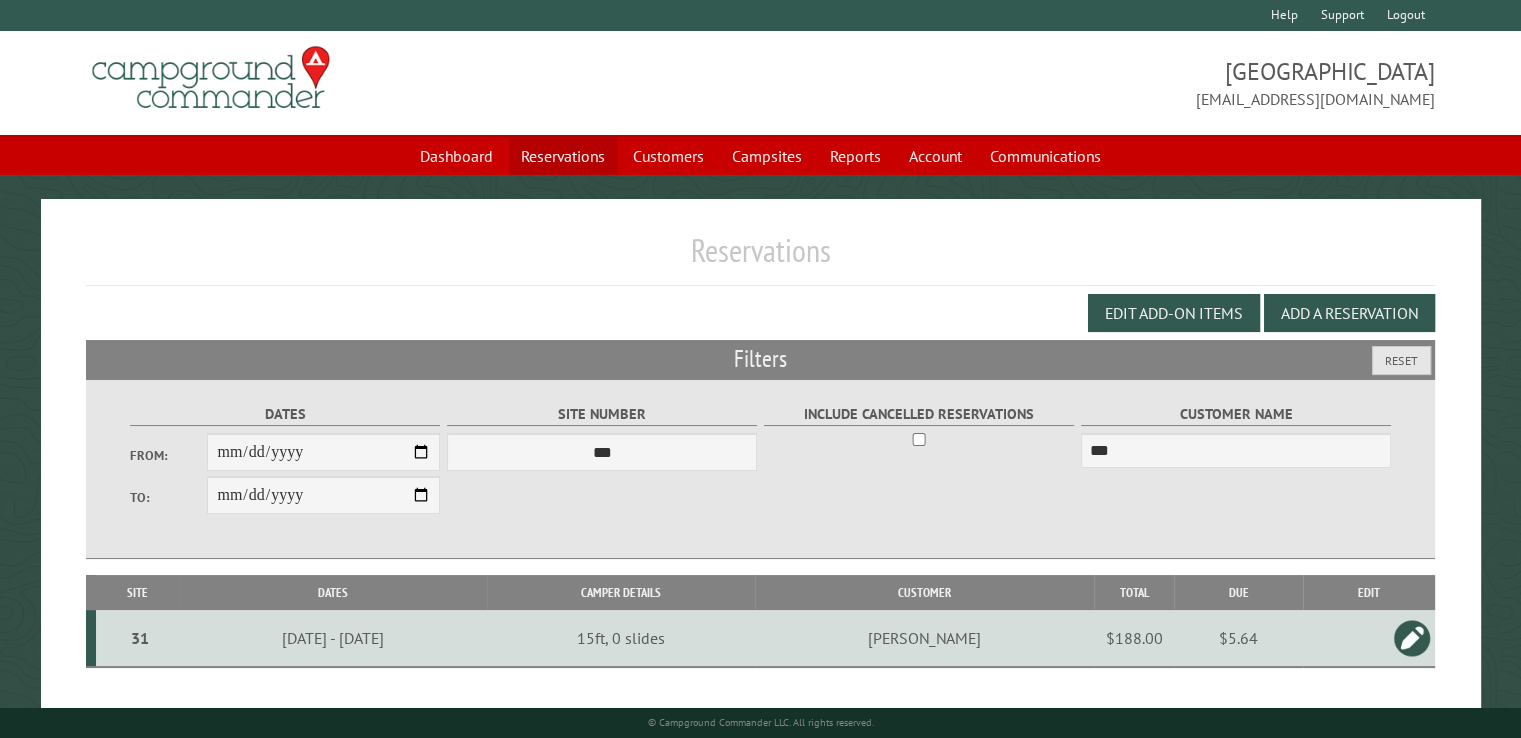 click on "Reservations" at bounding box center [563, 156] 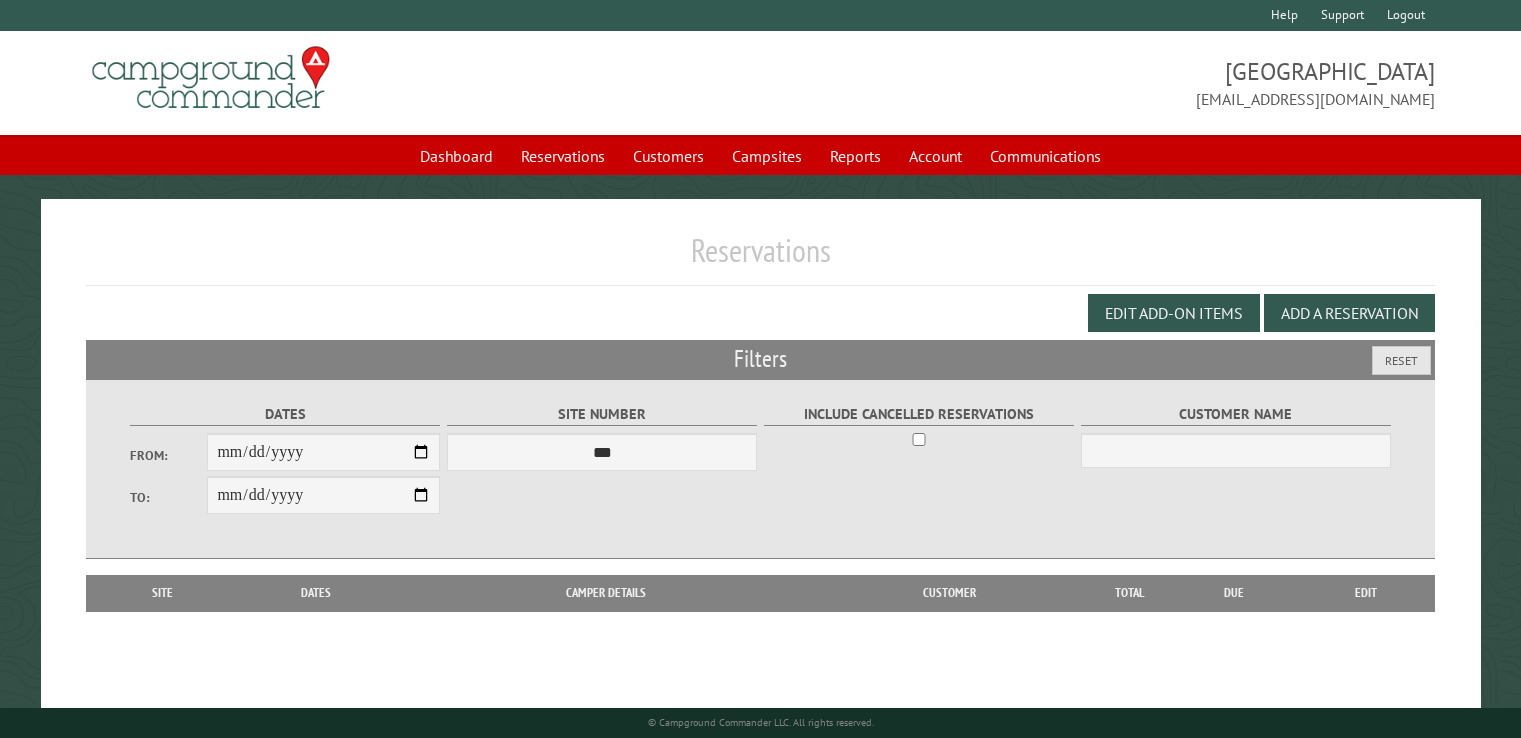 scroll, scrollTop: 0, scrollLeft: 0, axis: both 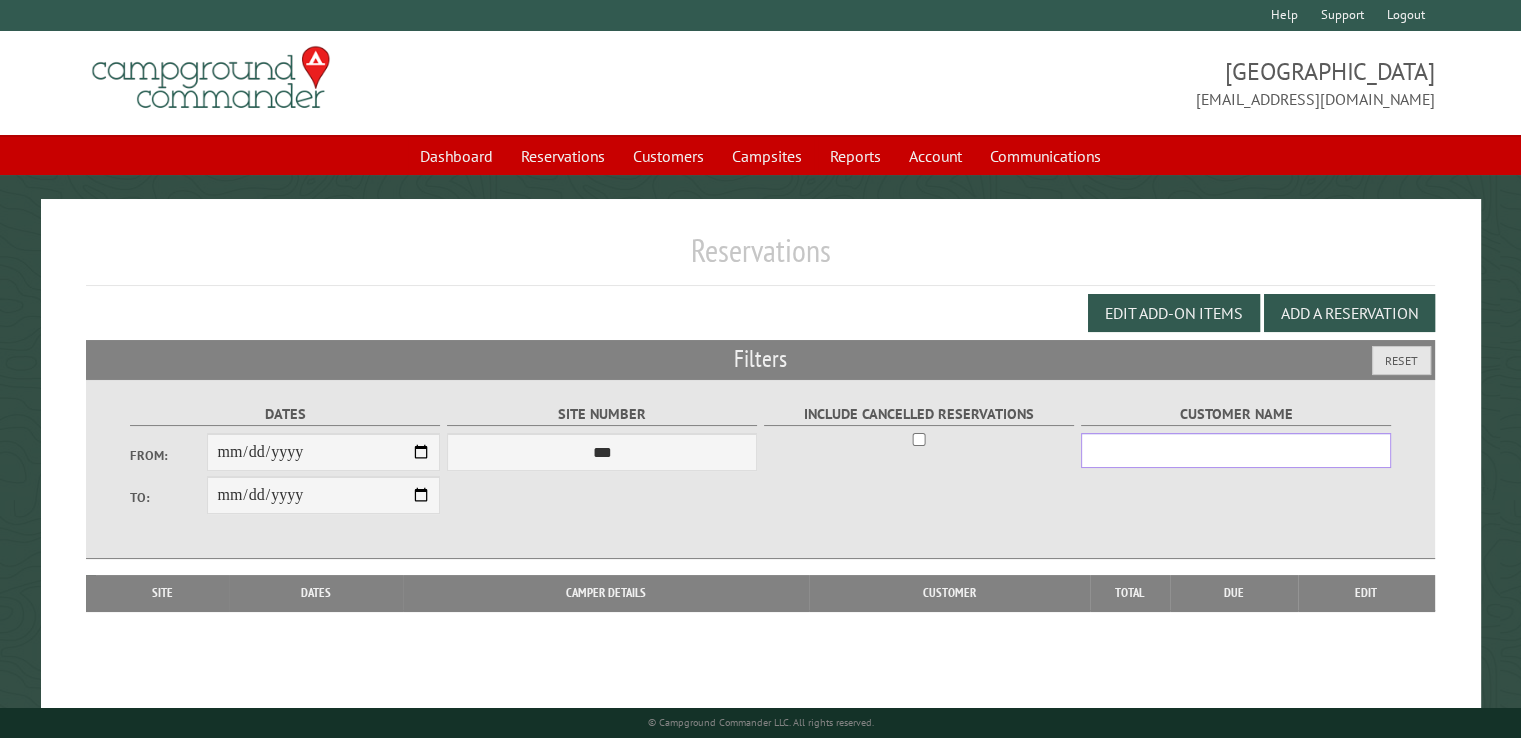 click on "Customer Name" at bounding box center (1236, 450) 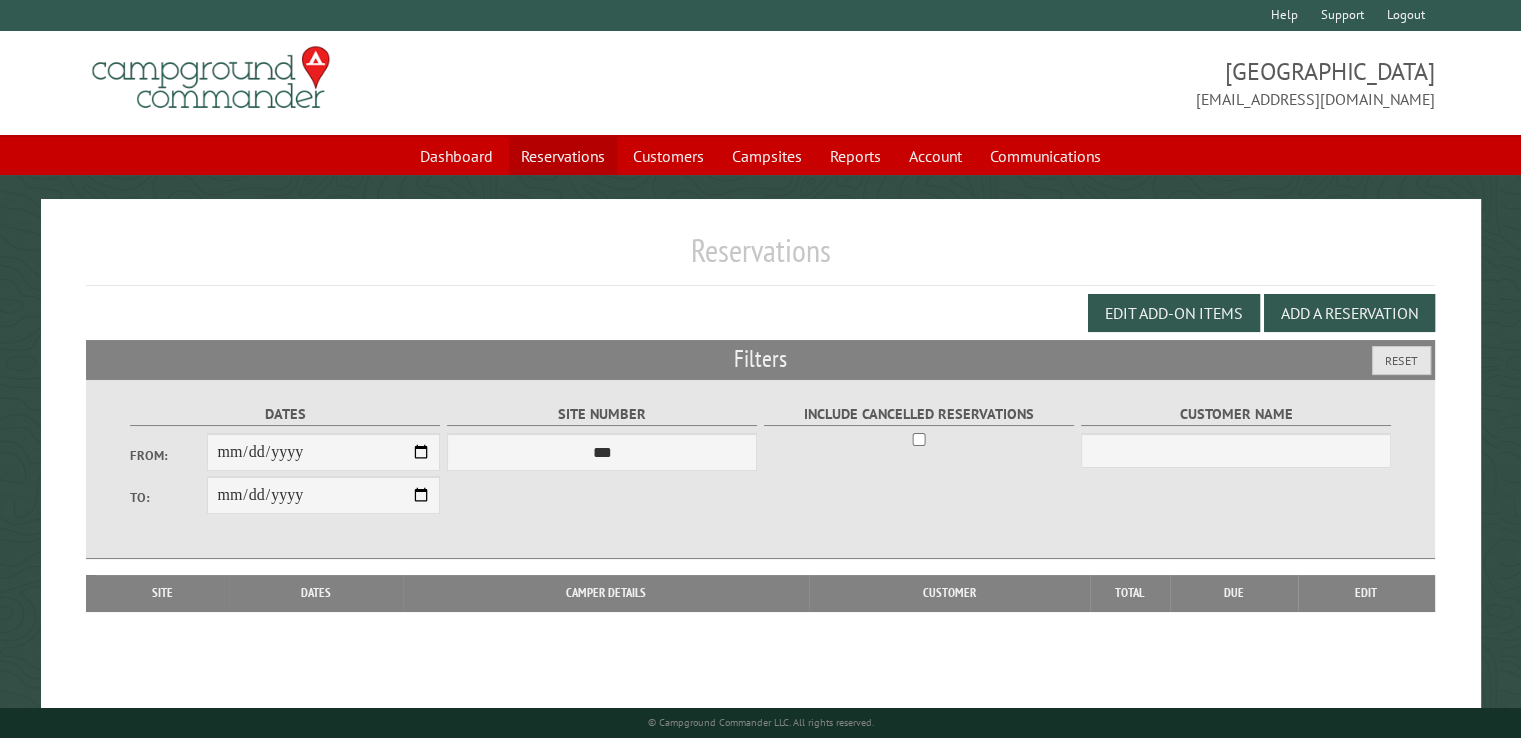click on "Reservations" at bounding box center [563, 156] 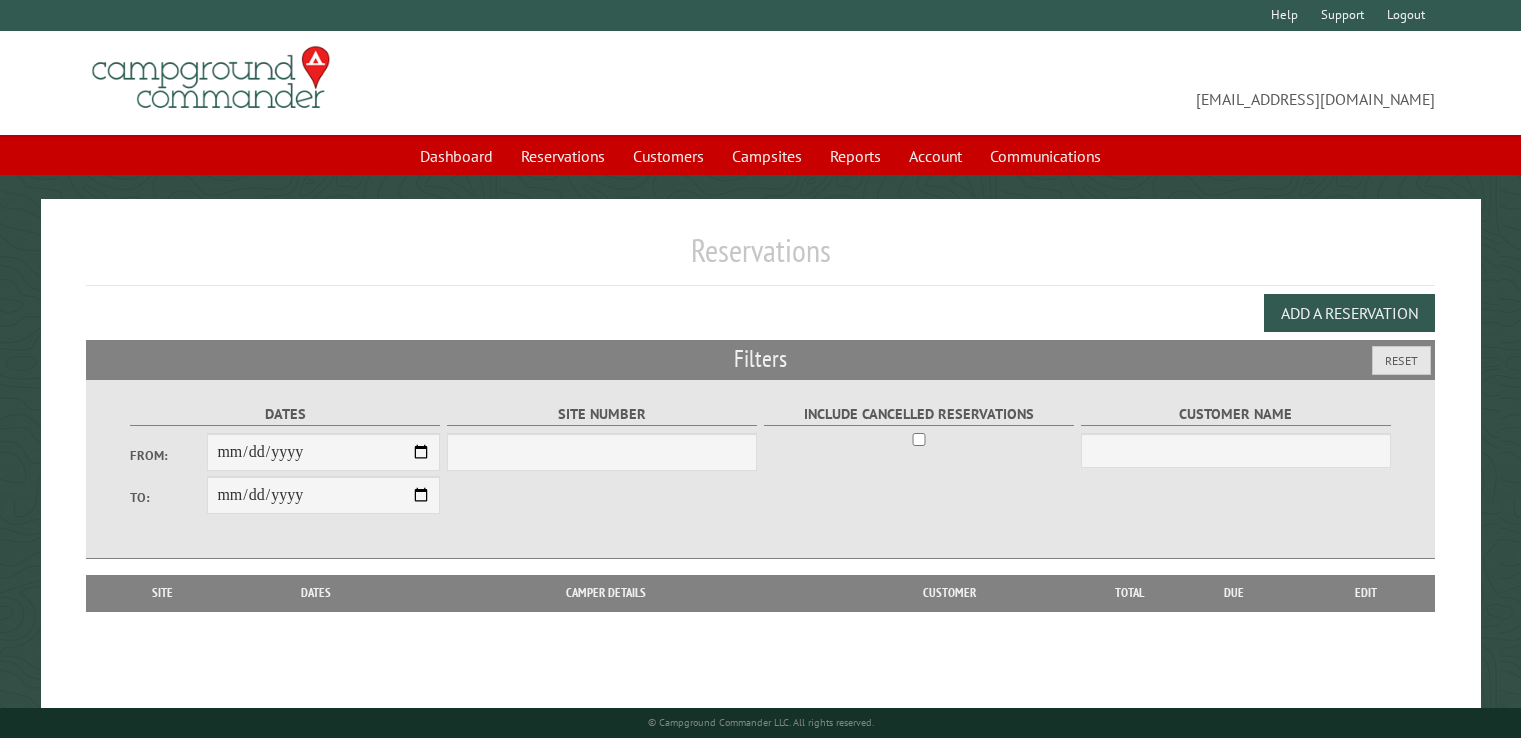 scroll, scrollTop: 0, scrollLeft: 0, axis: both 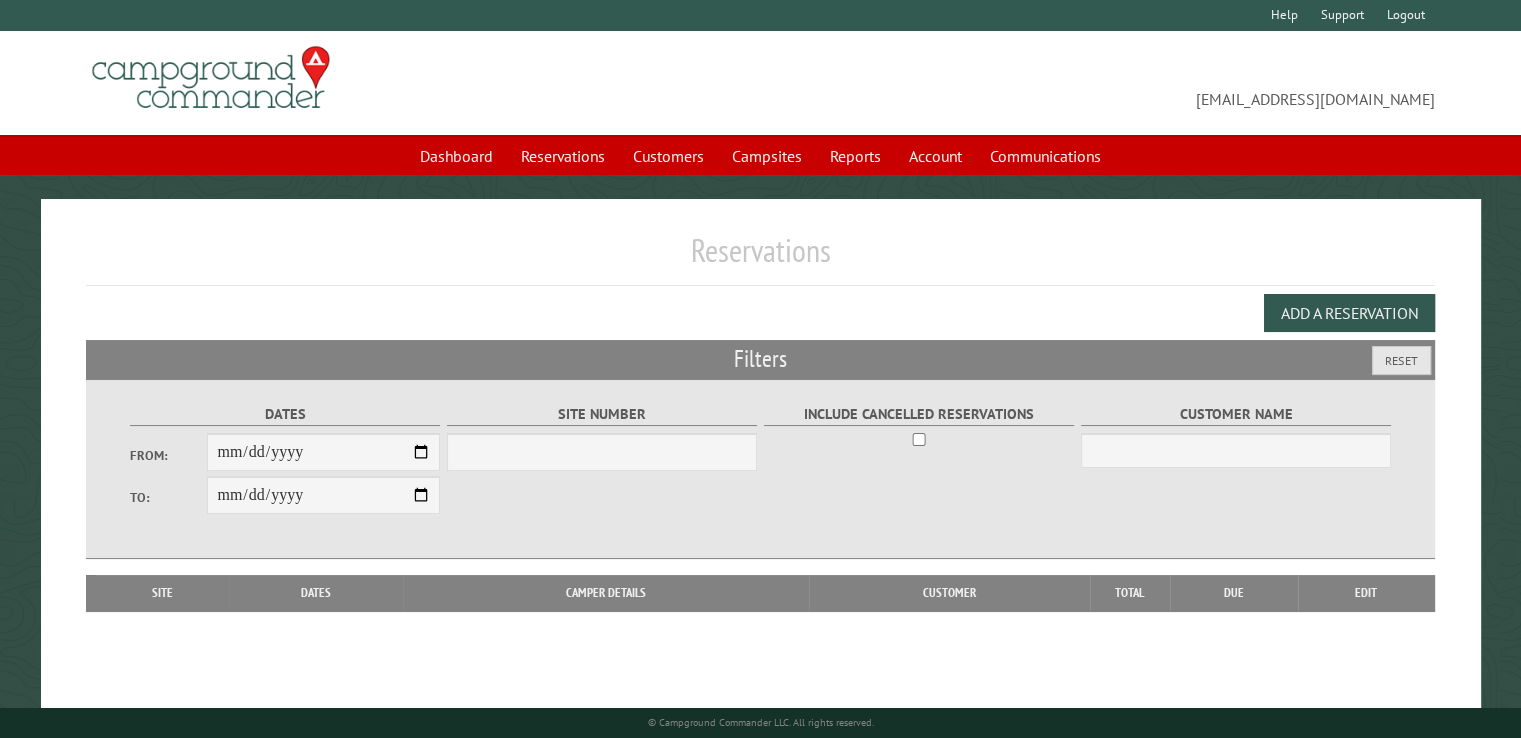 select on "***" 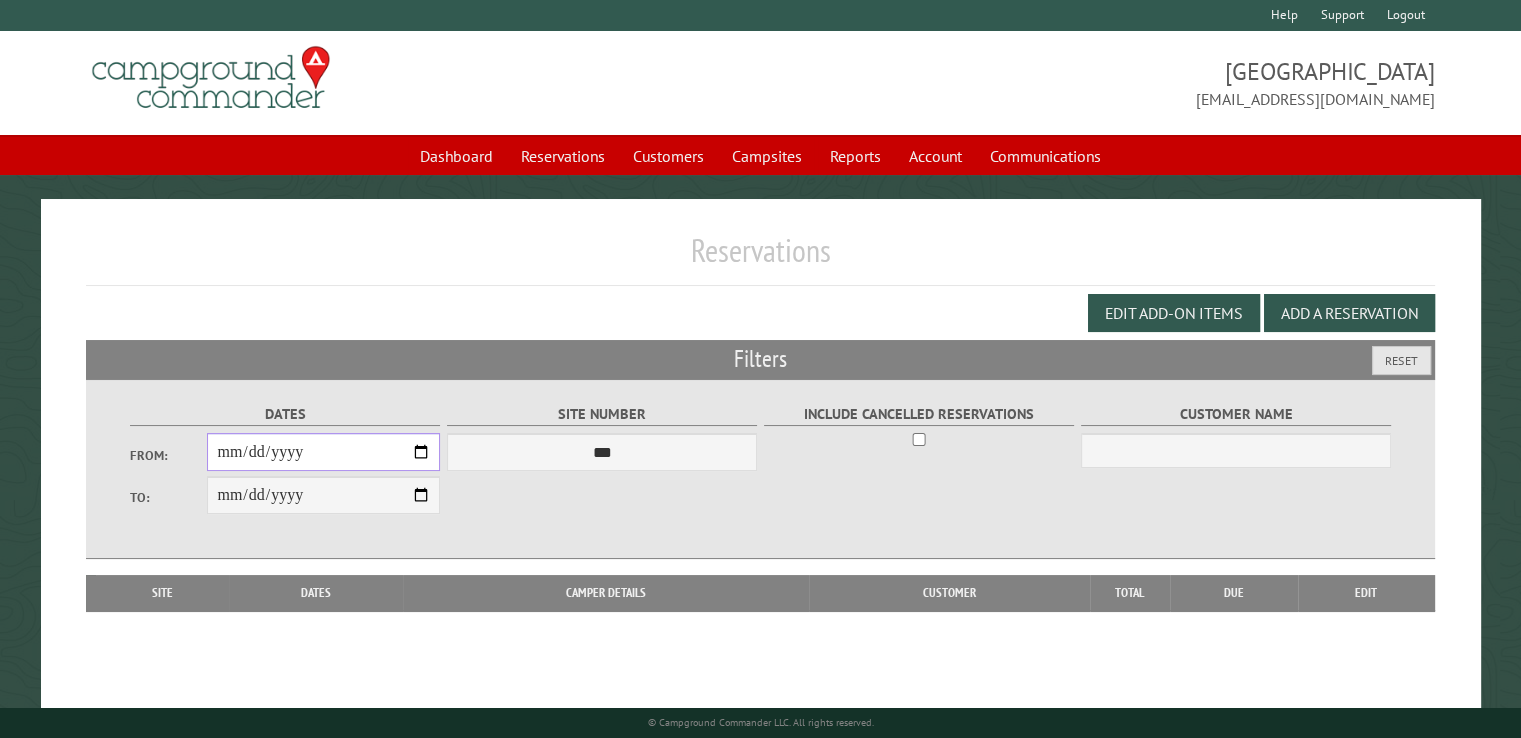click on "From:" at bounding box center (323, 452) 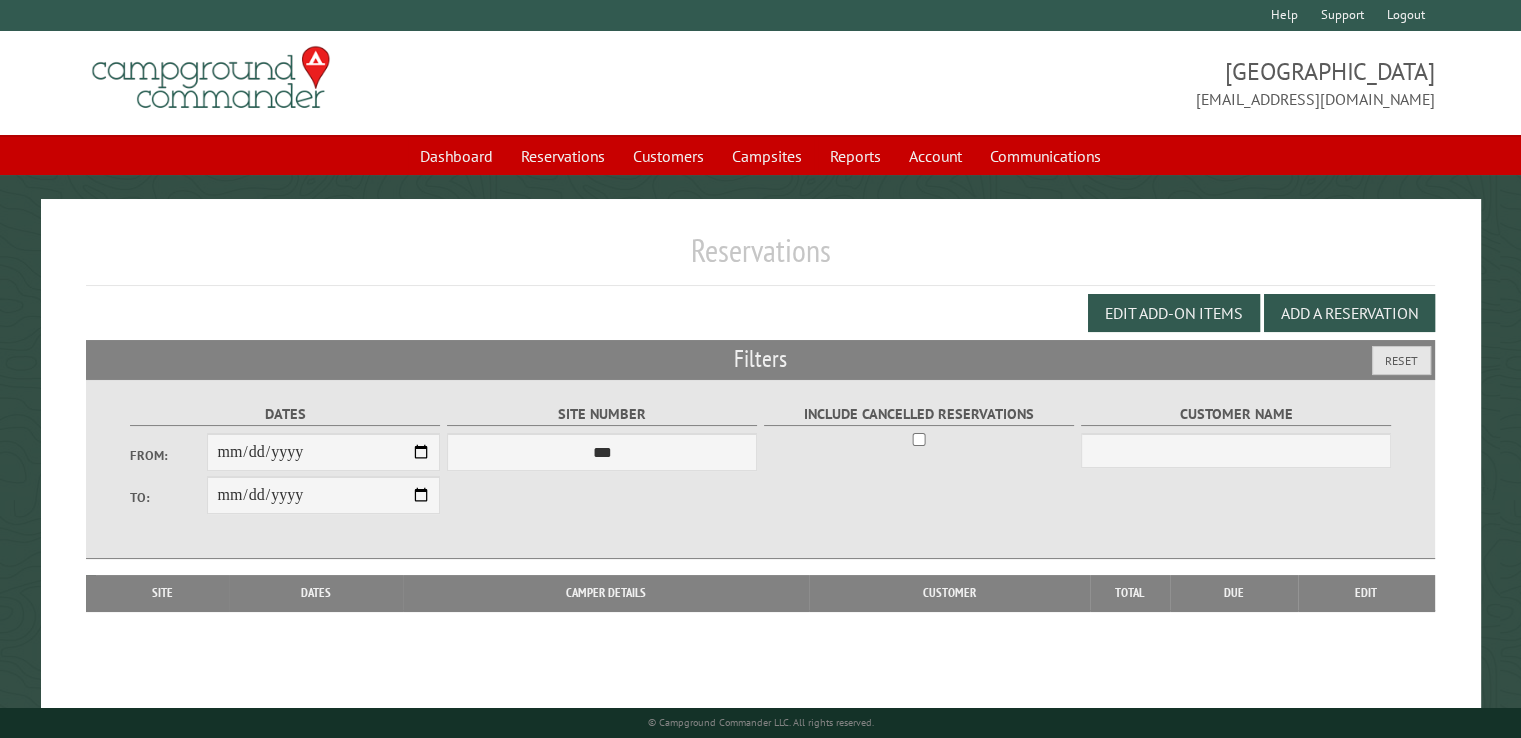 drag, startPoint x: 645, startPoint y: 265, endPoint x: 682, endPoint y: 274, distance: 38.078865 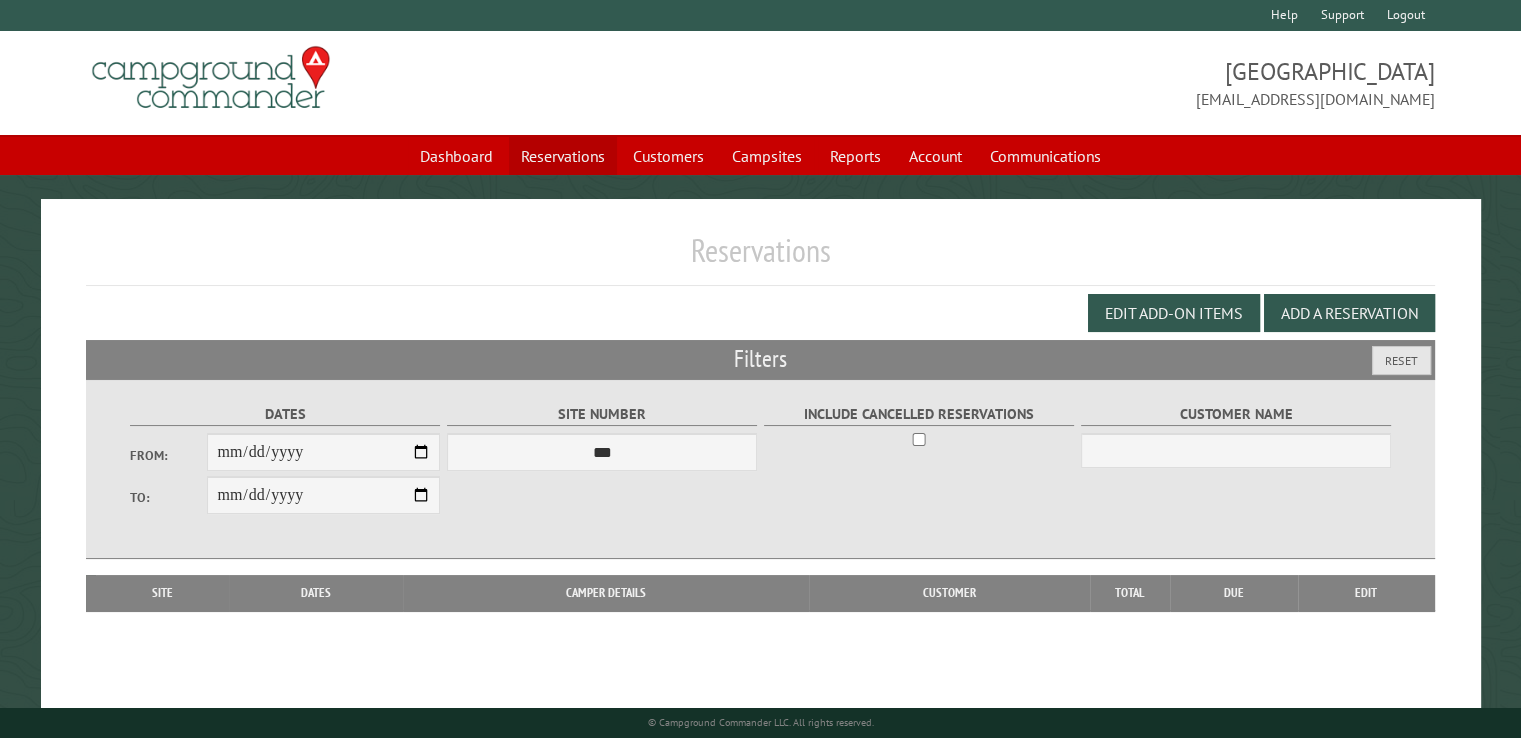 click on "Reservations" at bounding box center (563, 156) 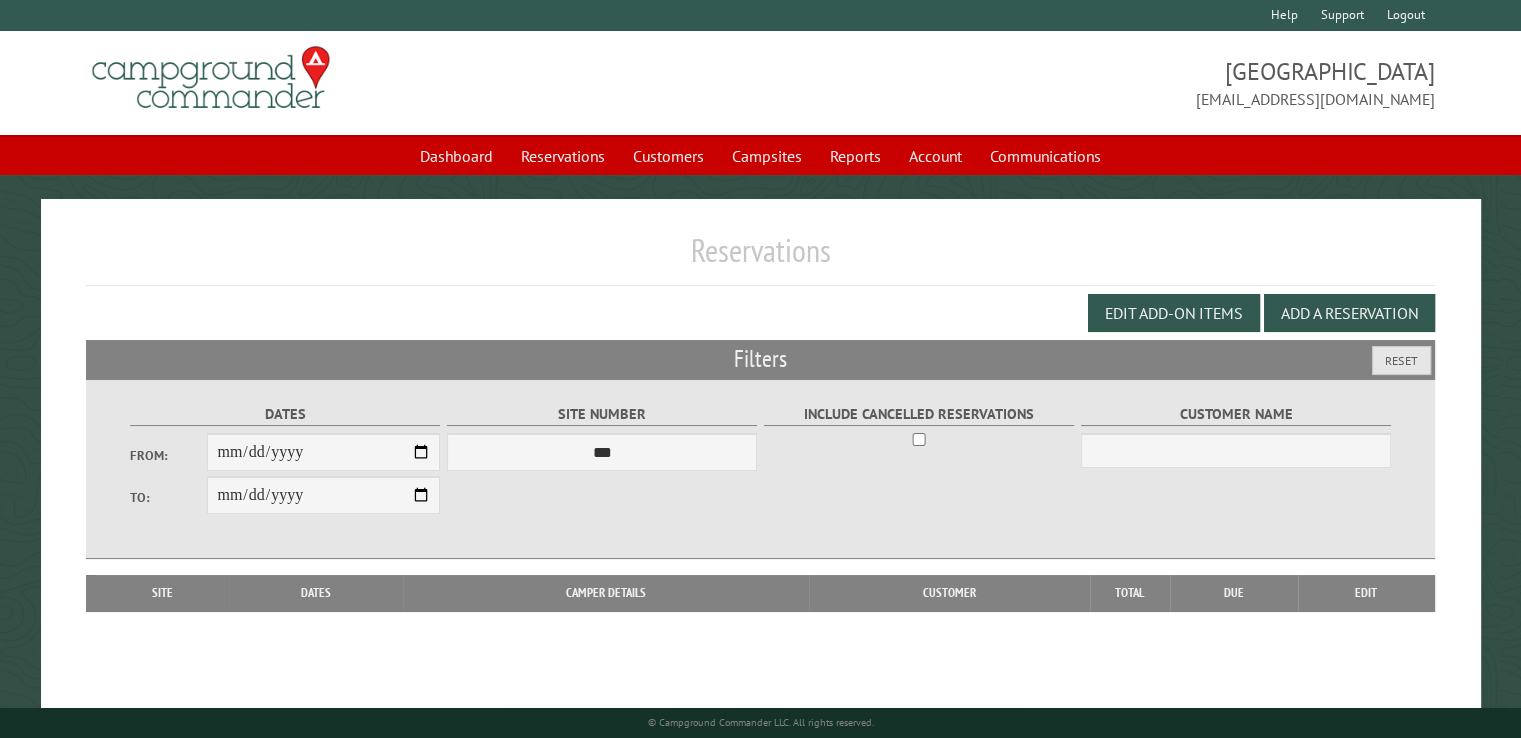click on "Reservations" at bounding box center [760, 258] 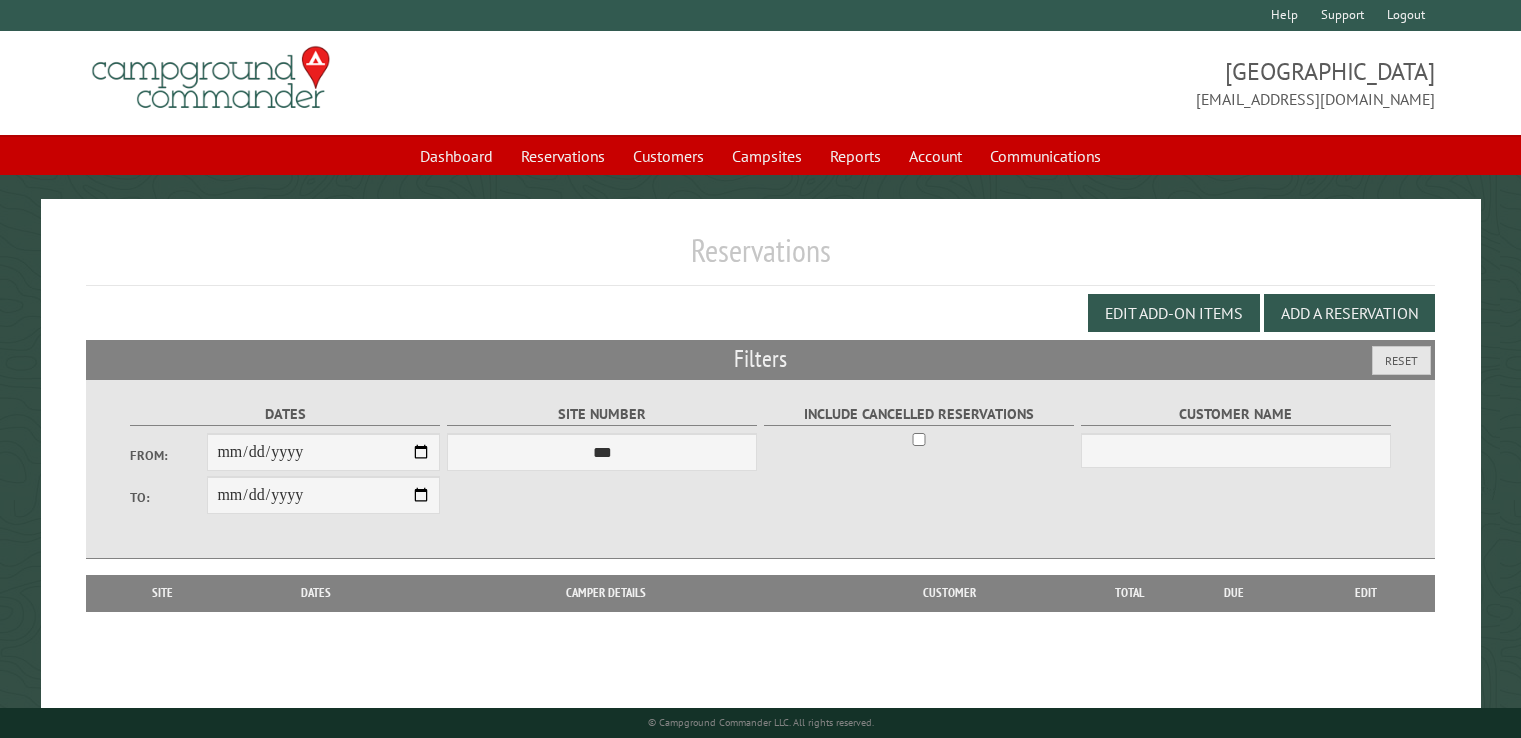 scroll, scrollTop: 0, scrollLeft: 0, axis: both 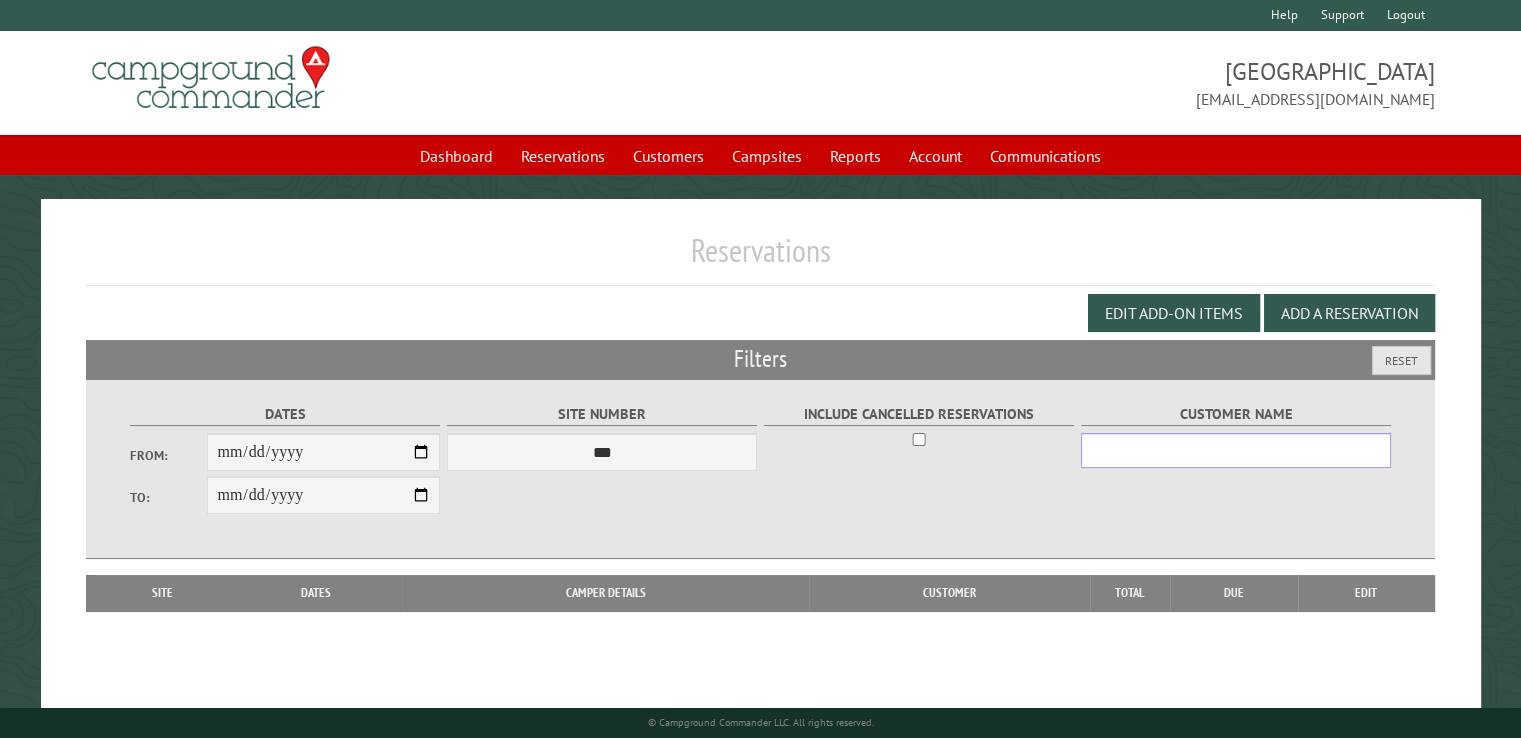 click on "Customer Name" at bounding box center (1236, 450) 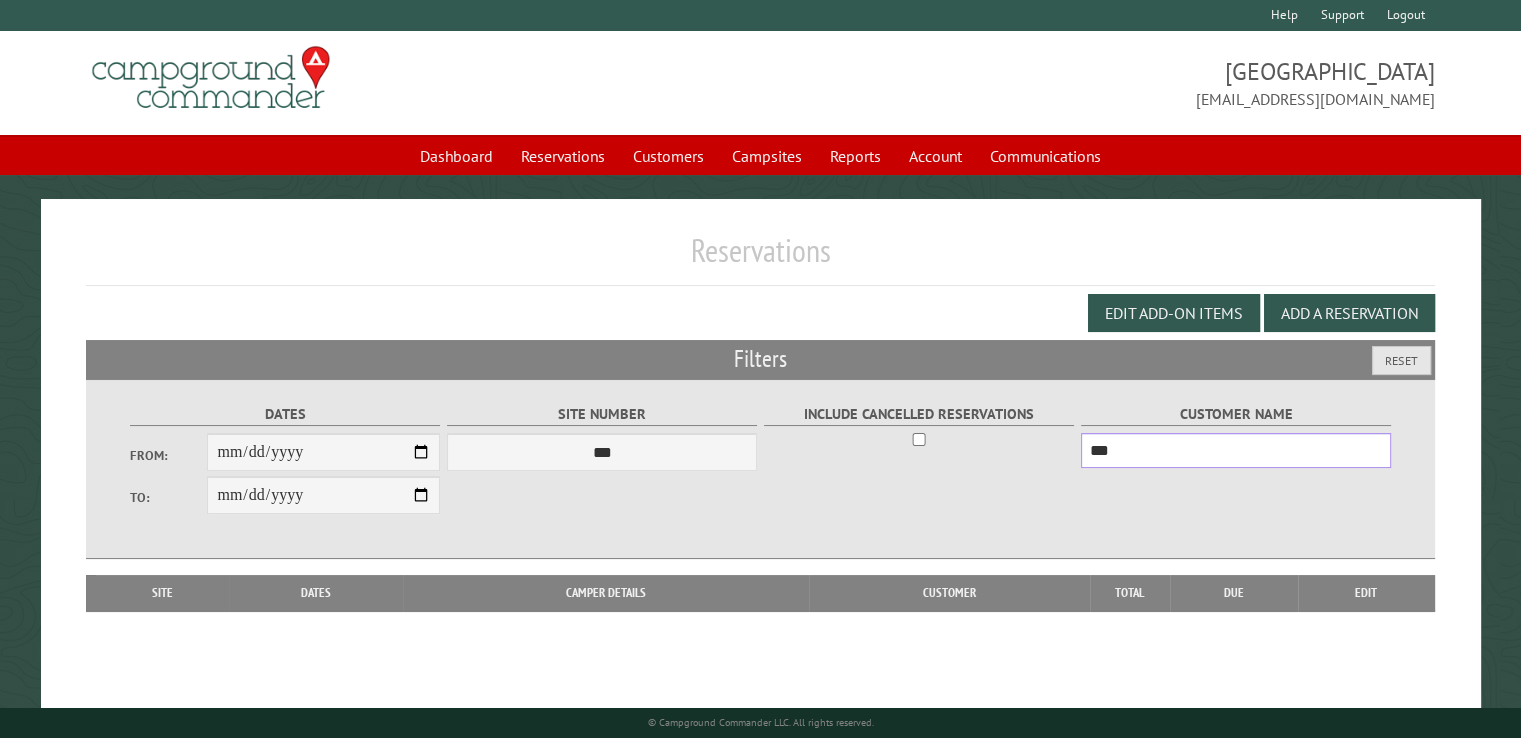 type on "***" 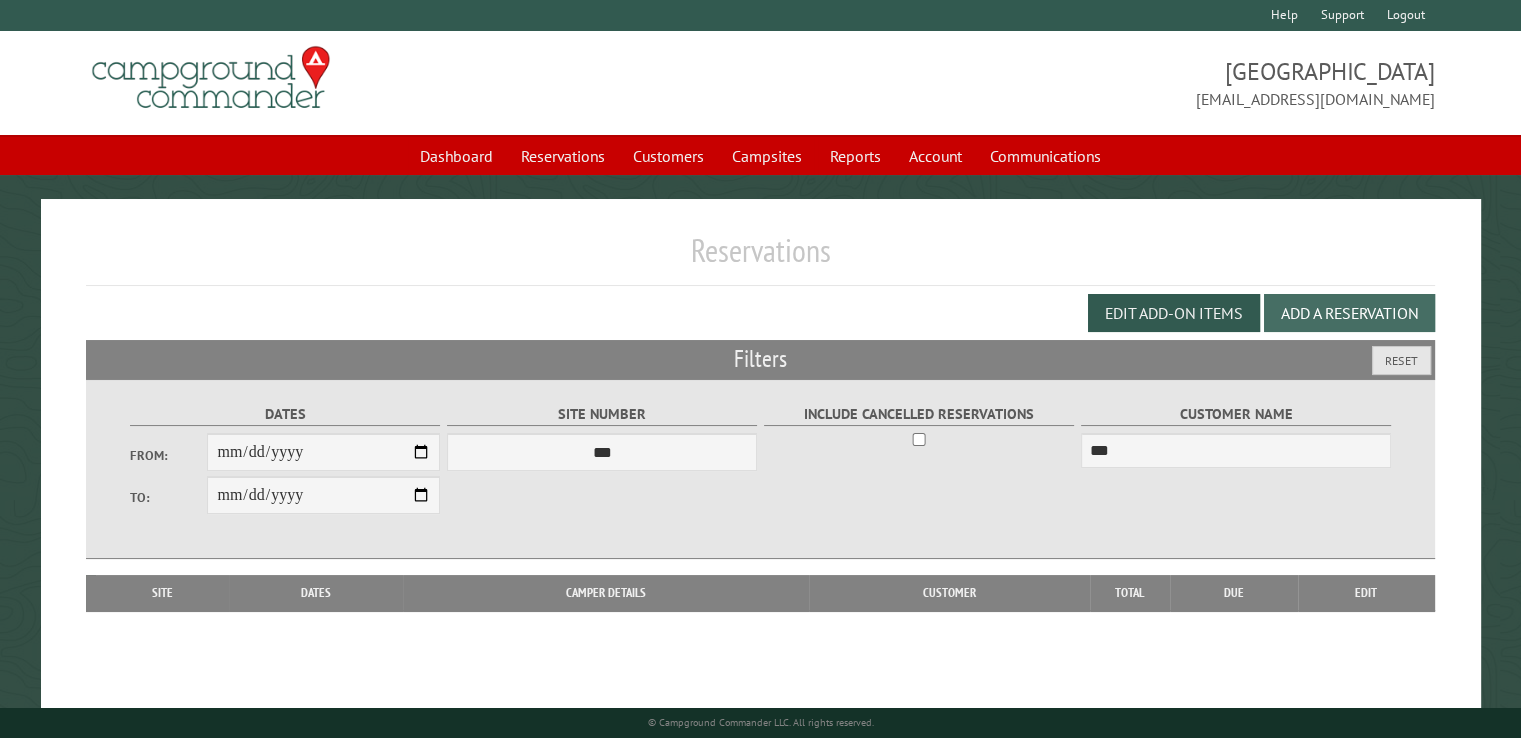 click on "Add a Reservation" at bounding box center [1349, 313] 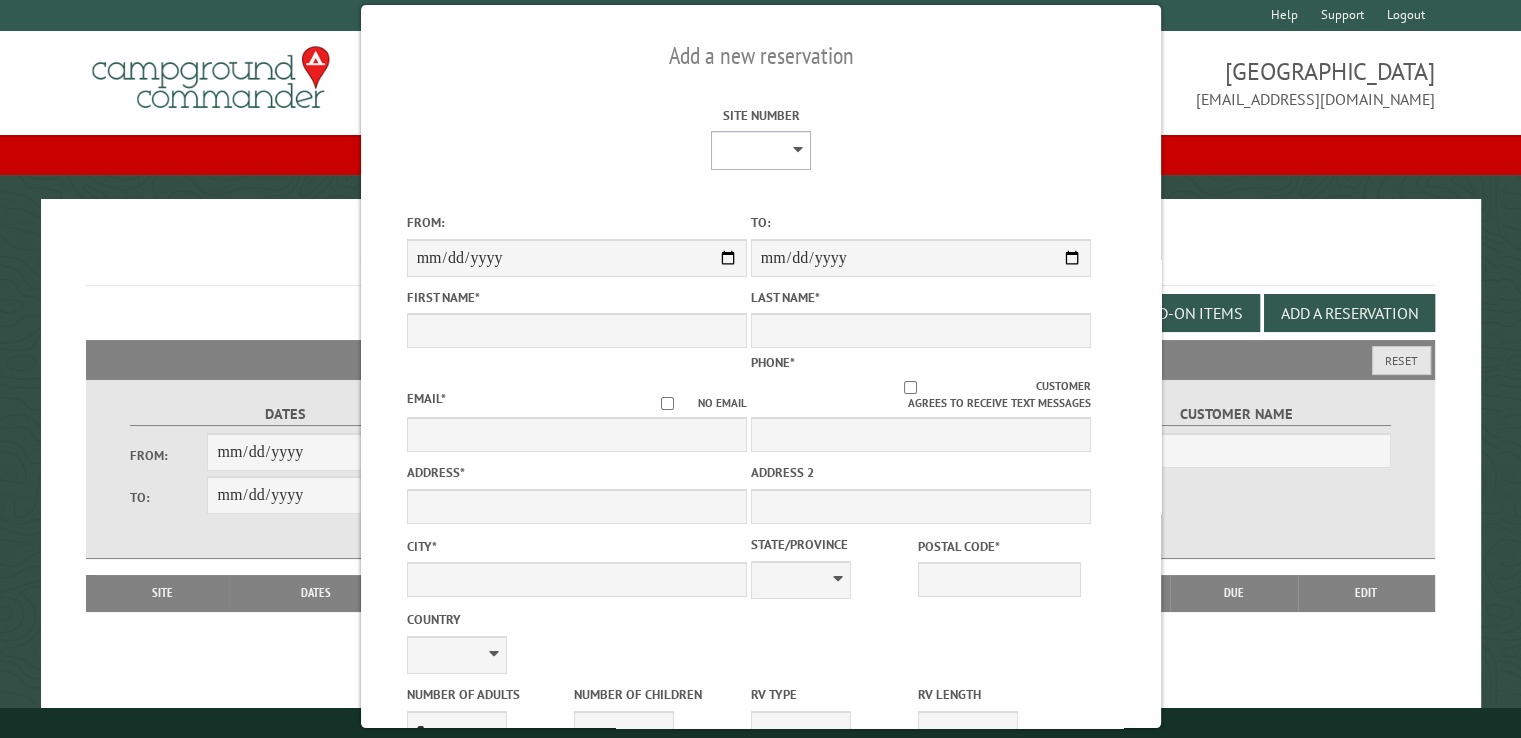 click on "**********" at bounding box center [761, 150] 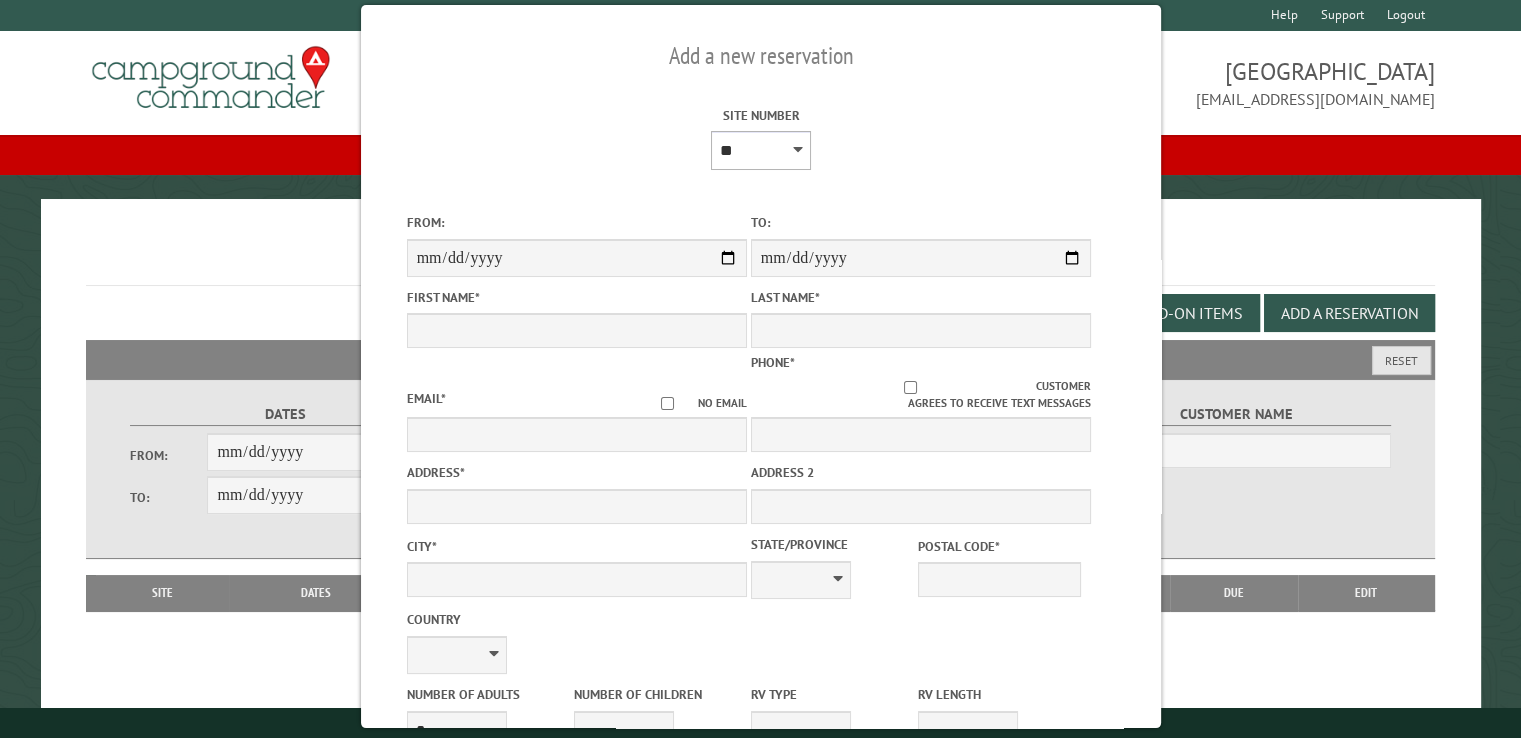 click on "**********" at bounding box center [761, 150] 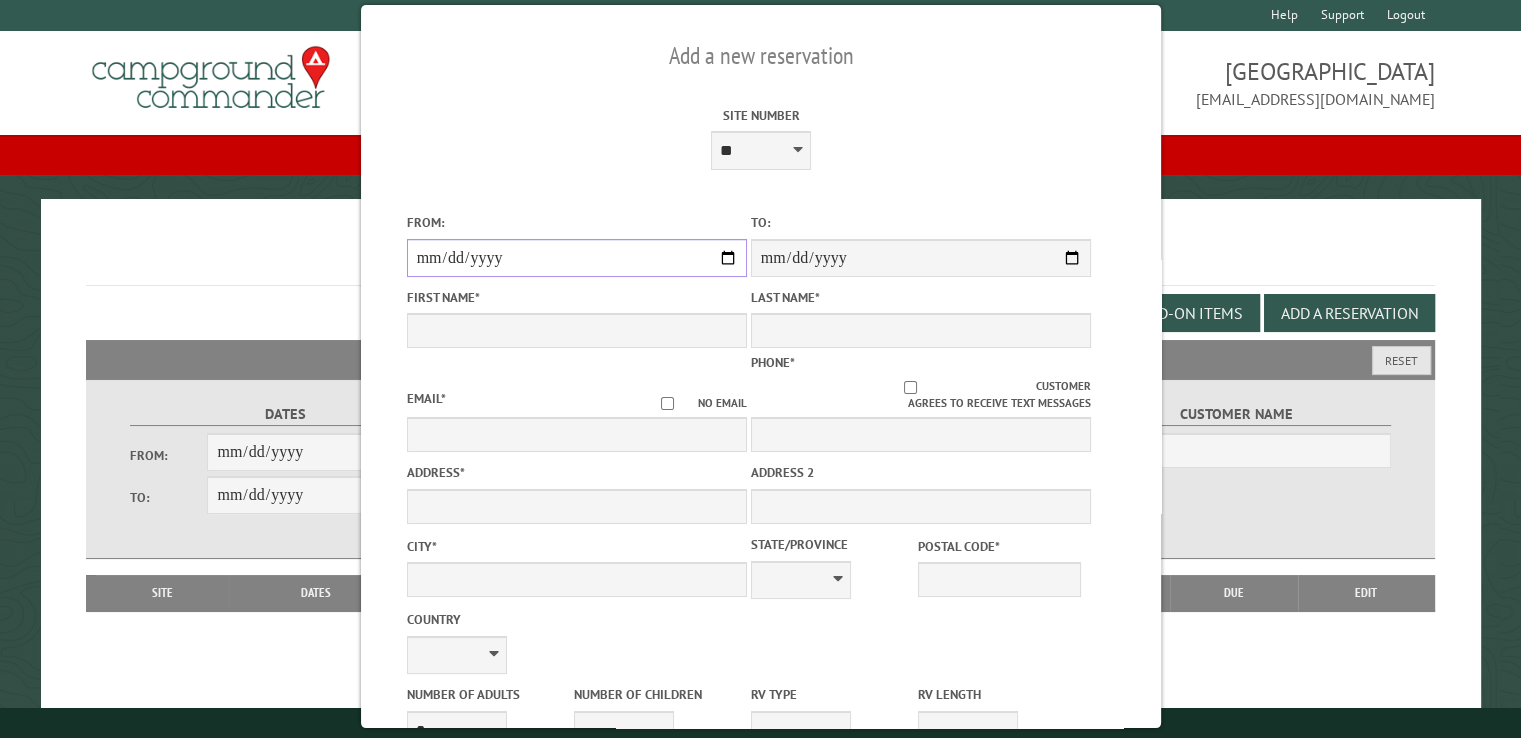 click on "From:" at bounding box center (576, 258) 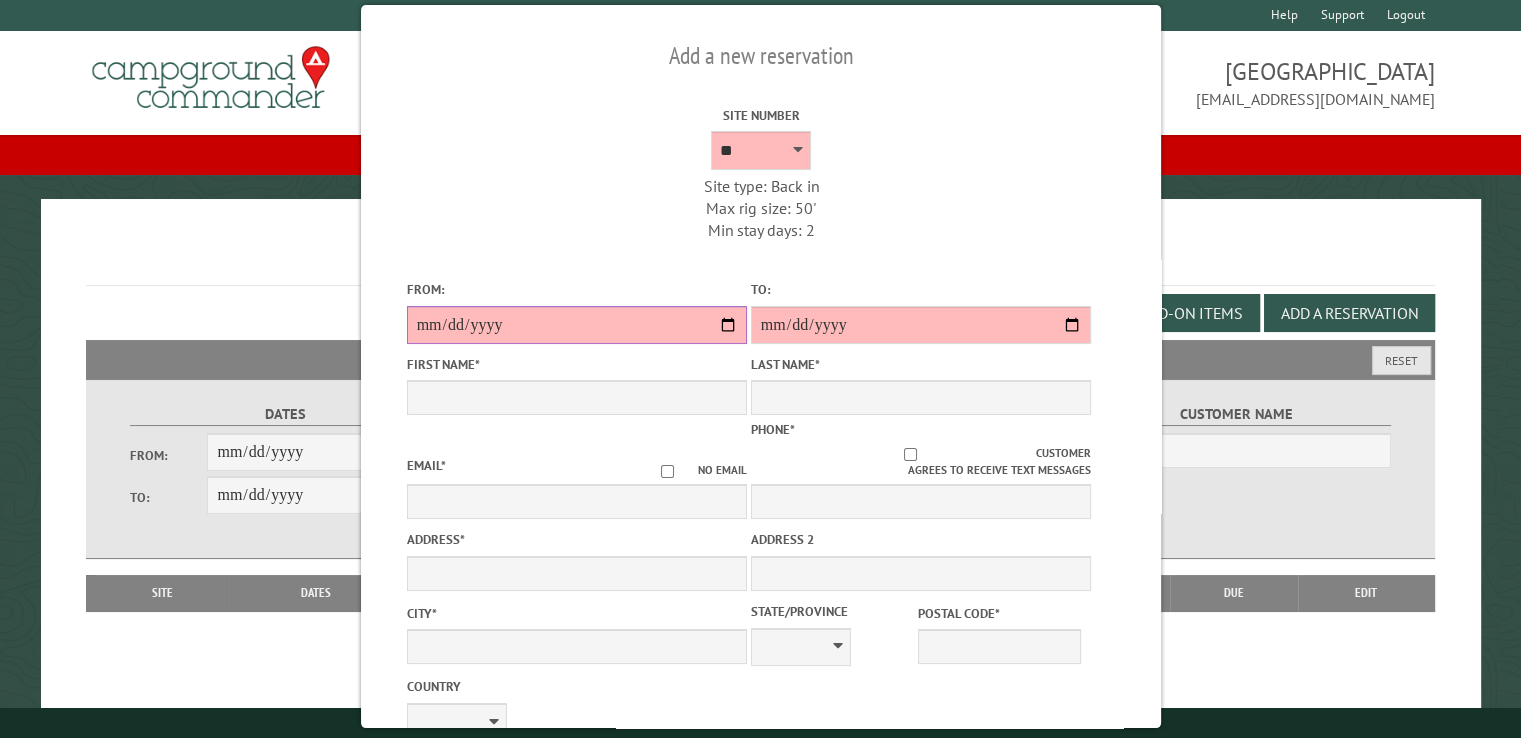 type on "*****" 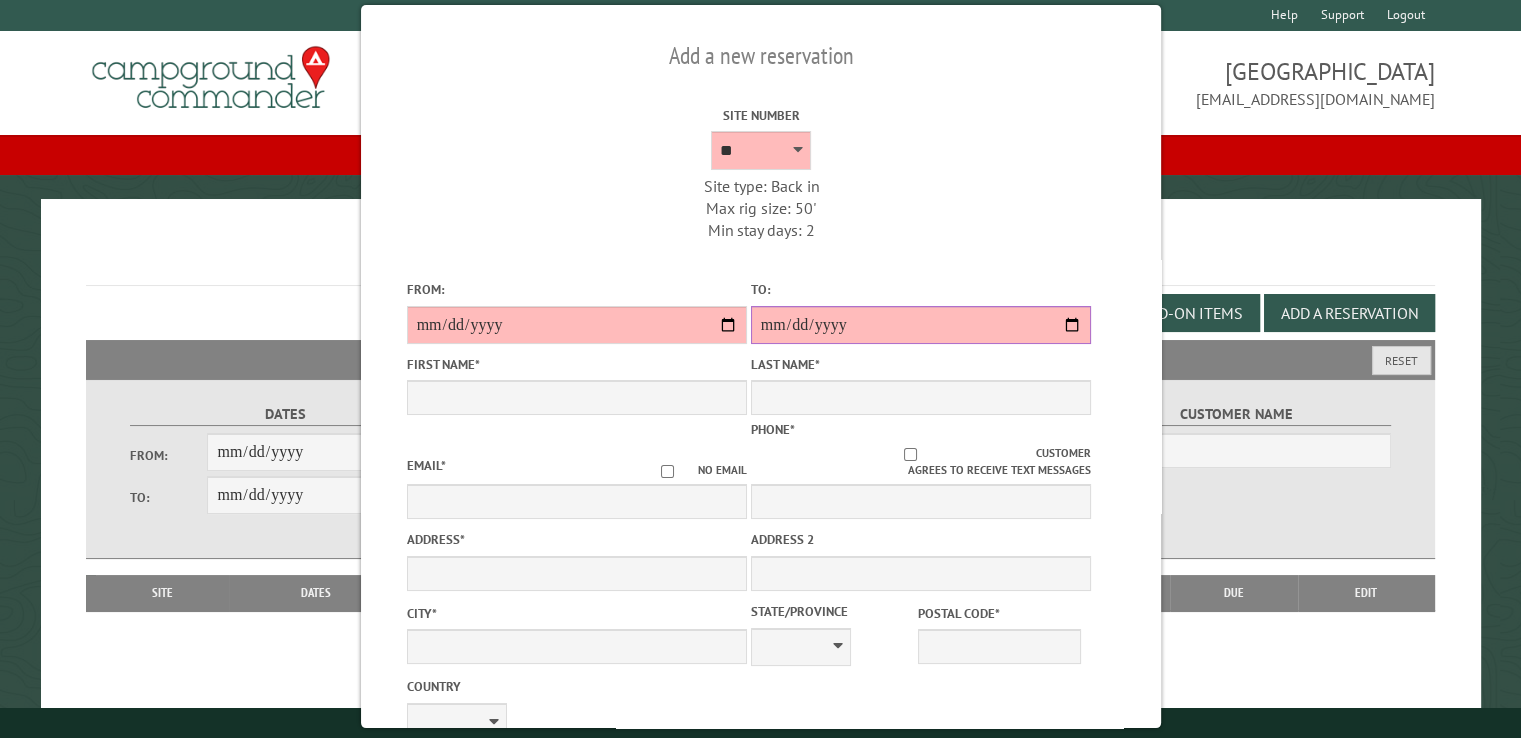 click on "**********" at bounding box center [920, 325] 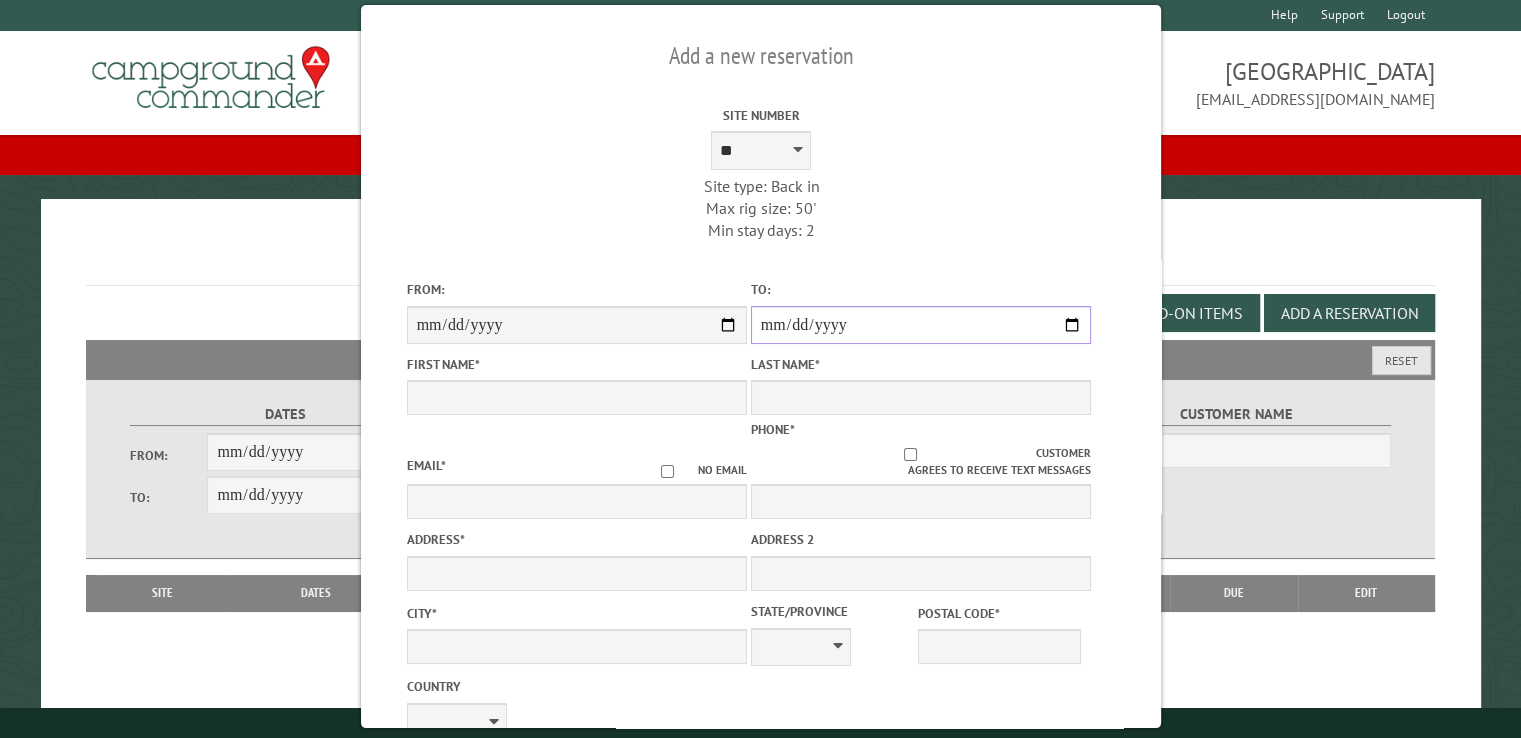 click on "**********" at bounding box center [920, 325] 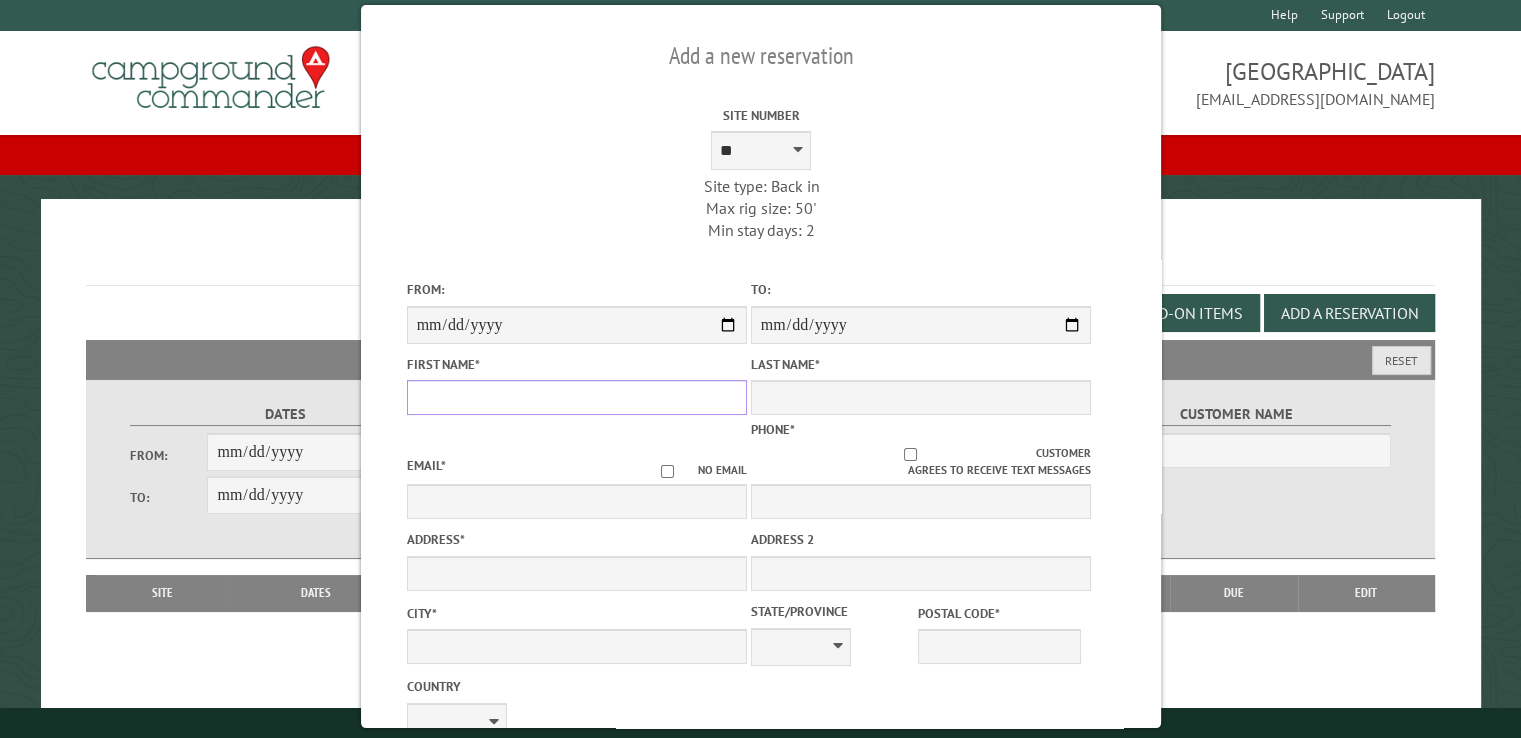 click on "First Name *" at bounding box center (576, 397) 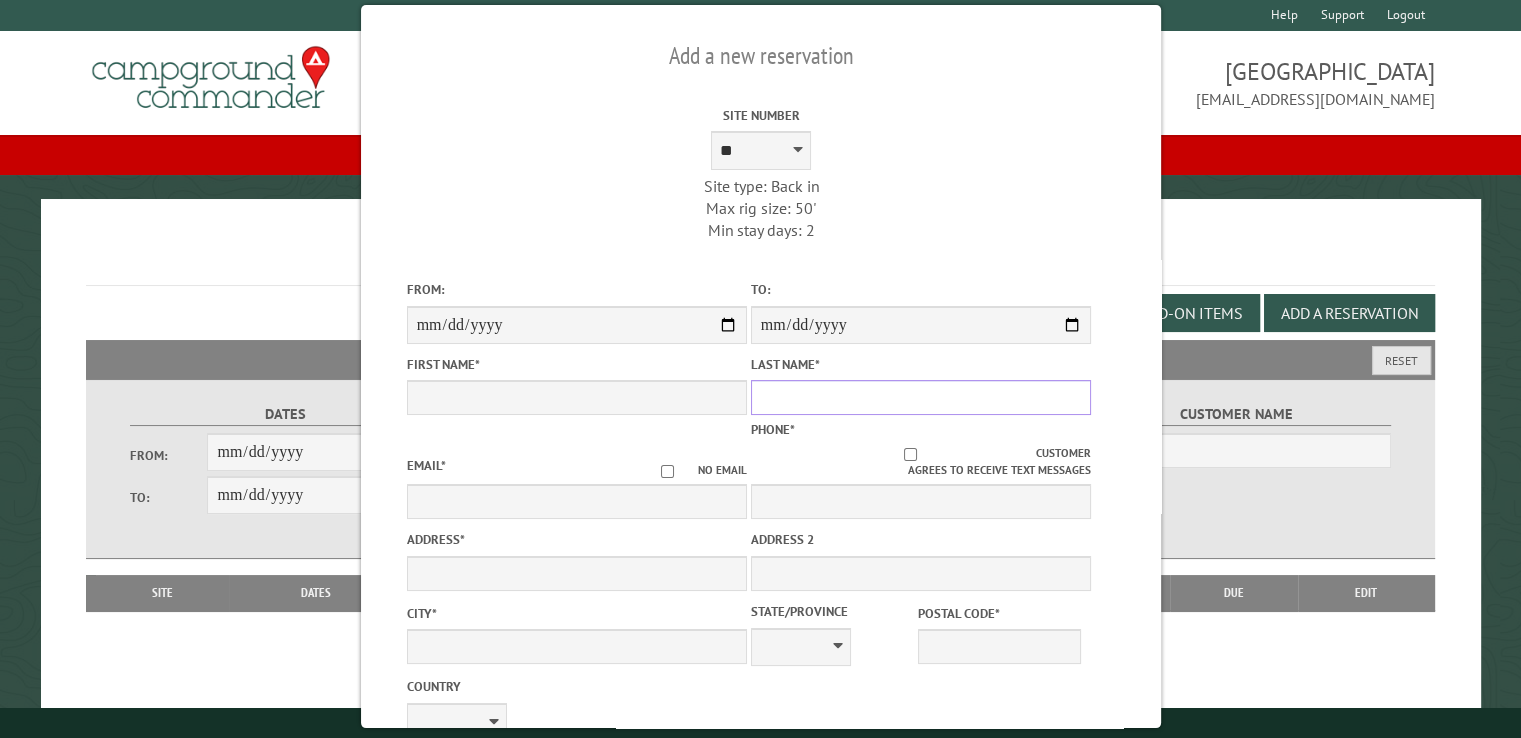 click on "Last Name *" at bounding box center (920, 397) 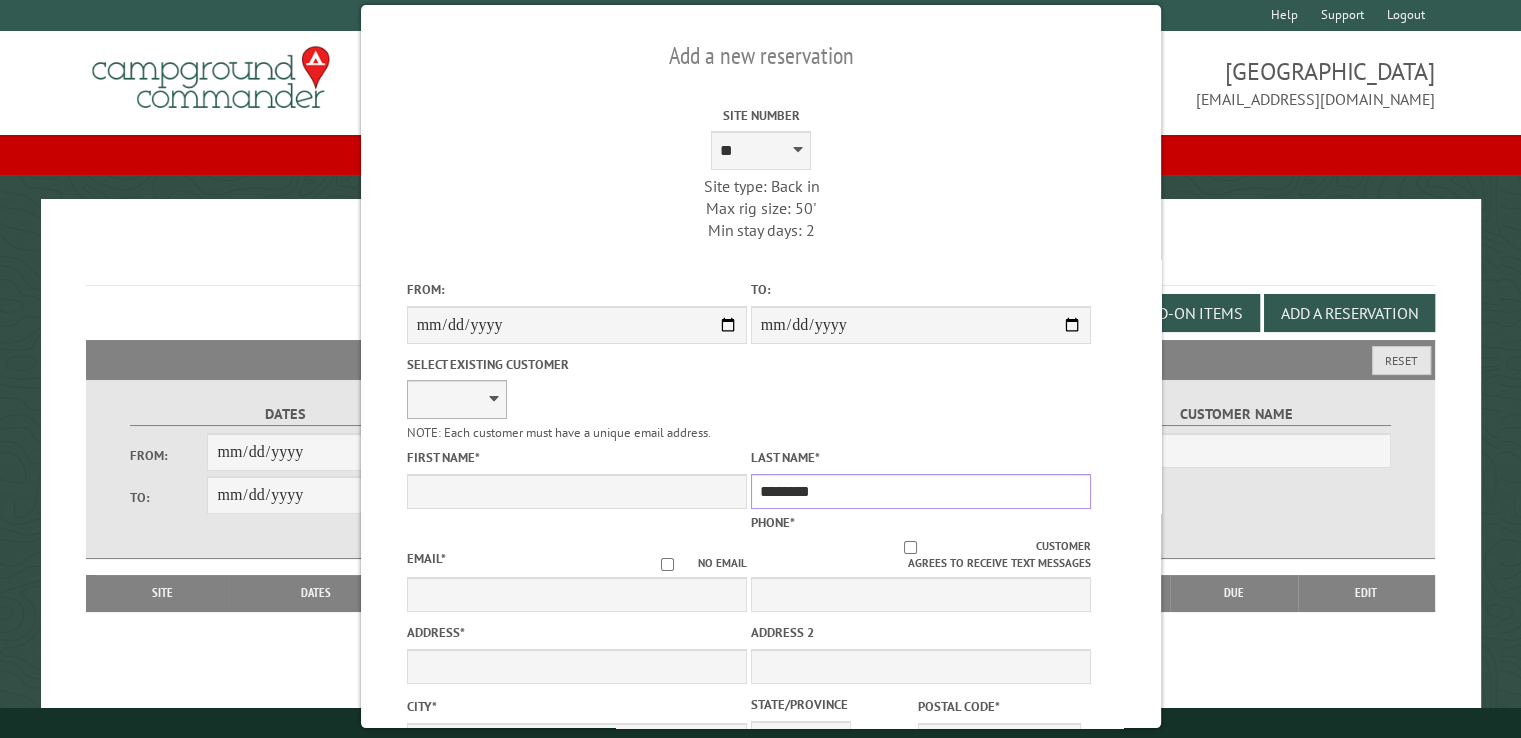 type on "********" 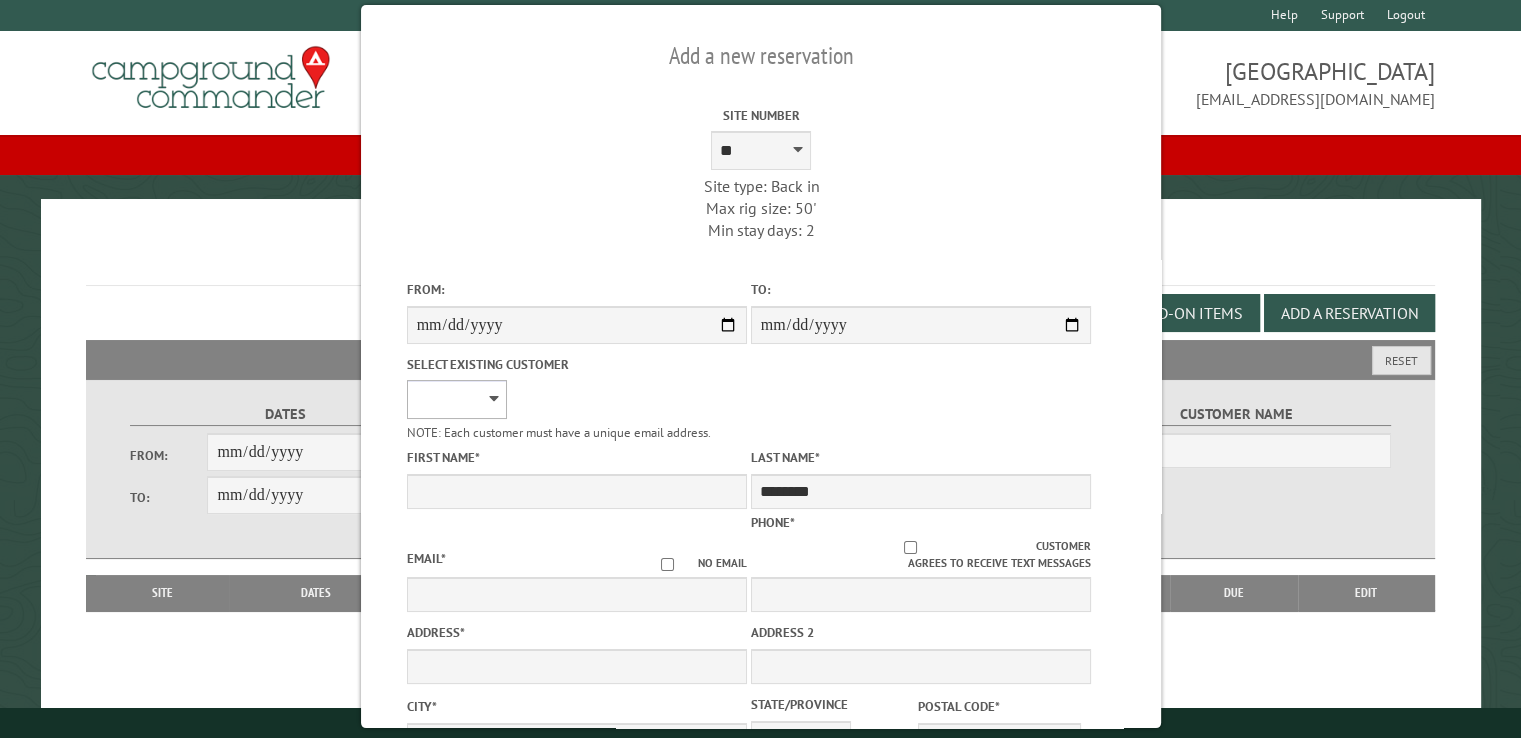 click on "**********" at bounding box center [456, 399] 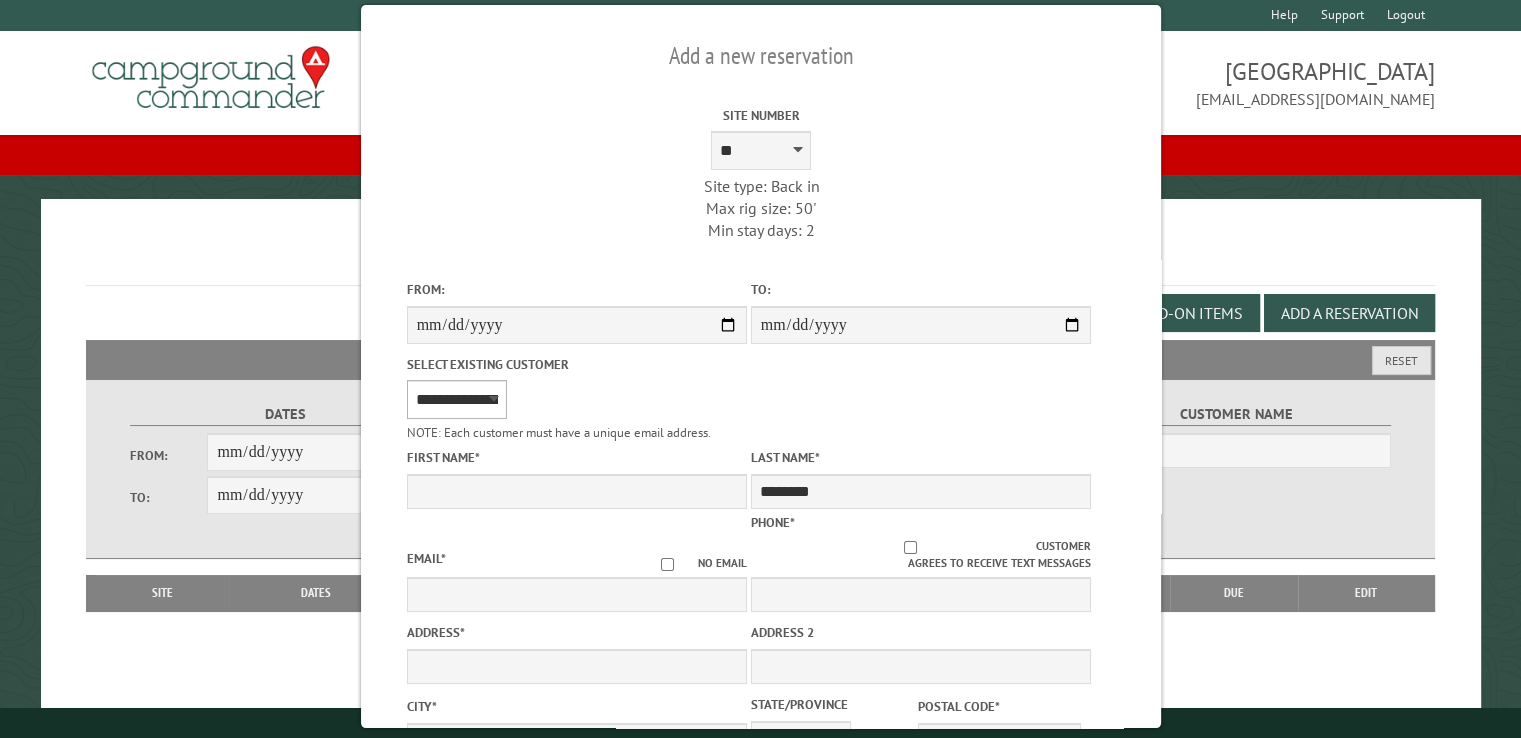 click on "**********" at bounding box center (456, 399) 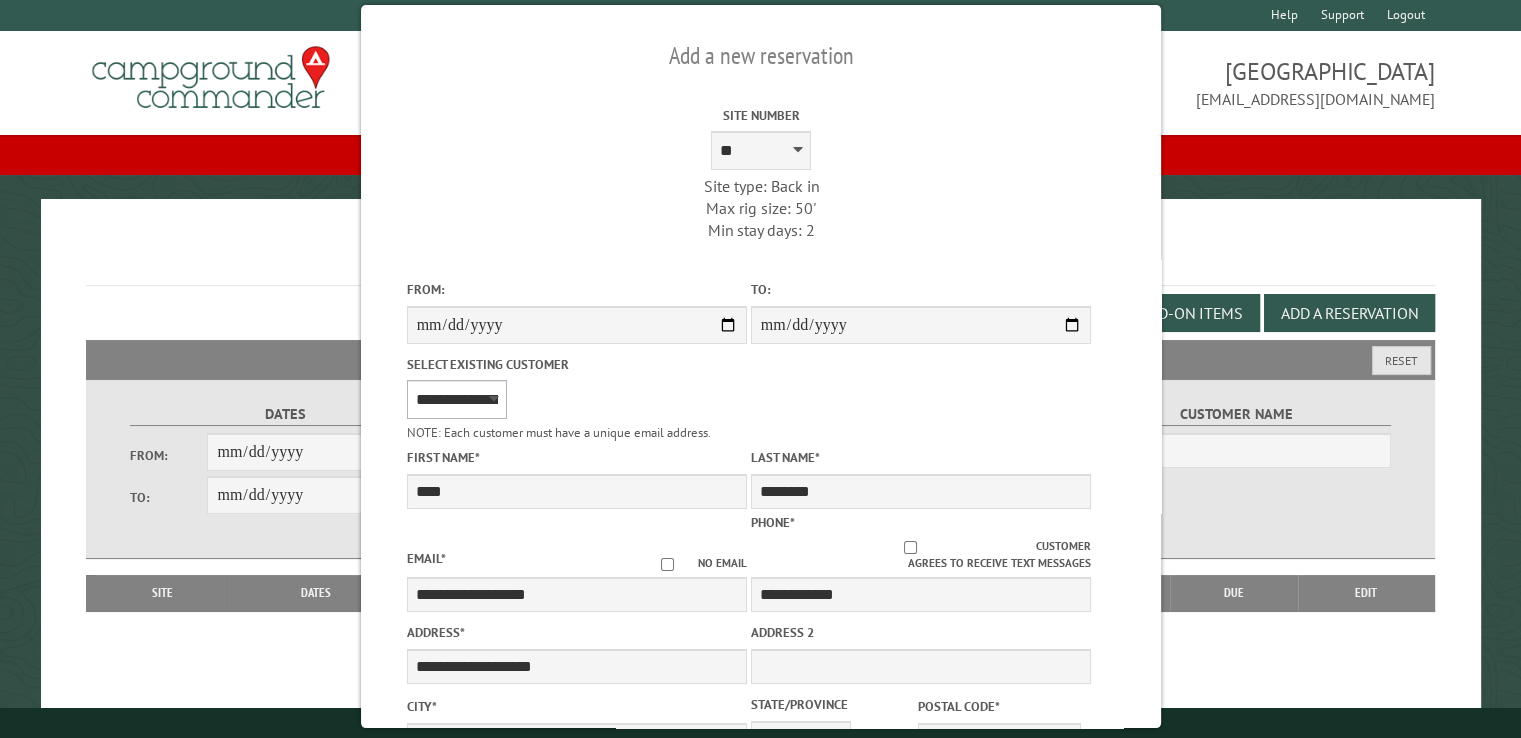 select on "**" 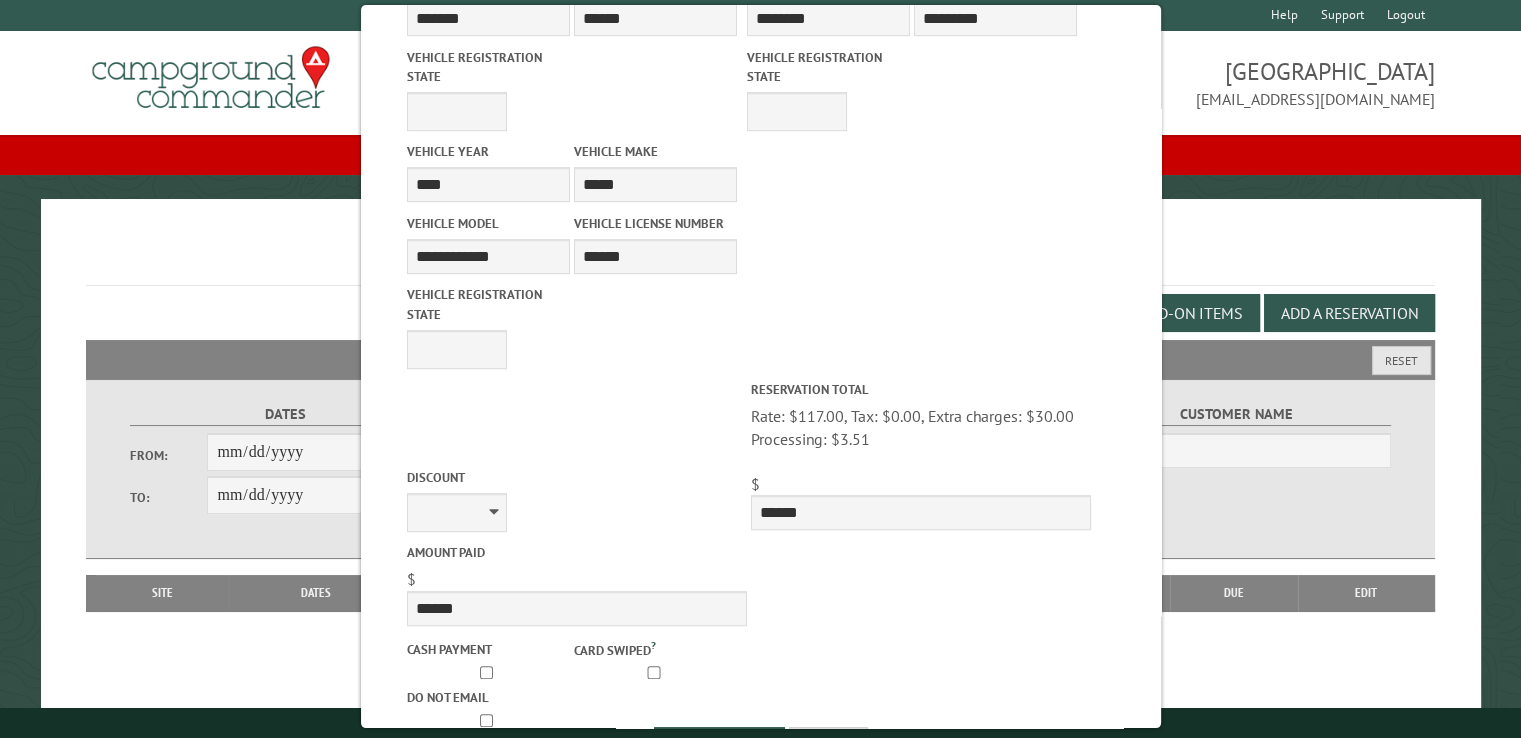 scroll, scrollTop: 1200, scrollLeft: 0, axis: vertical 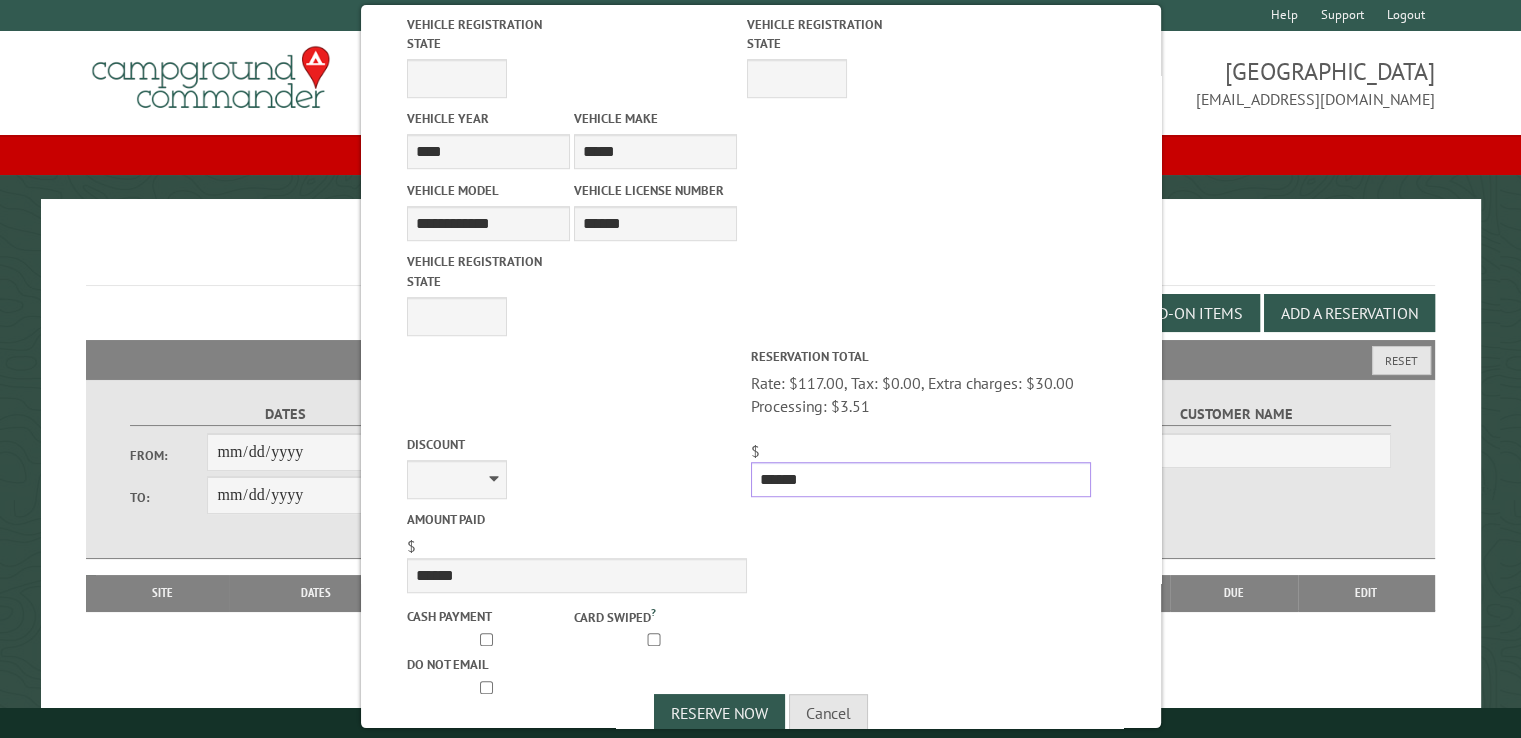 drag, startPoint x: 823, startPoint y: 485, endPoint x: 718, endPoint y: 459, distance: 108.17116 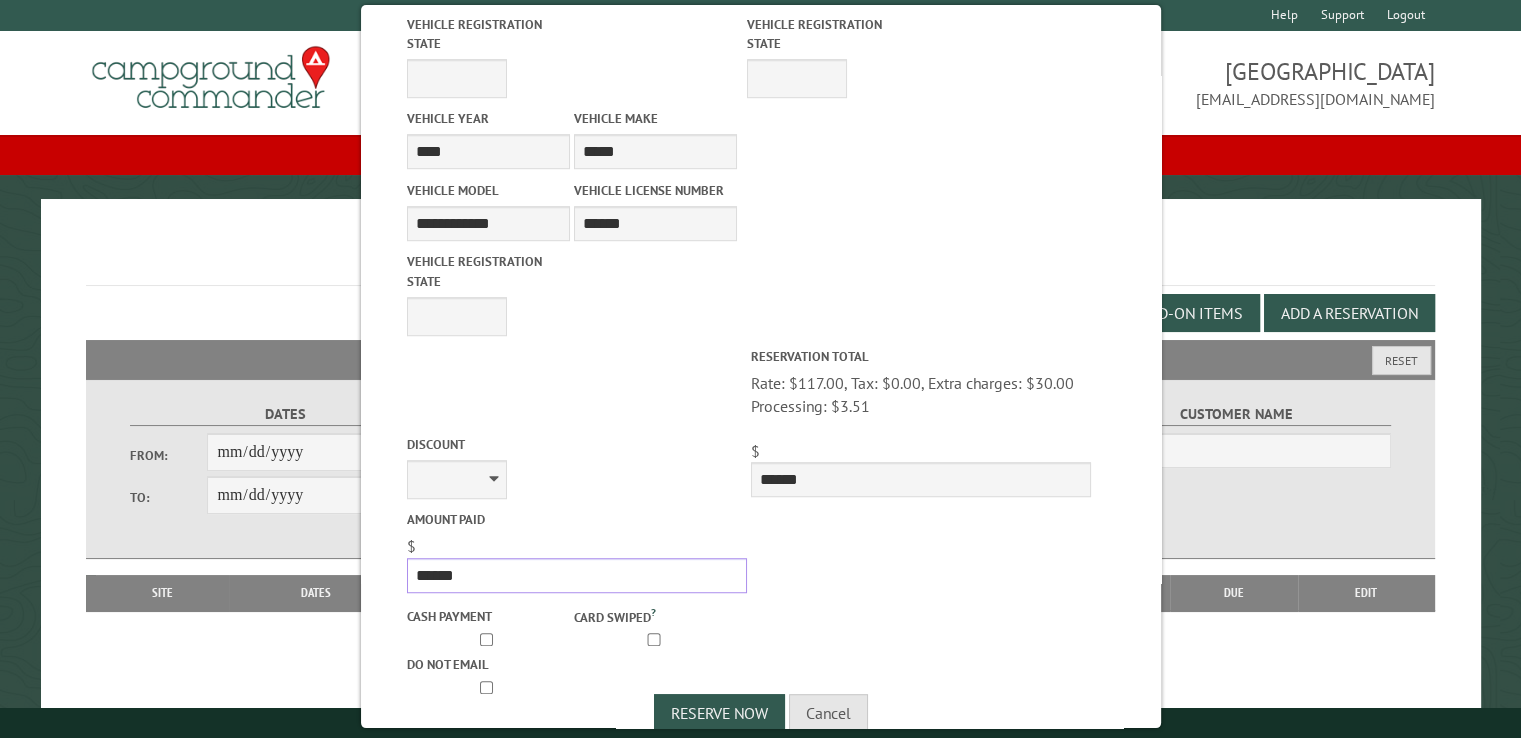 drag, startPoint x: 514, startPoint y: 583, endPoint x: 442, endPoint y: 549, distance: 79.624115 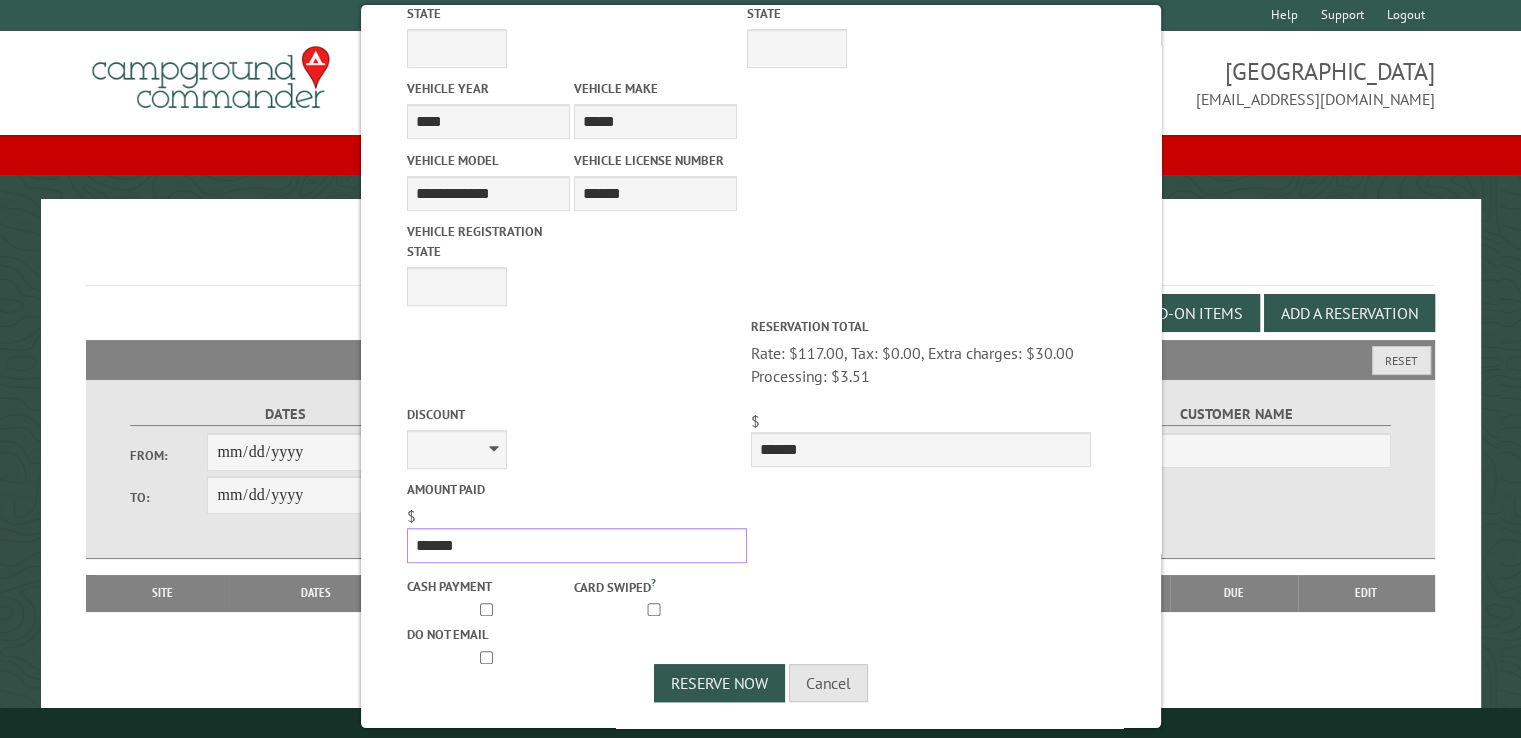 scroll, scrollTop: 1244, scrollLeft: 0, axis: vertical 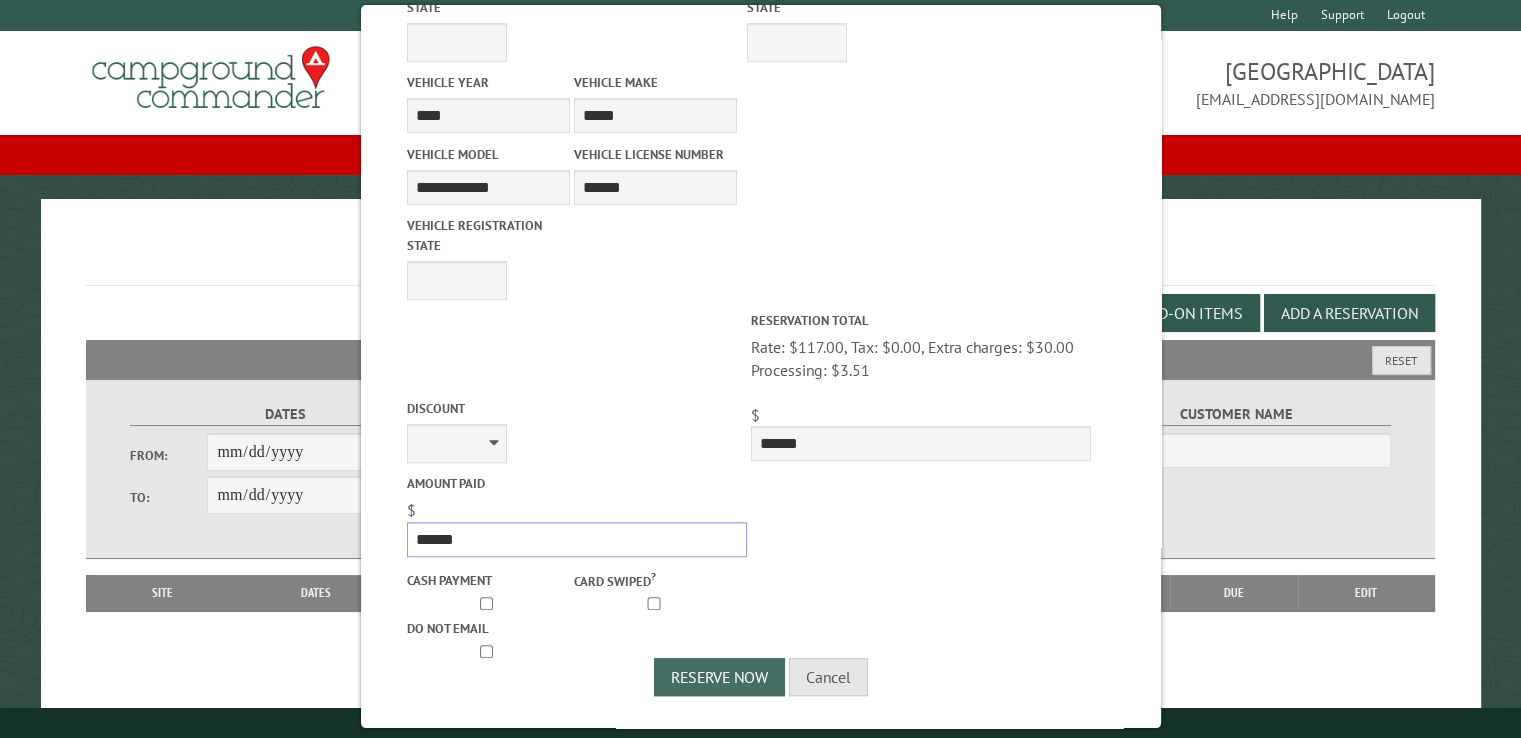 type on "******" 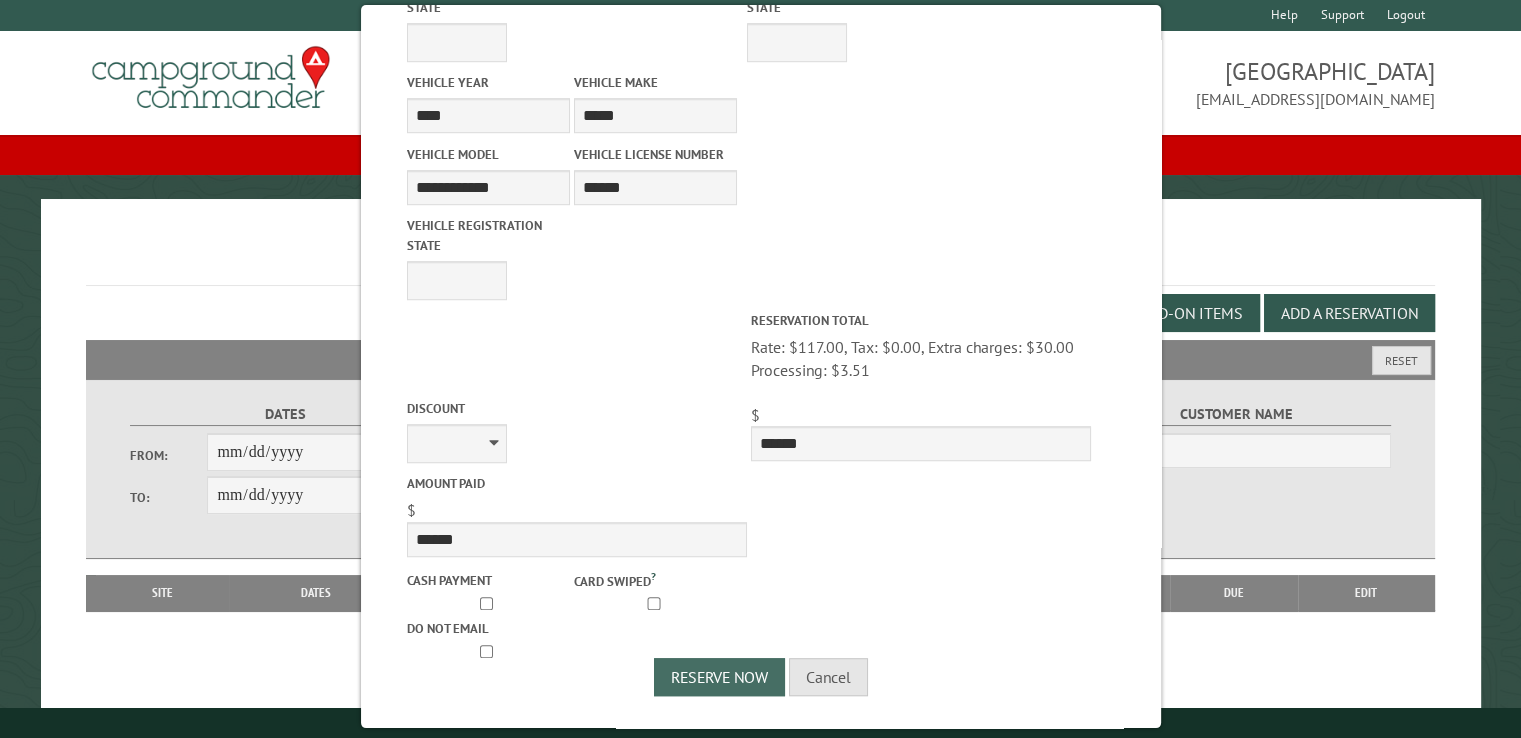 click on "Reserve Now" at bounding box center [719, 677] 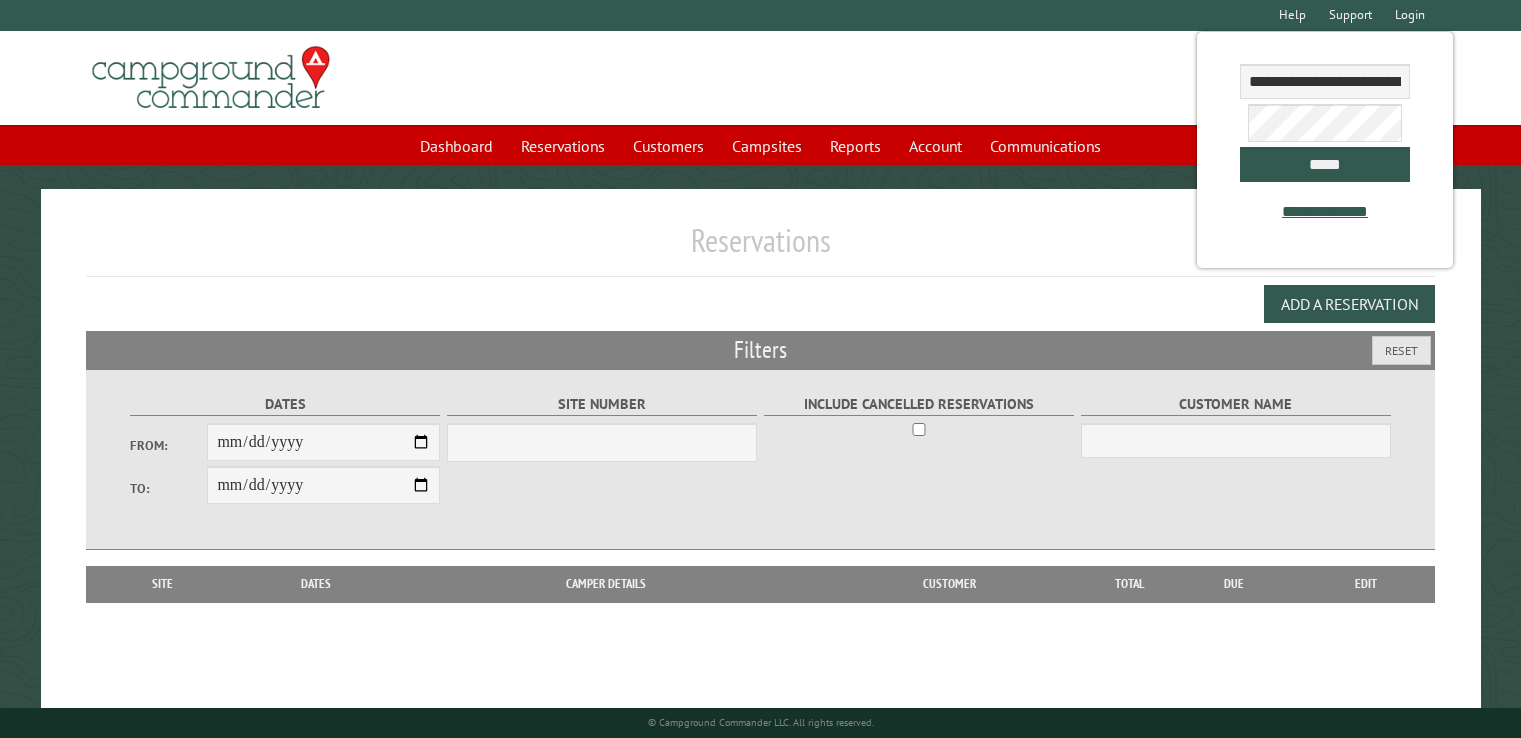 scroll, scrollTop: 0, scrollLeft: 0, axis: both 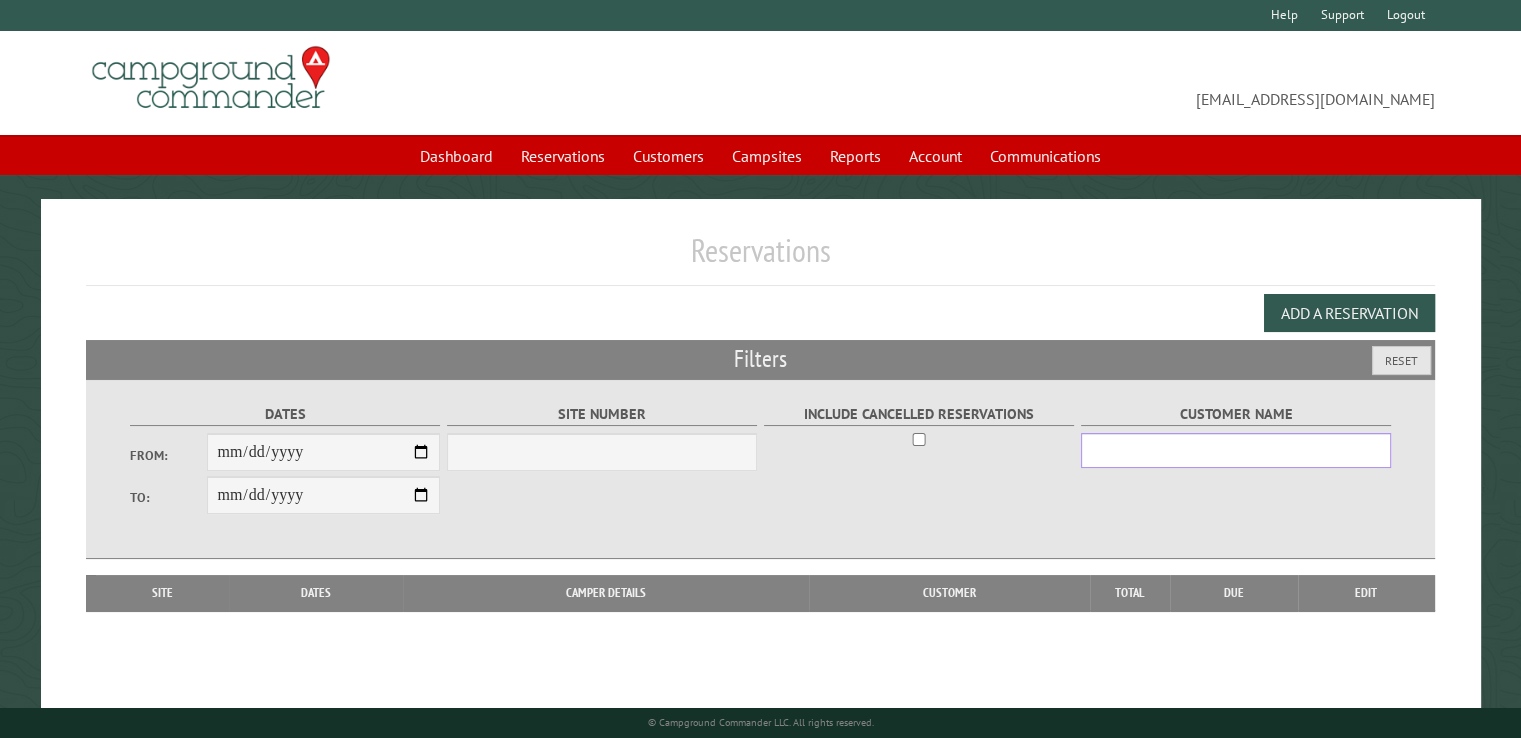click on "Customer Name" at bounding box center [1236, 450] 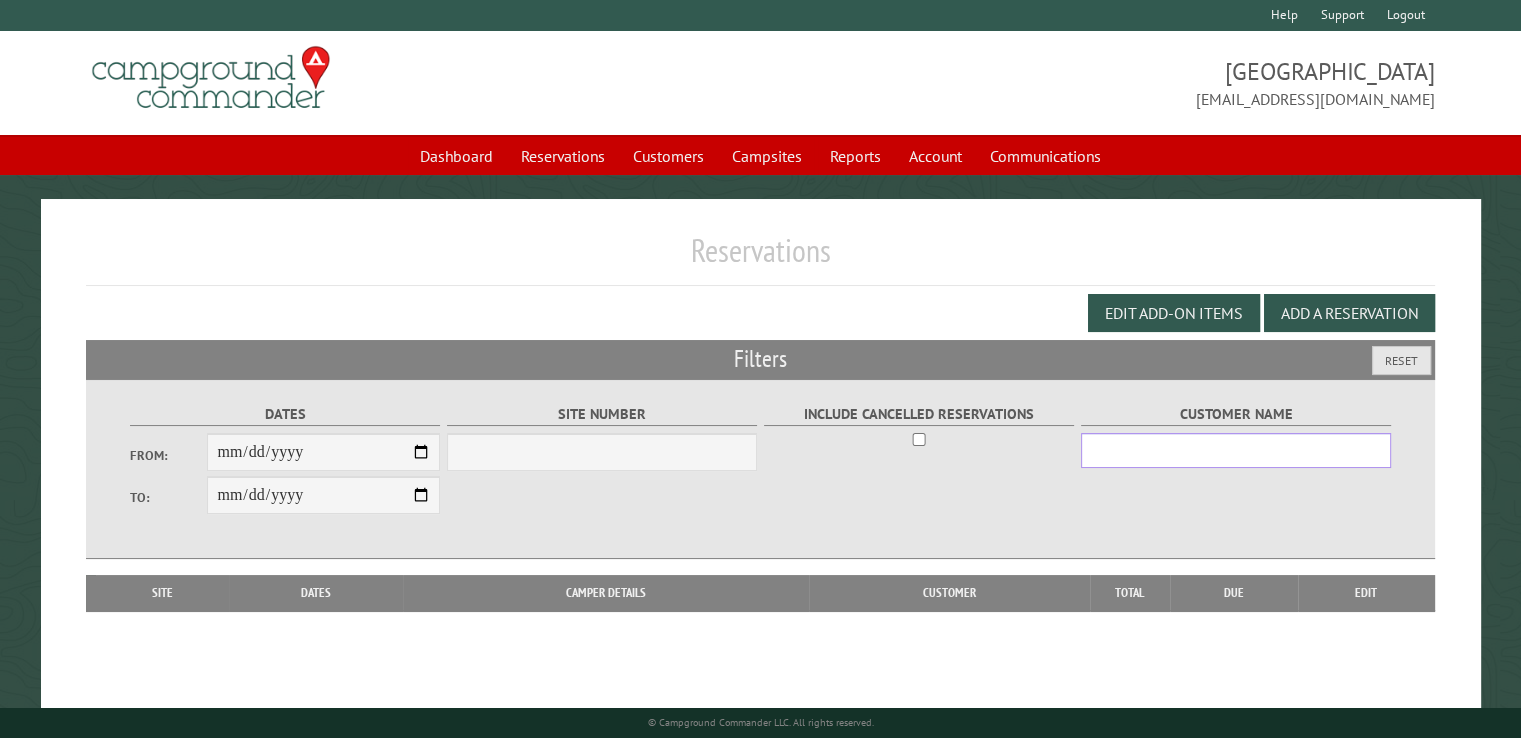 select on "***" 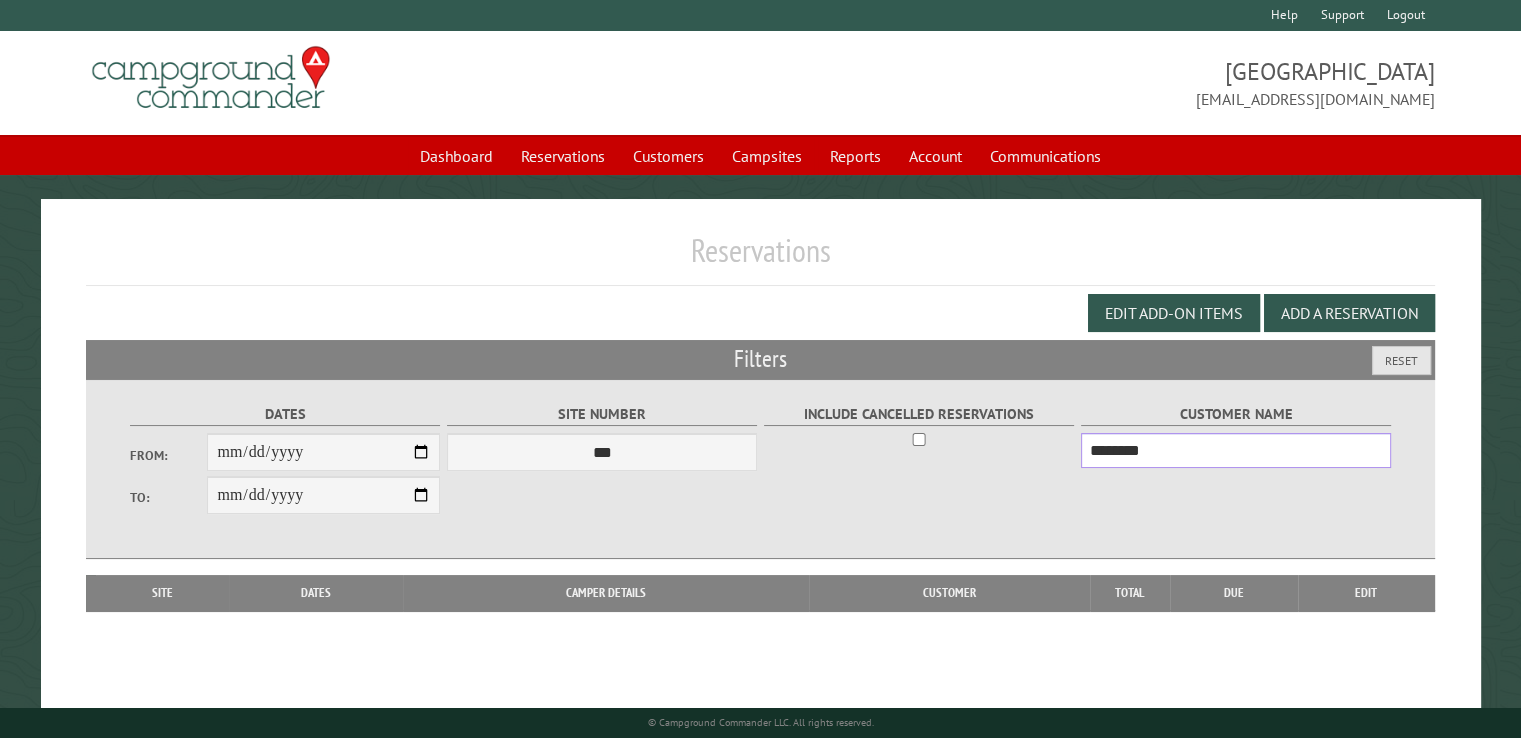 type on "********" 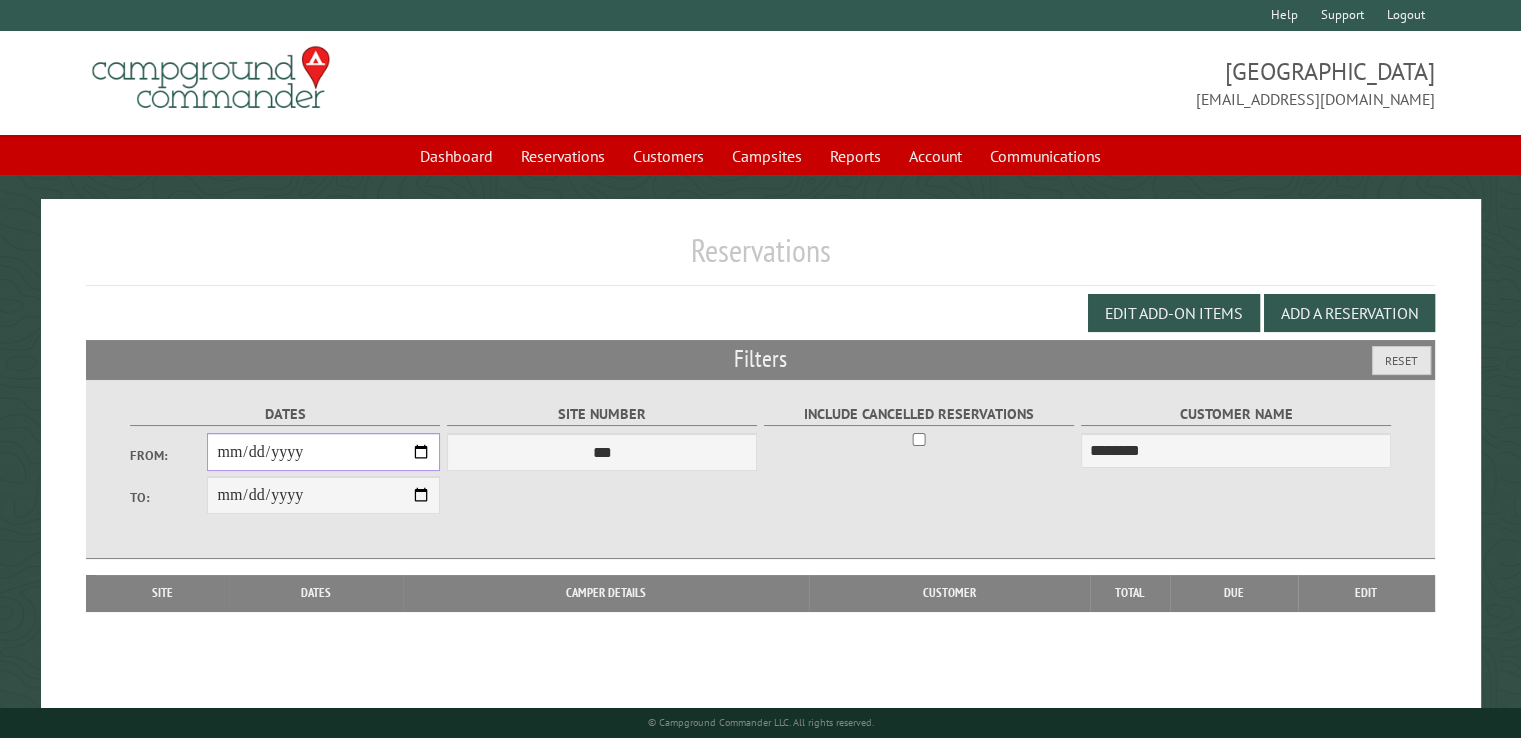 click on "From:" at bounding box center (323, 452) 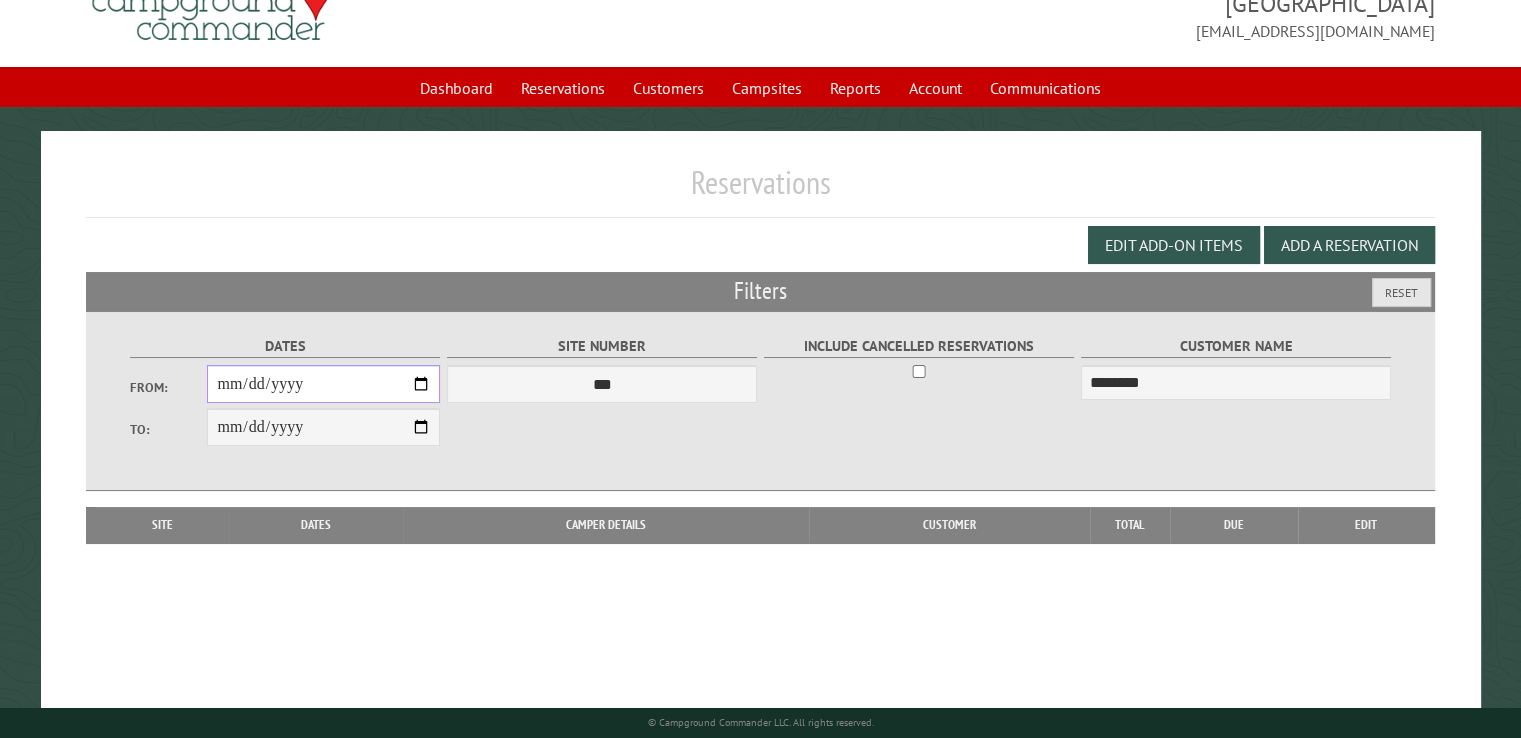 scroll, scrollTop: 99, scrollLeft: 0, axis: vertical 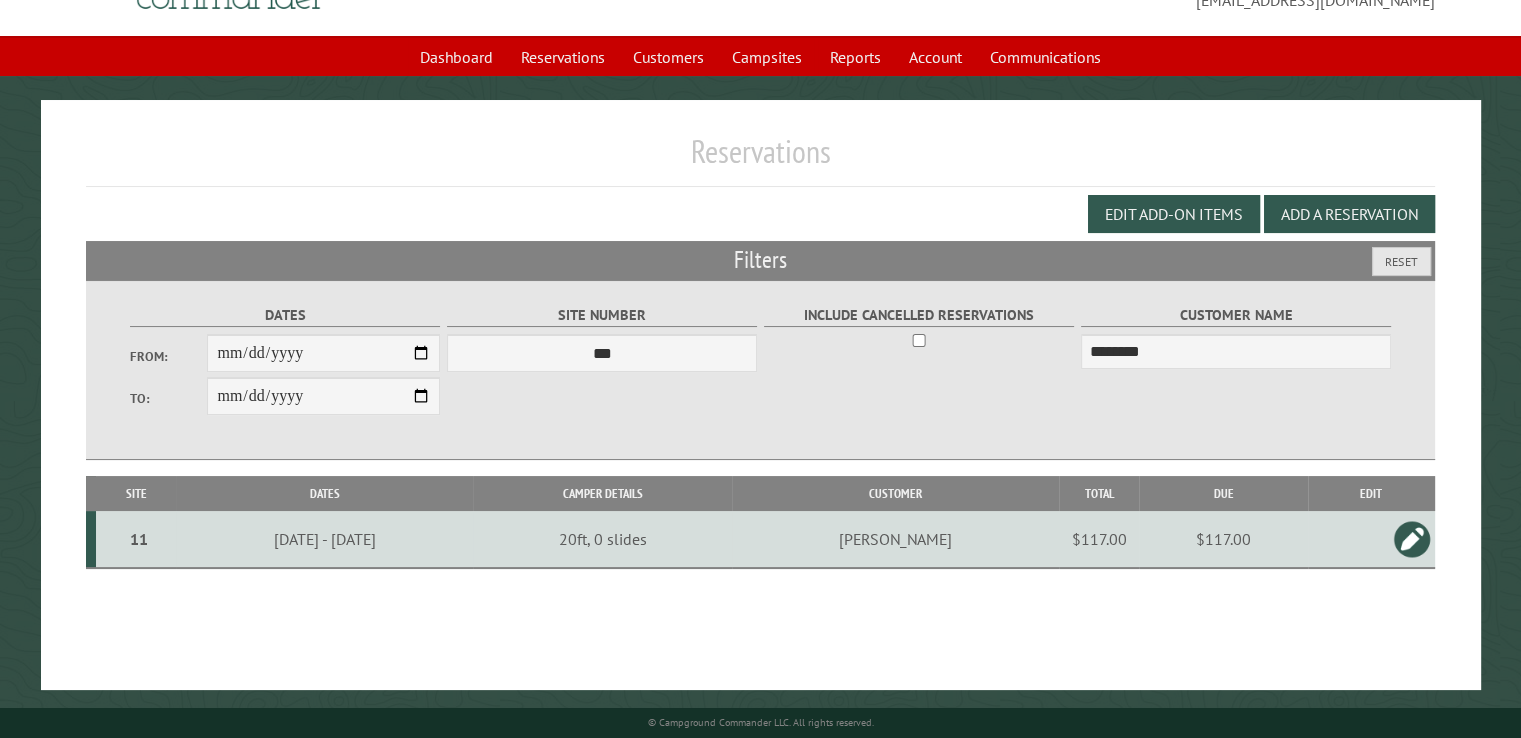 click on "$117.00" at bounding box center [1223, 539] 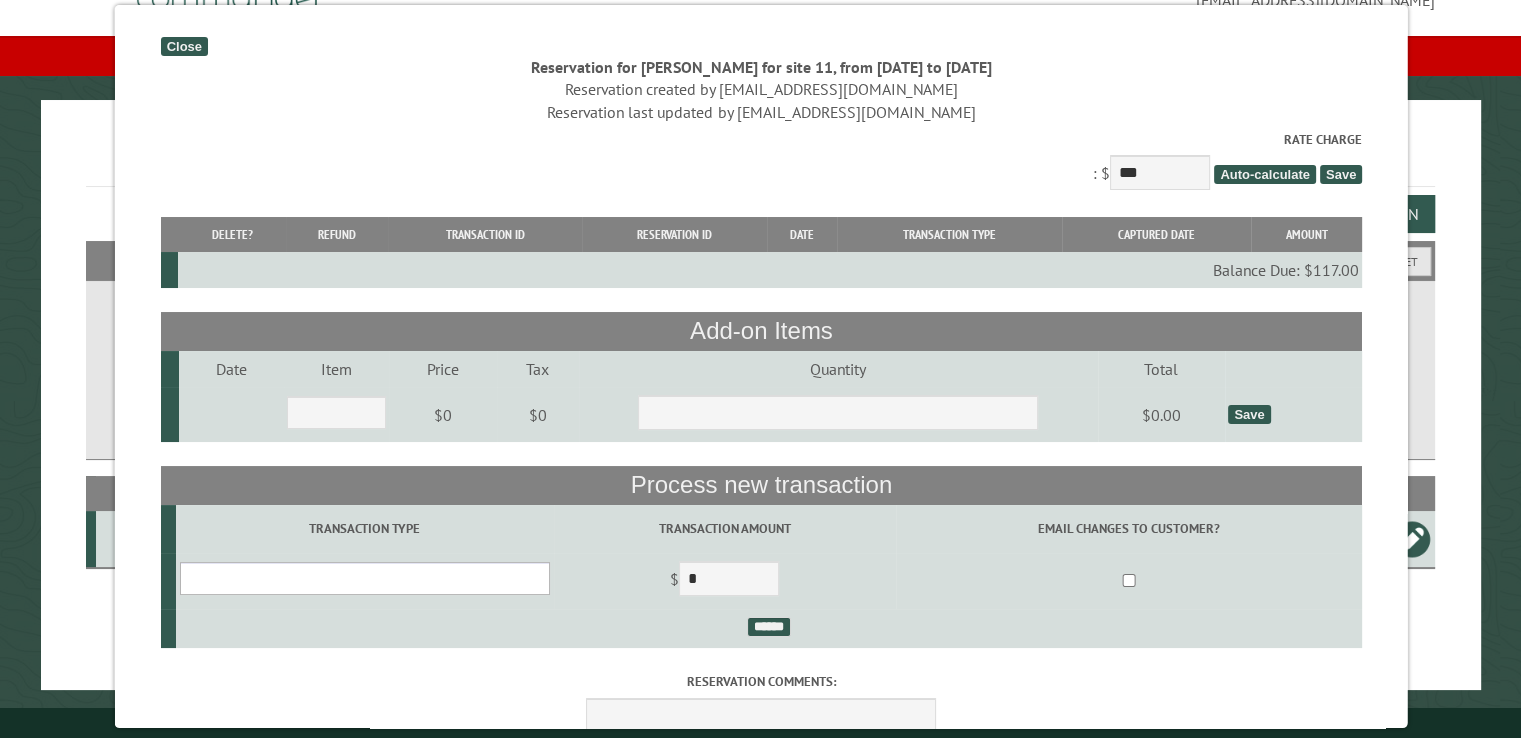 click on "**********" at bounding box center [364, 578] 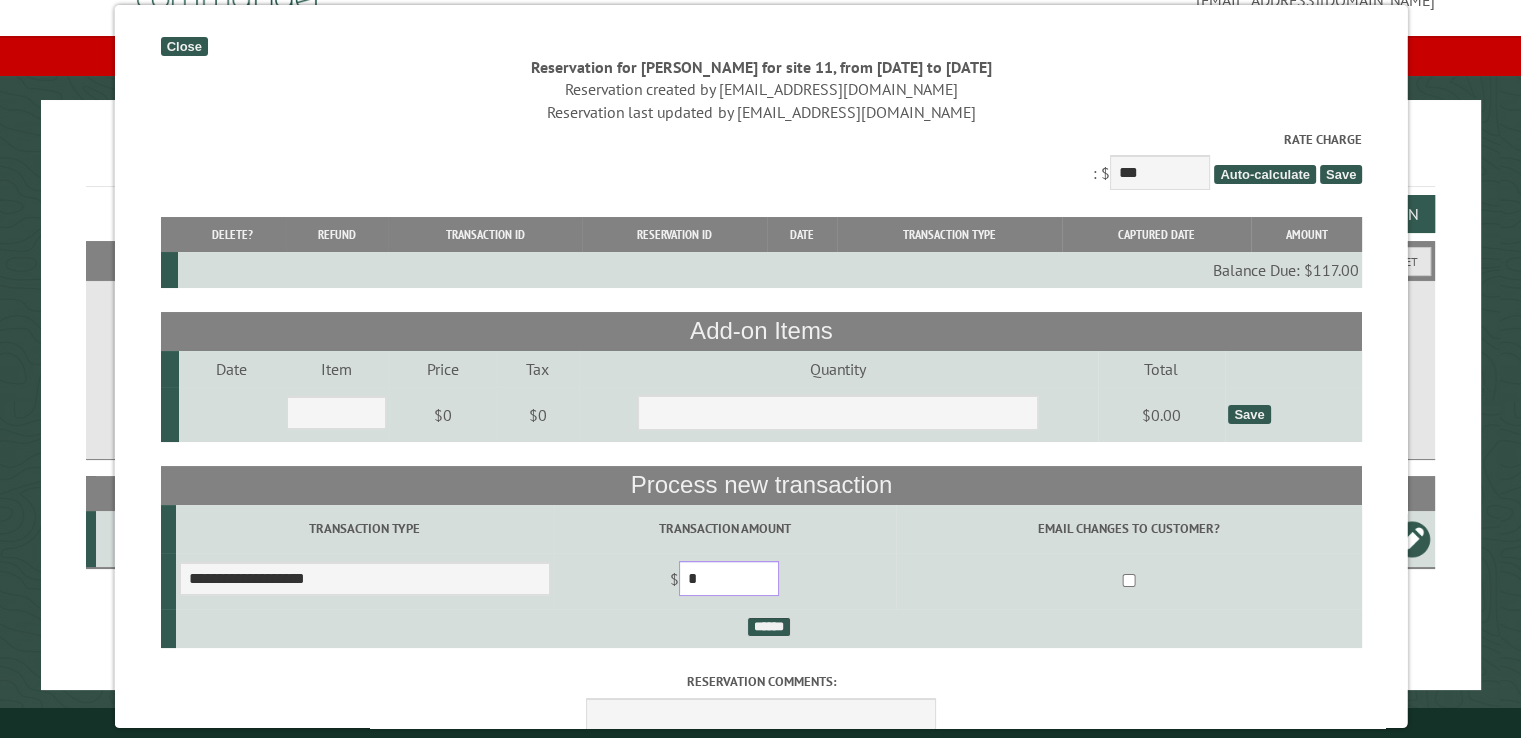 click on "*" at bounding box center (728, 578) 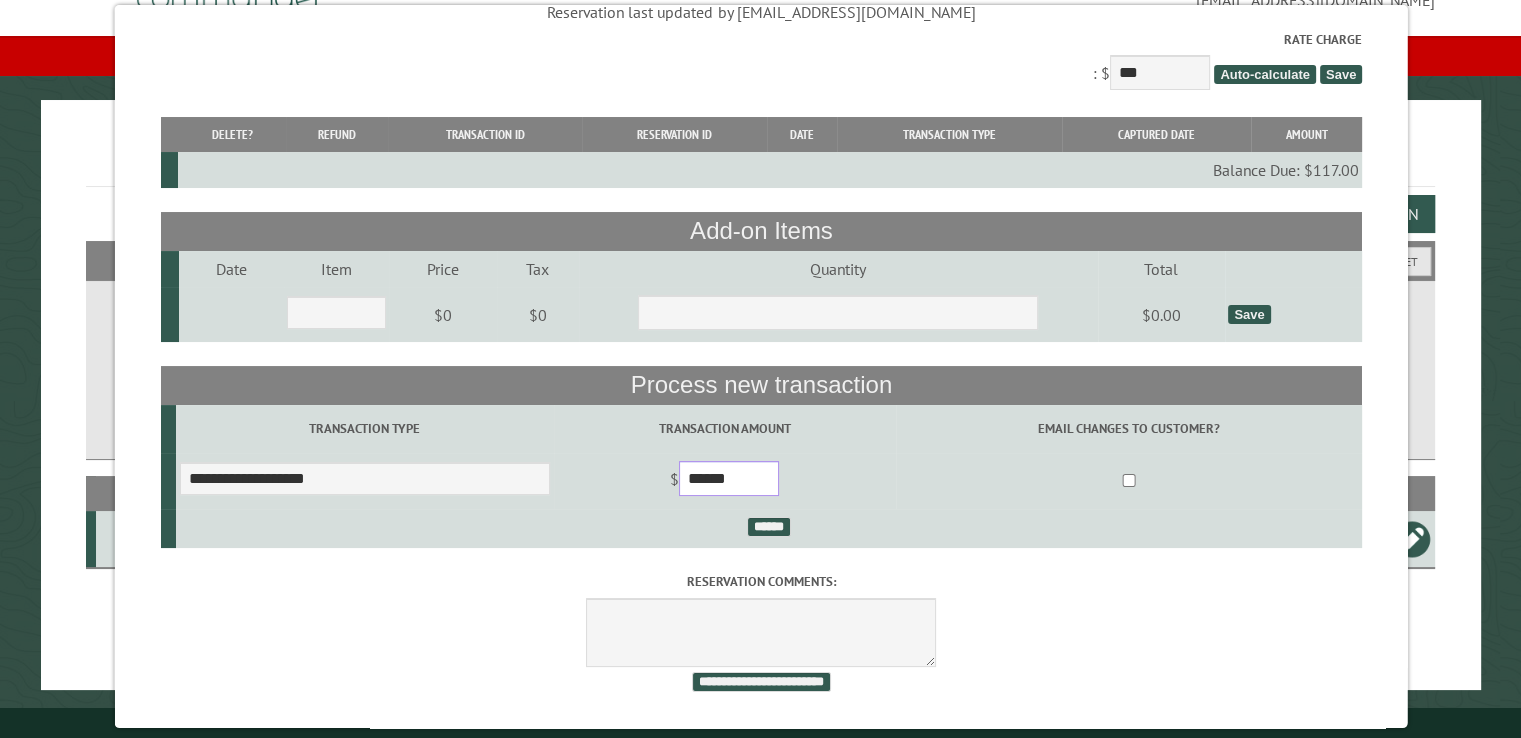 scroll, scrollTop: 123, scrollLeft: 0, axis: vertical 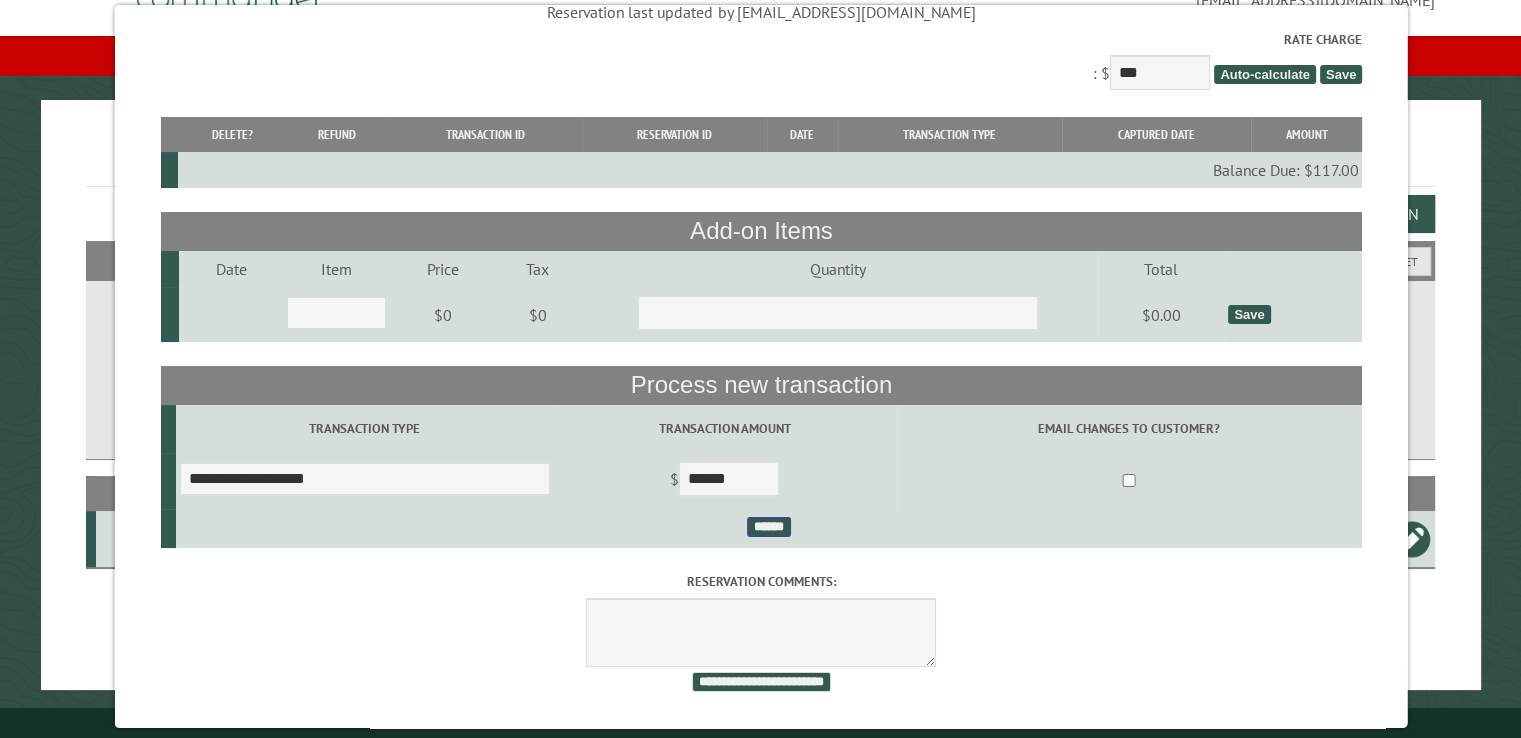 click on "******" at bounding box center (768, 527) 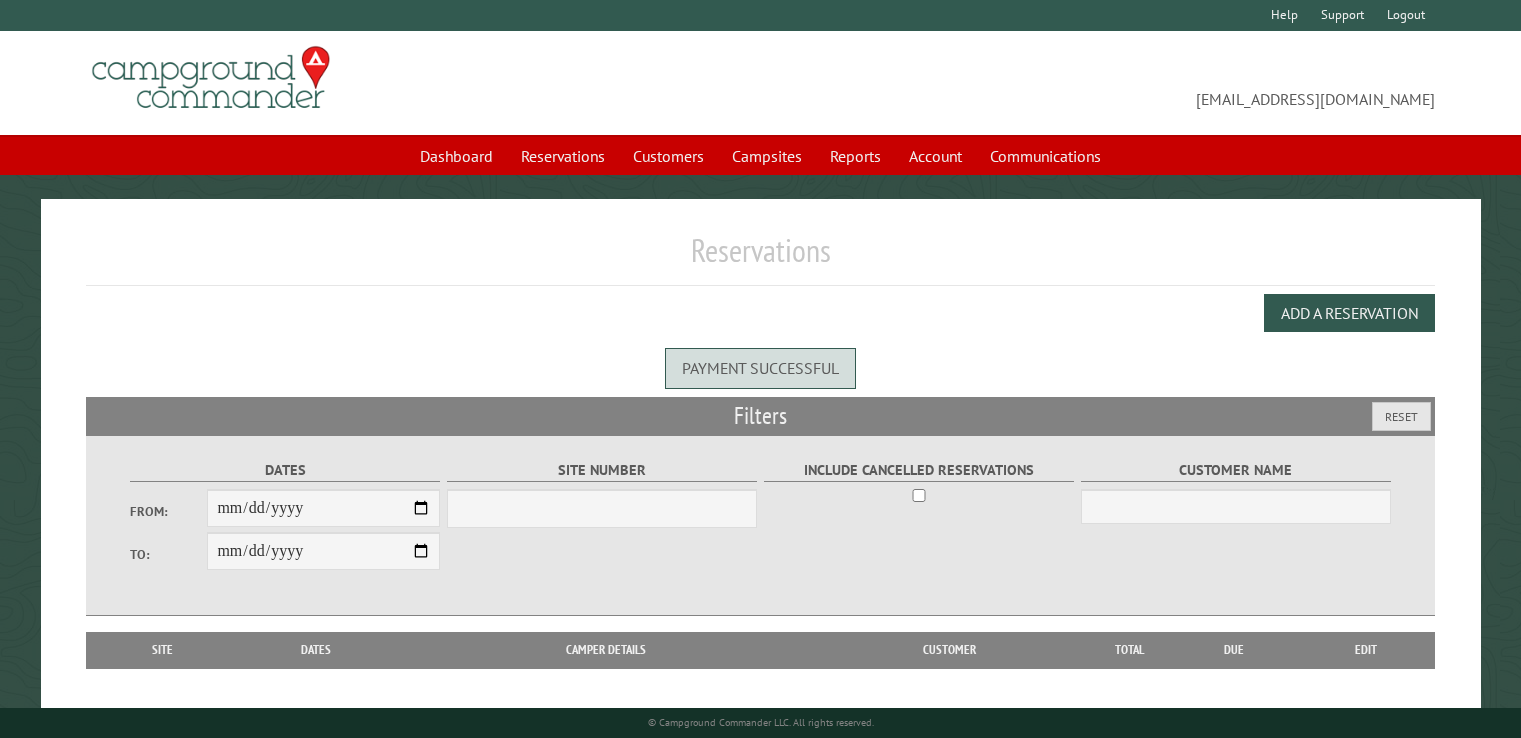 scroll, scrollTop: 0, scrollLeft: 0, axis: both 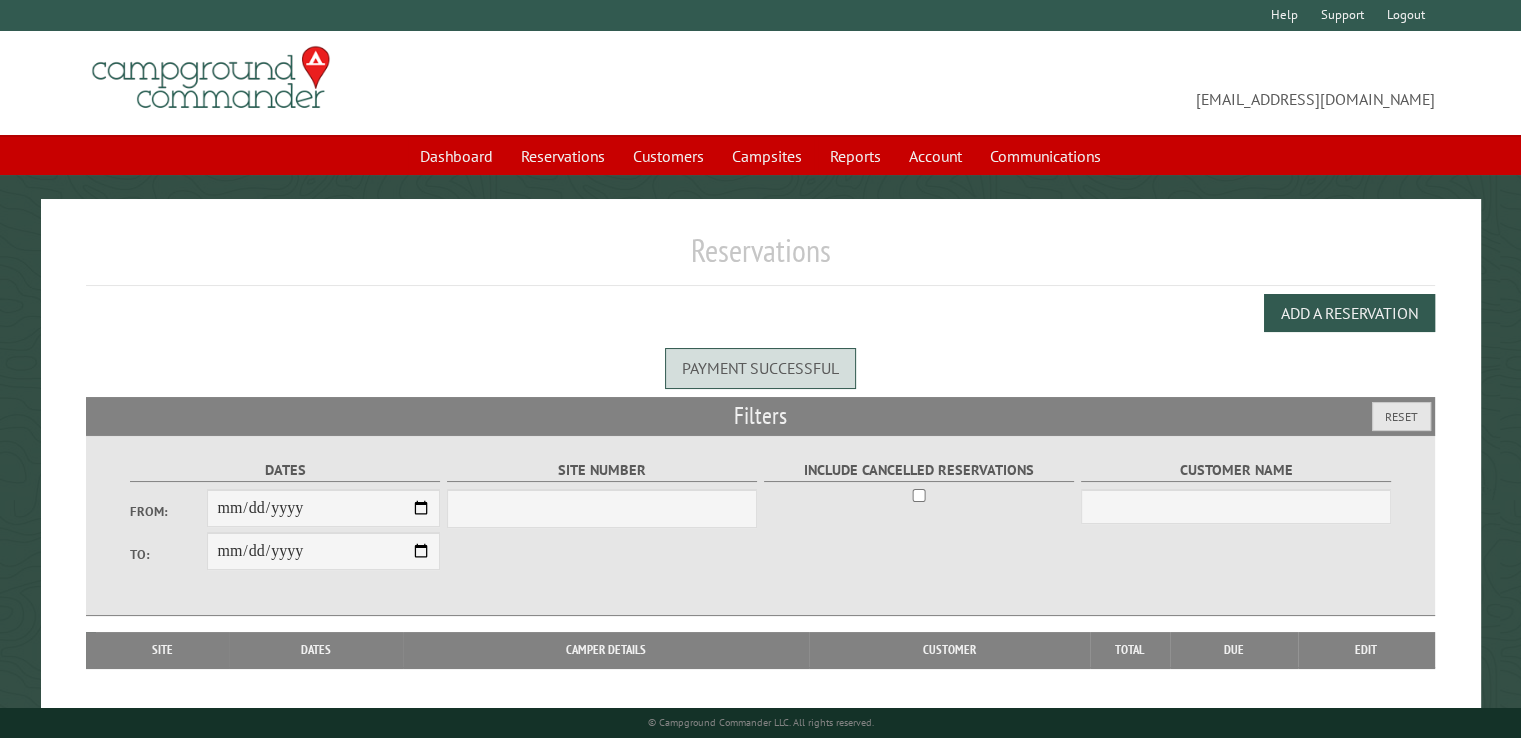 select on "***" 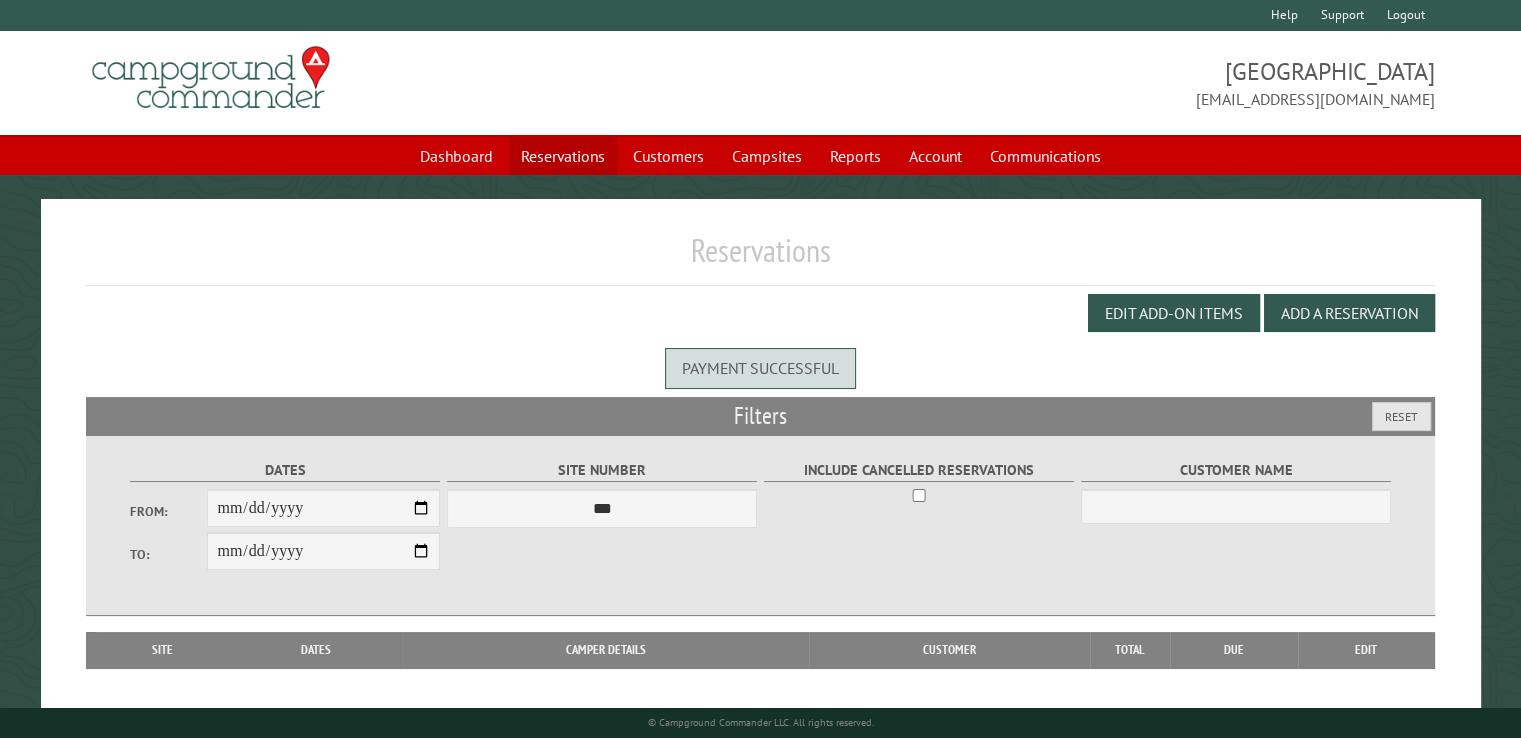 click on "Reservations" at bounding box center (563, 156) 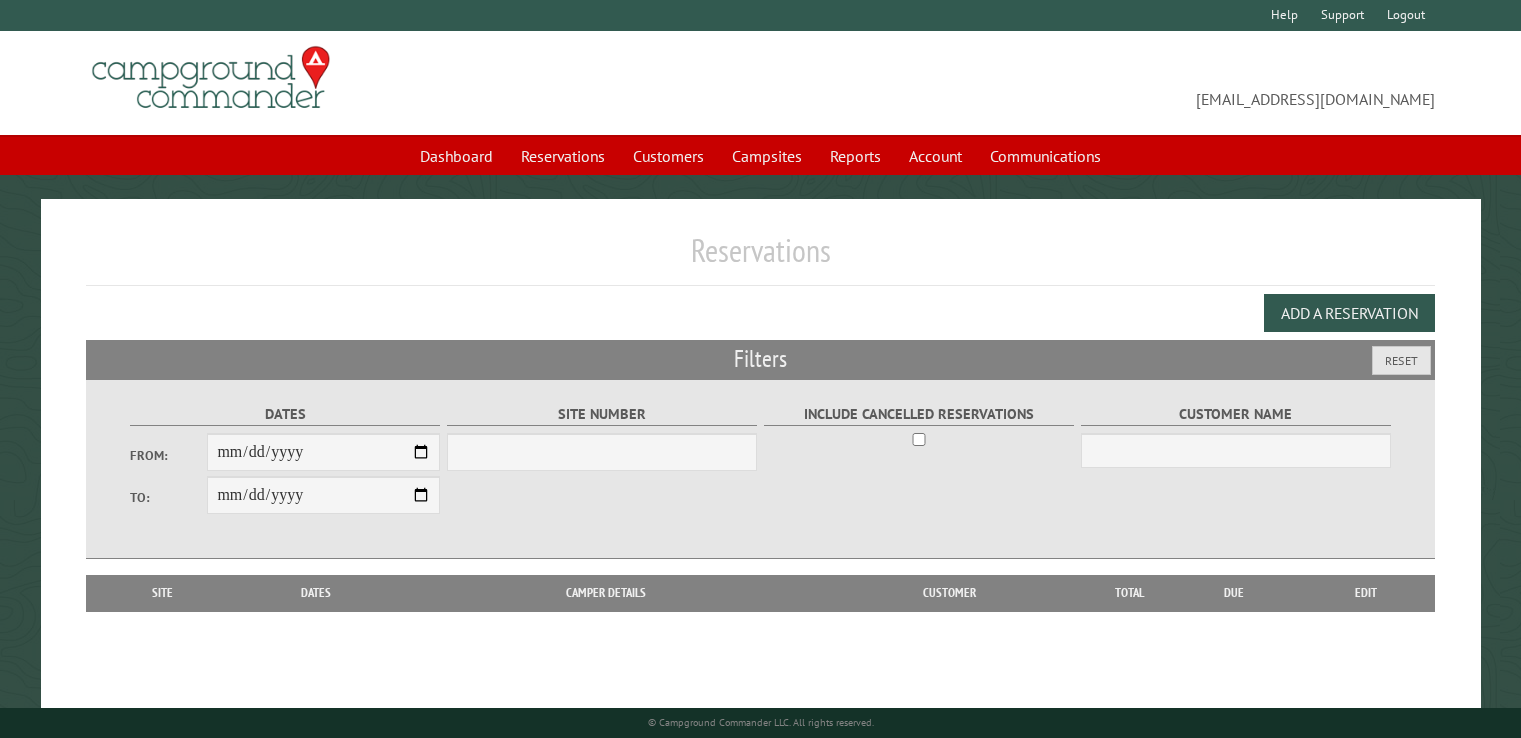 scroll, scrollTop: 0, scrollLeft: 0, axis: both 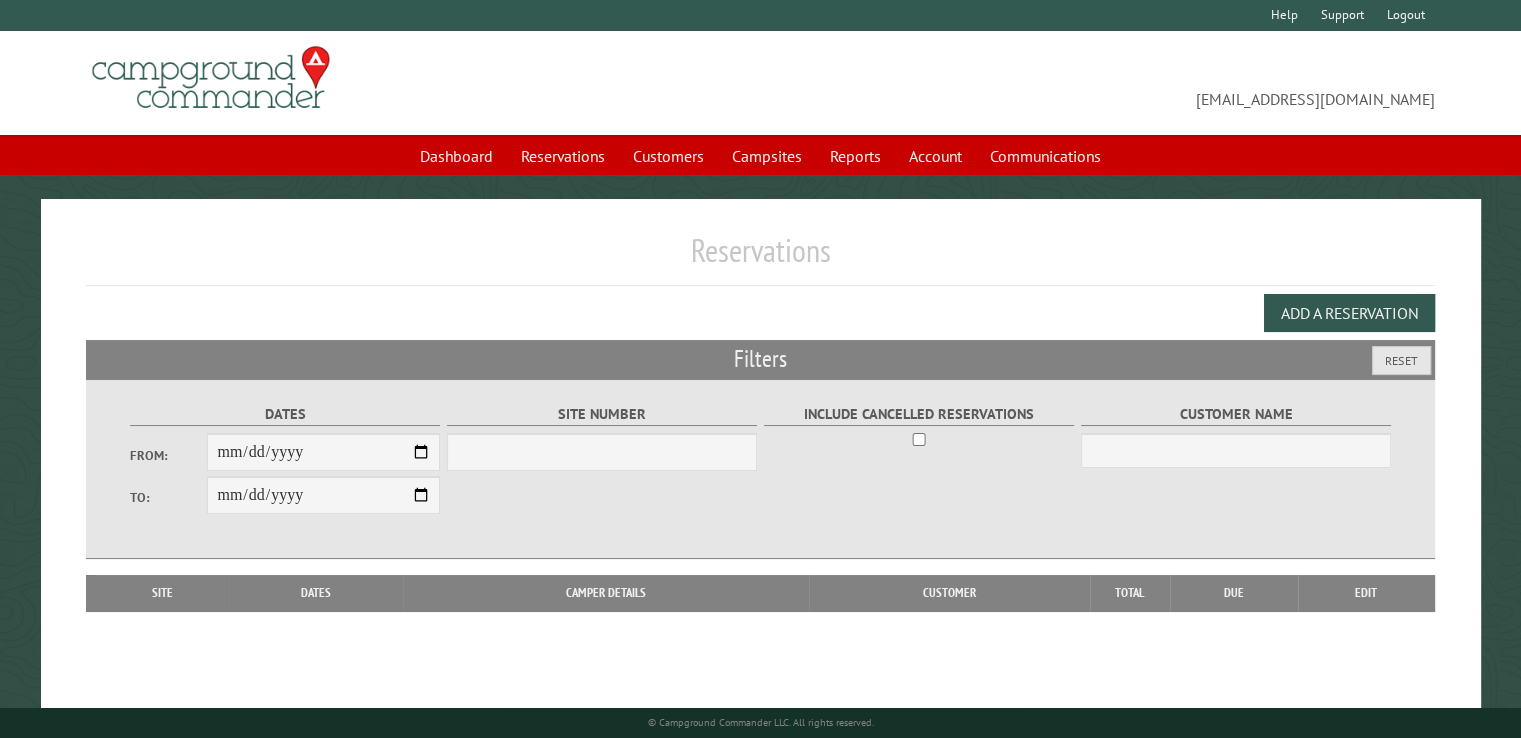 select on "***" 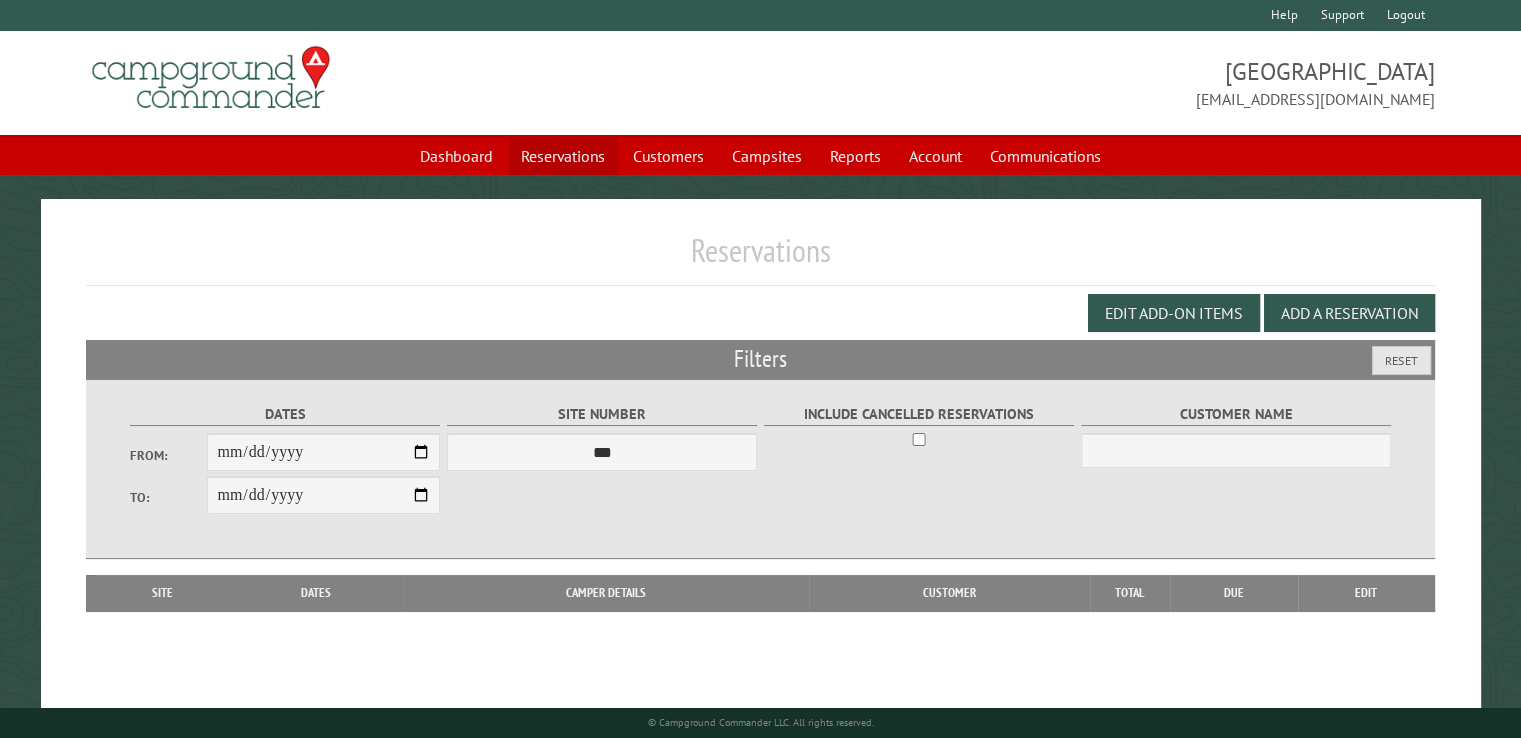 click on "Reservations" at bounding box center [563, 156] 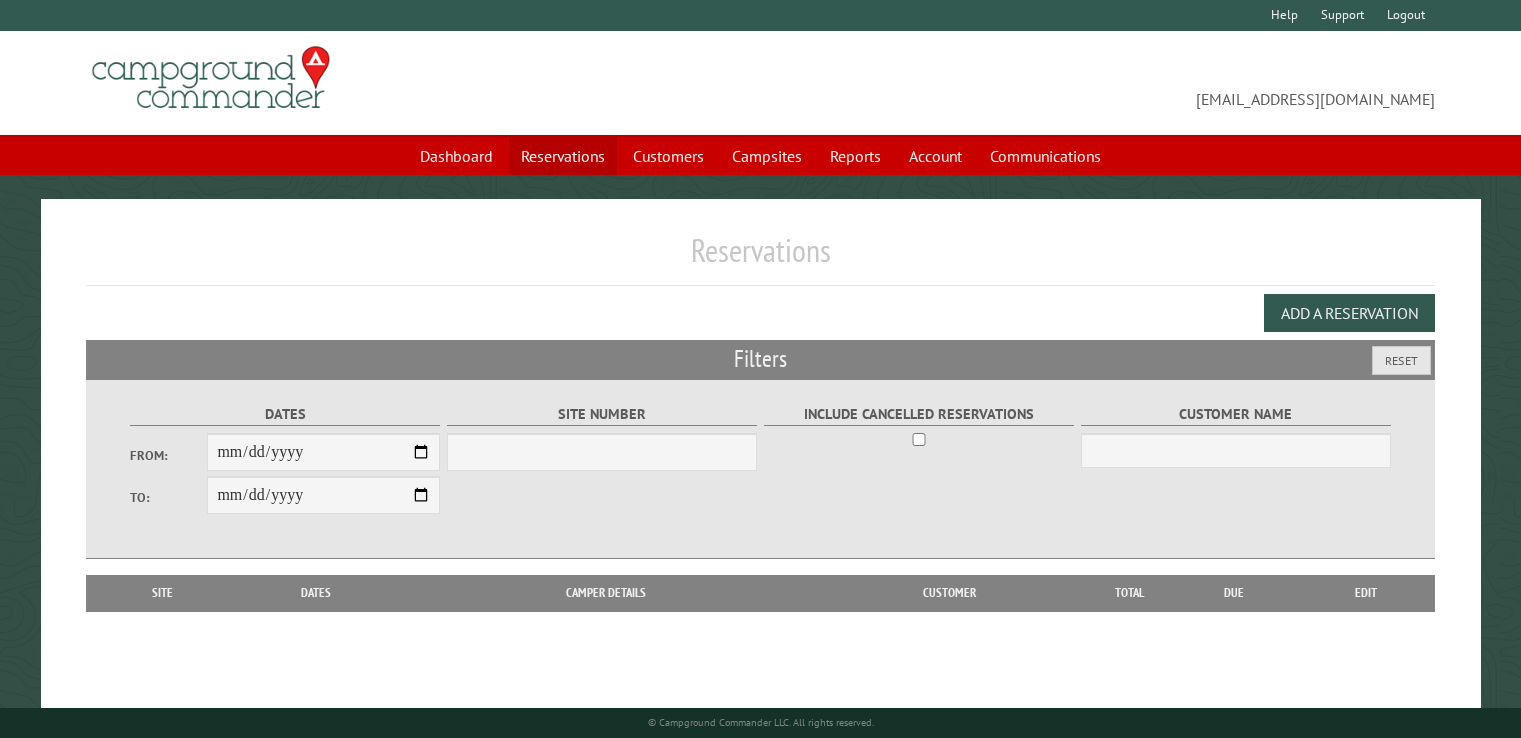 scroll, scrollTop: 0, scrollLeft: 0, axis: both 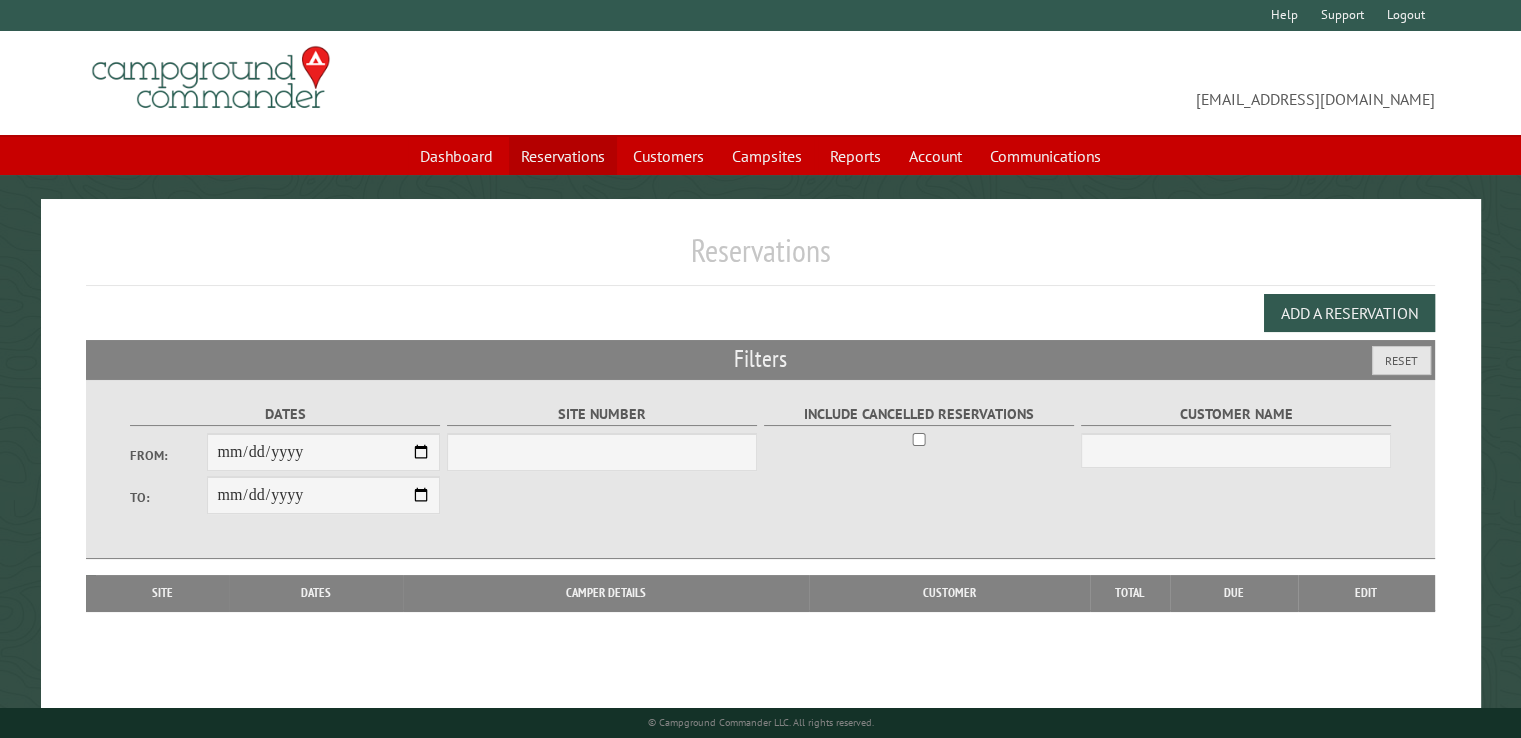 click on "Reservations" at bounding box center (563, 156) 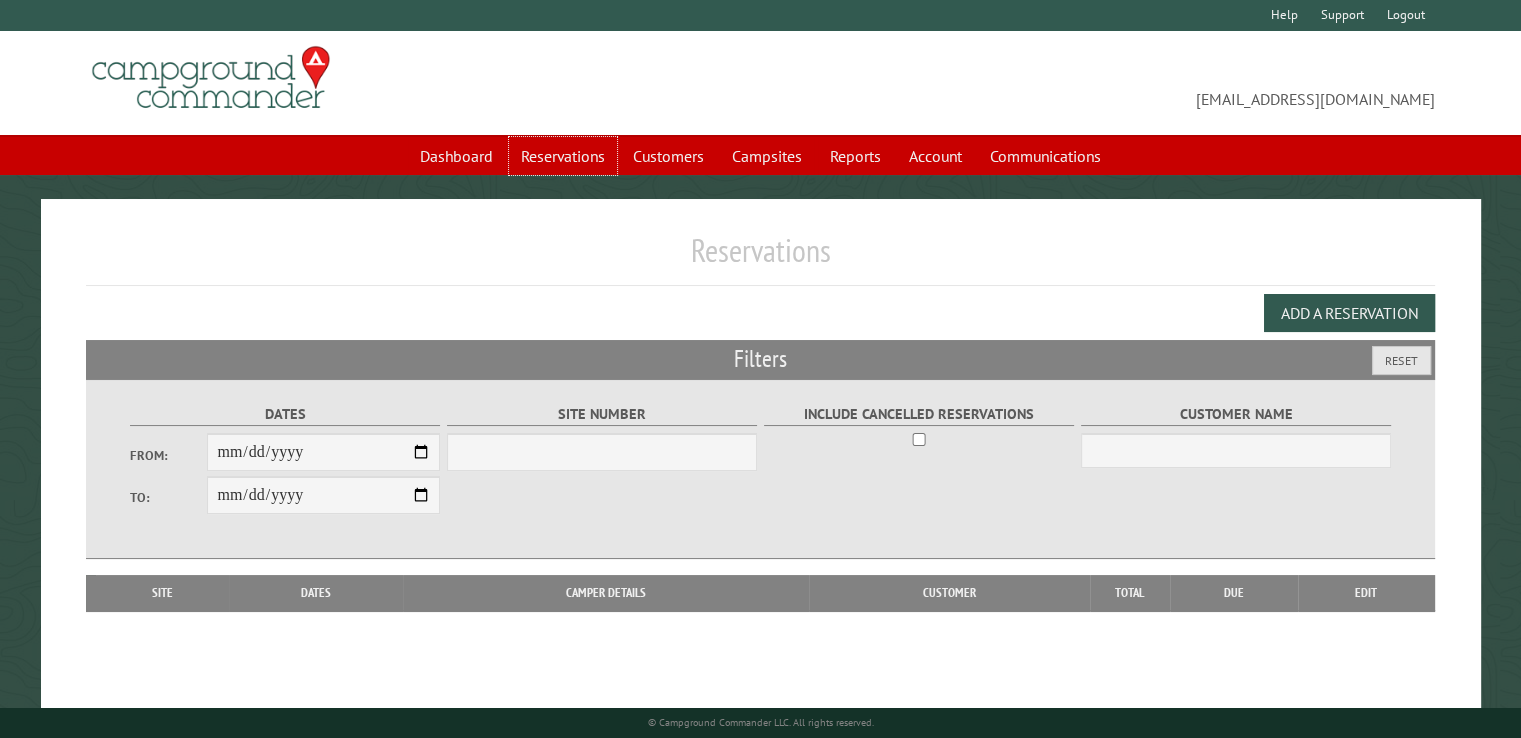 select on "***" 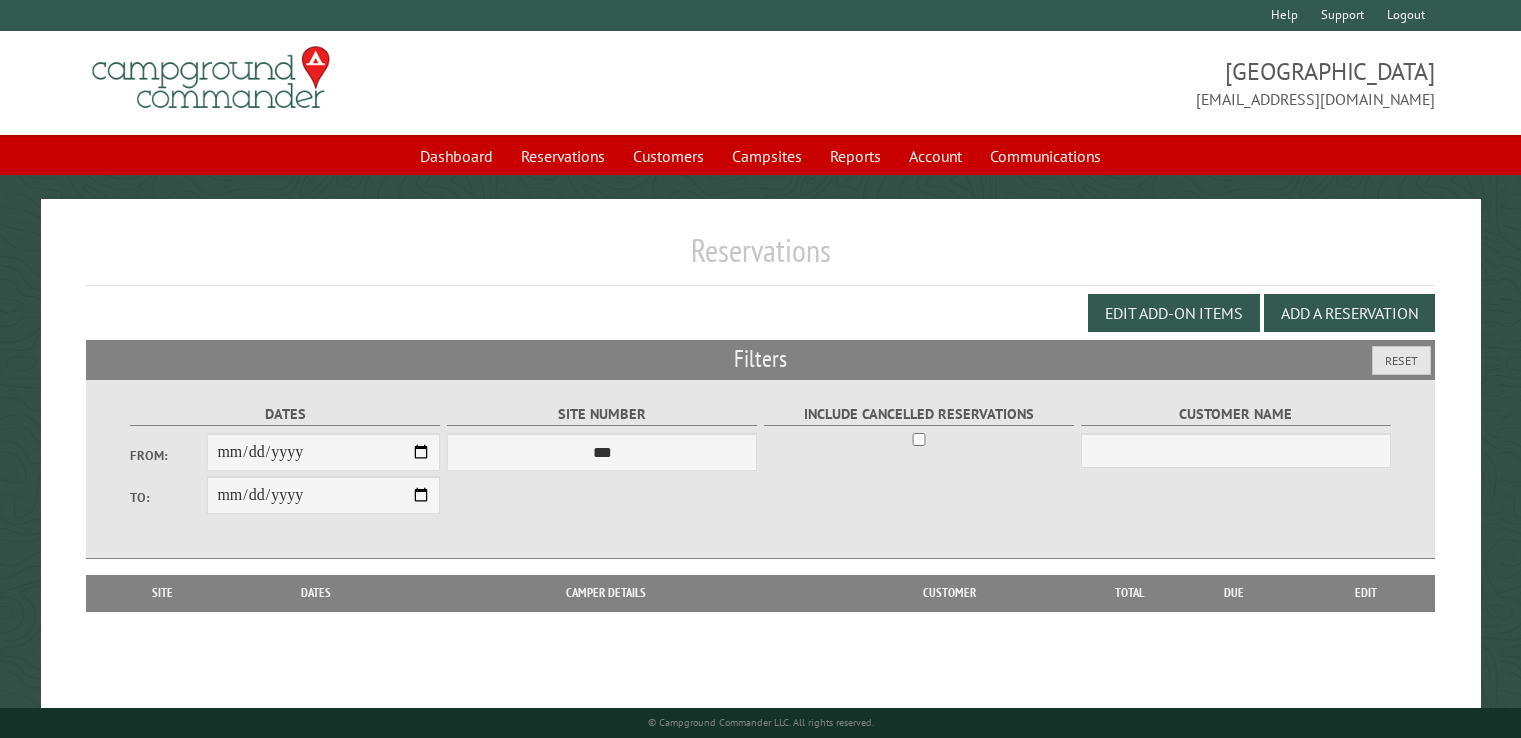 scroll, scrollTop: 0, scrollLeft: 0, axis: both 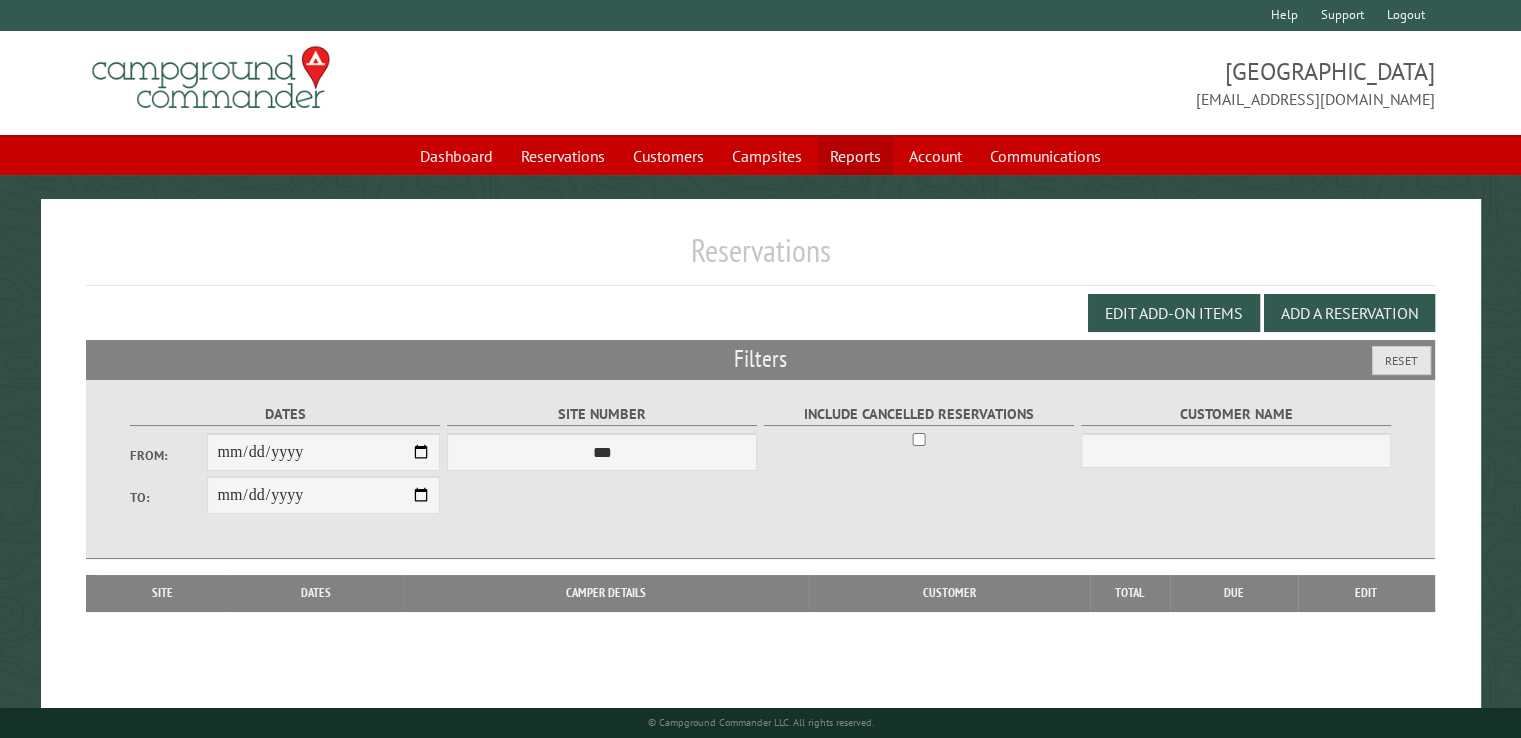 click on "Reports" at bounding box center [855, 156] 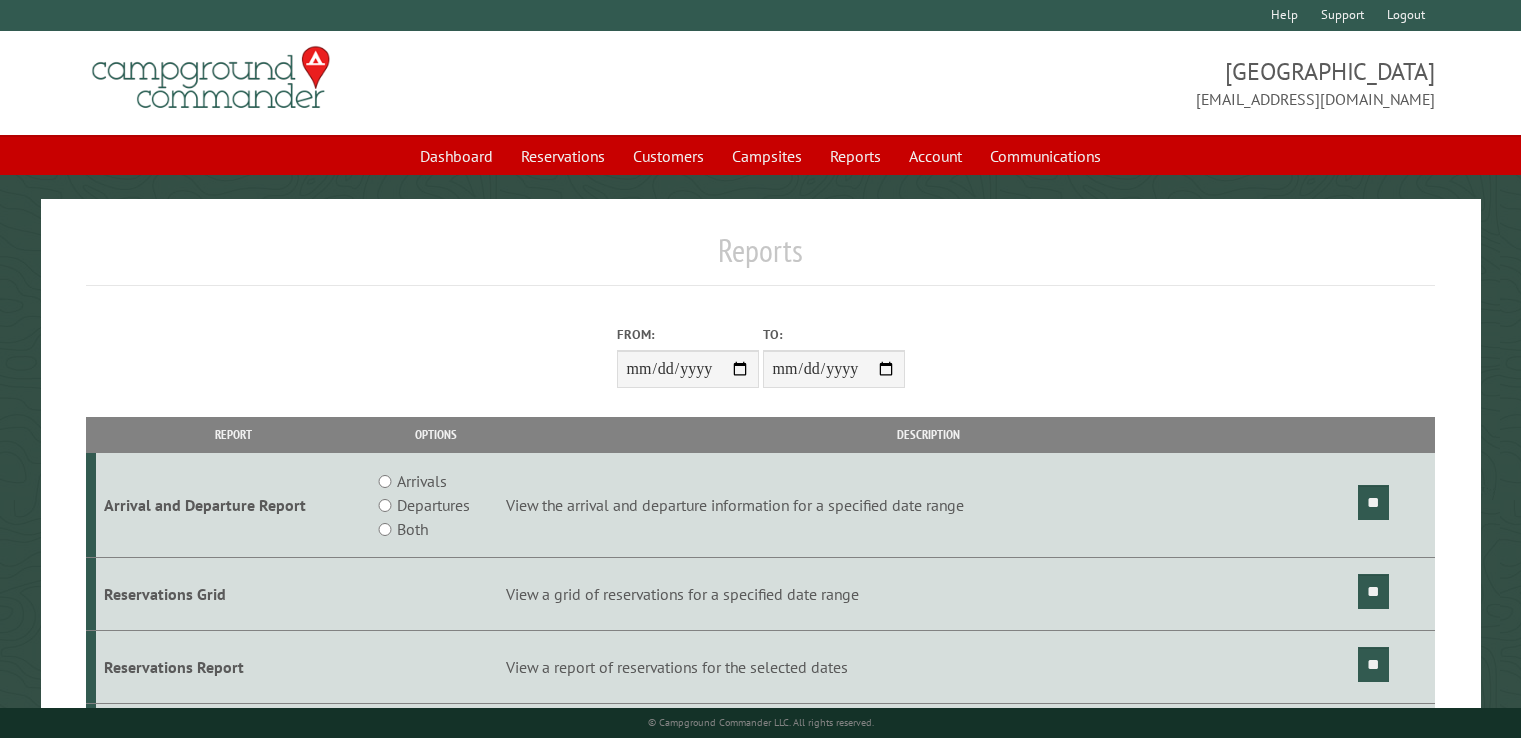 scroll, scrollTop: 0, scrollLeft: 0, axis: both 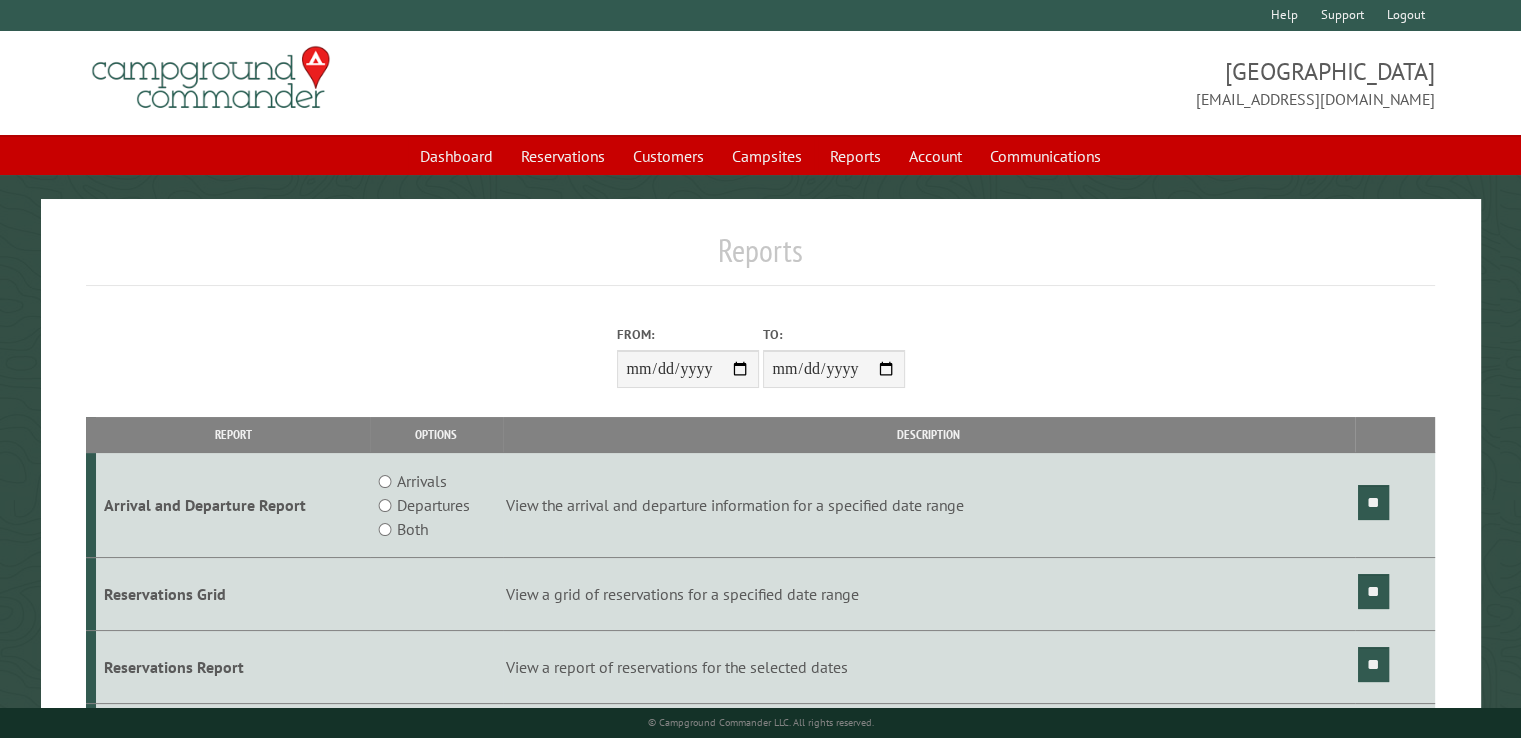 type on "**********" 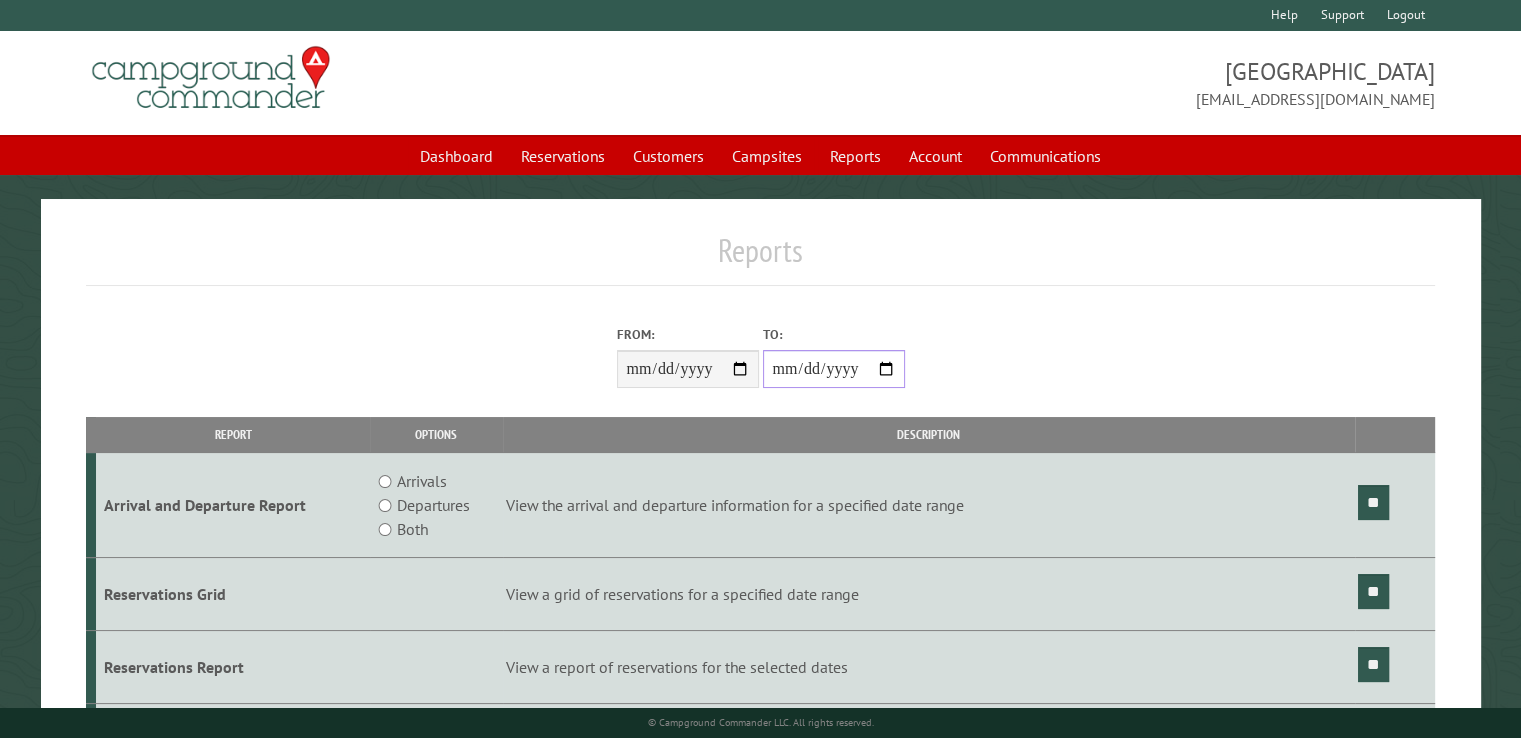 click on "**********" at bounding box center (834, 369) 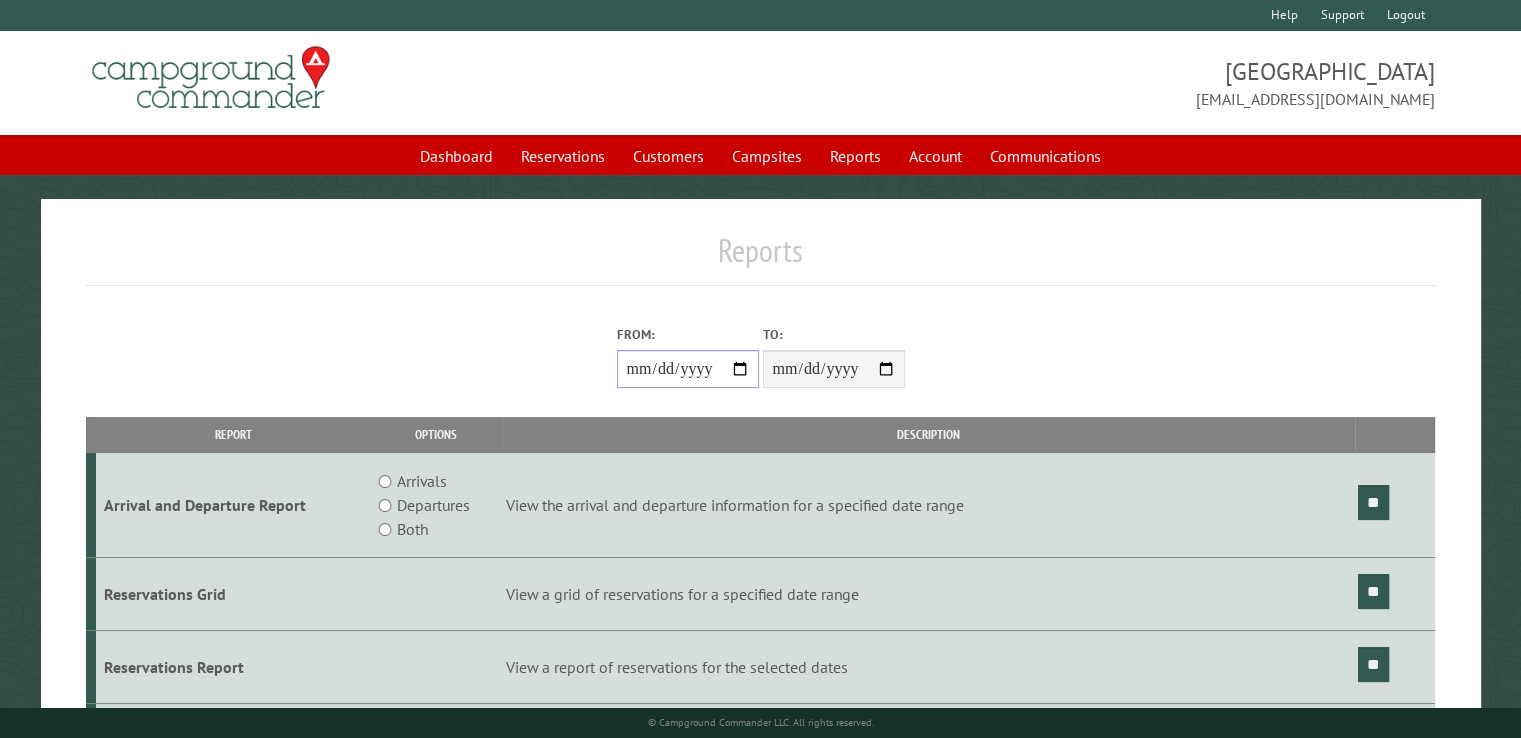 click on "**********" at bounding box center (688, 369) 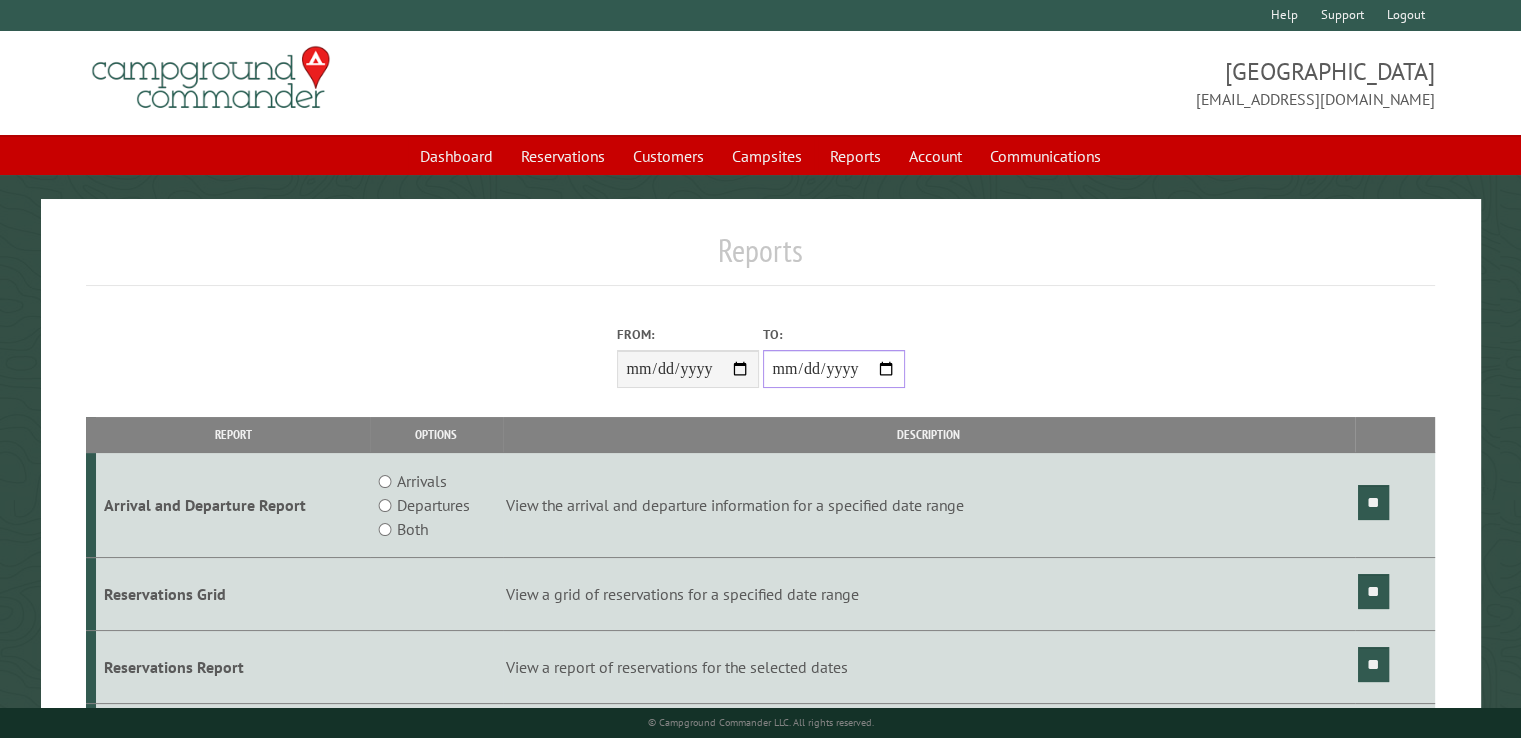 click on "**********" at bounding box center (834, 369) 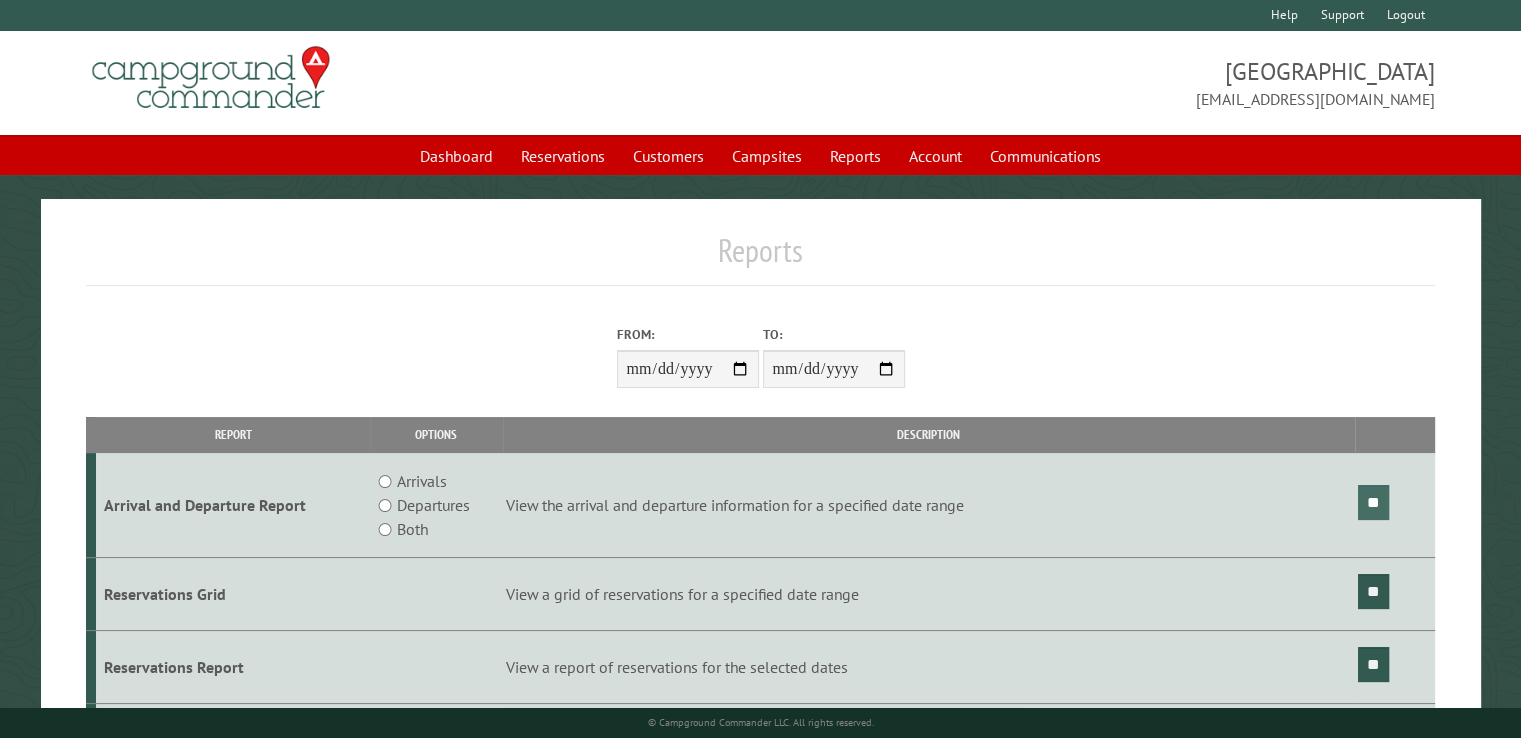 click on "**" at bounding box center (1373, 502) 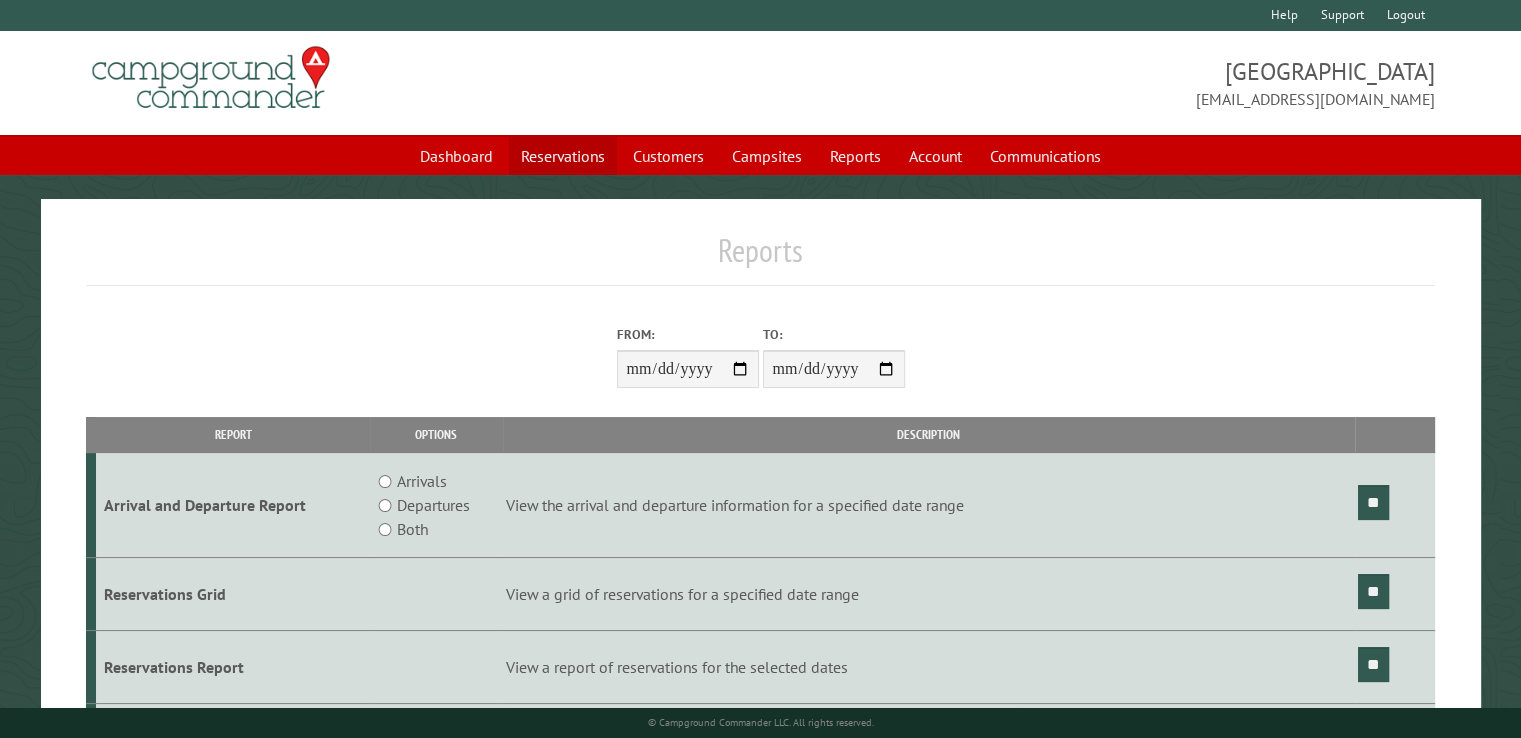click on "Reservations" at bounding box center [563, 156] 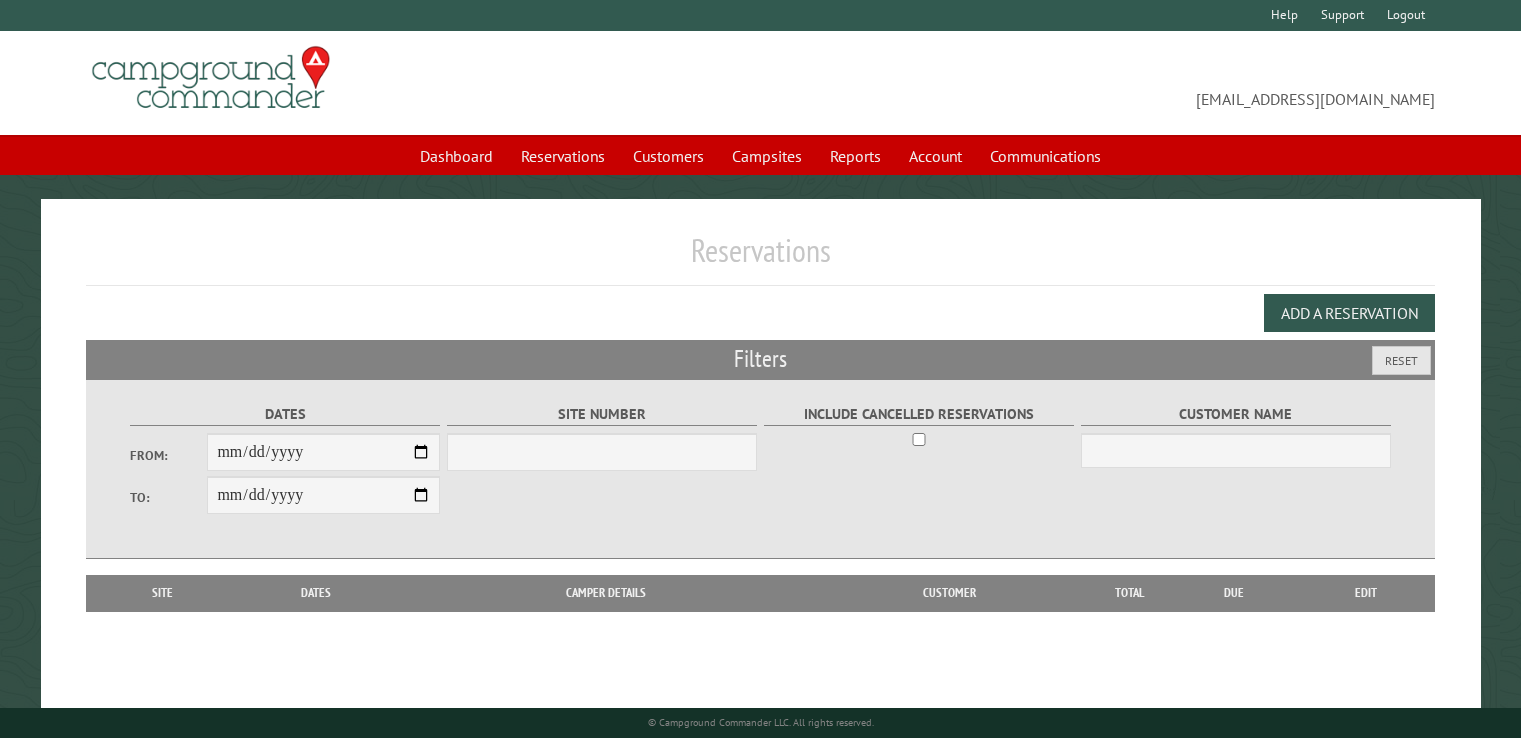 scroll, scrollTop: 0, scrollLeft: 0, axis: both 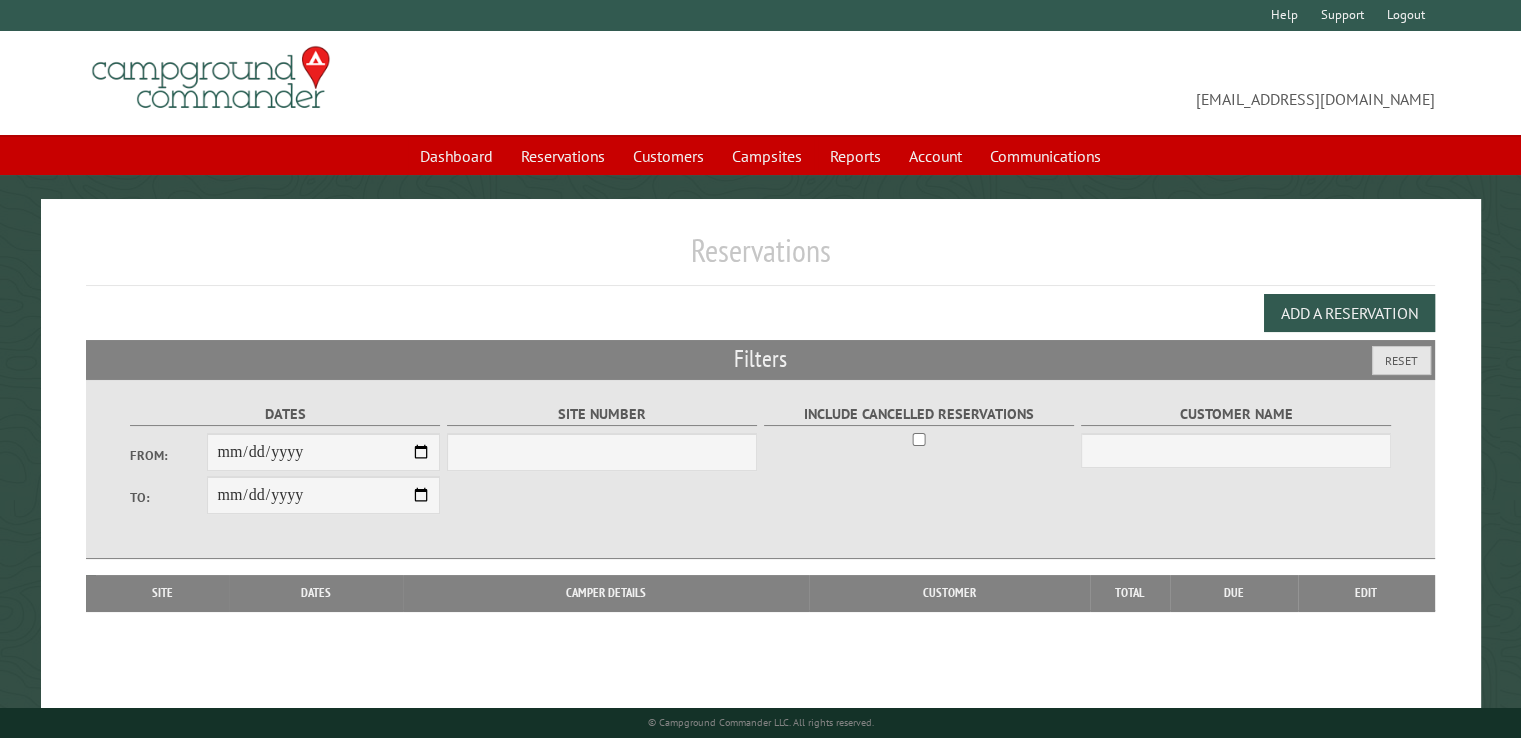 select on "***" 